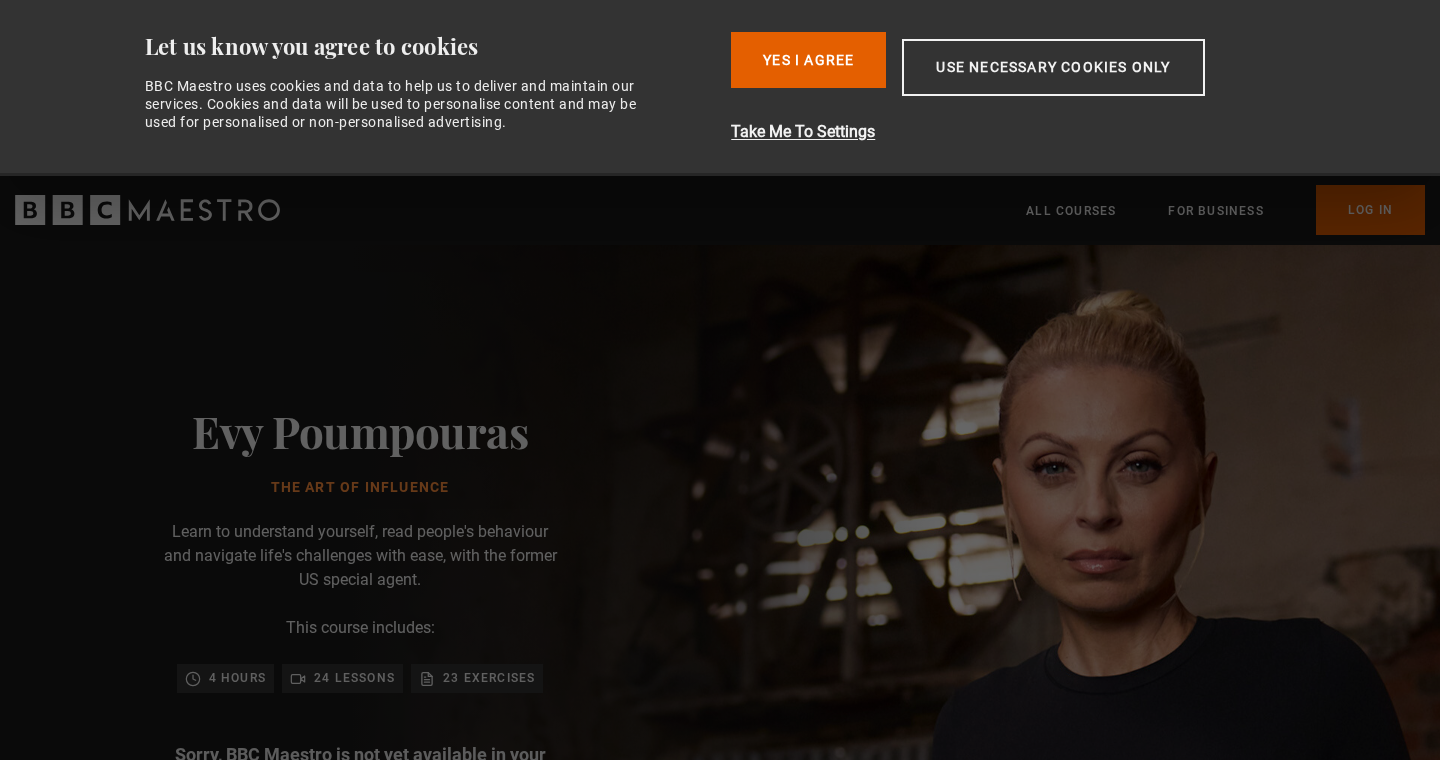 scroll, scrollTop: 0, scrollLeft: 0, axis: both 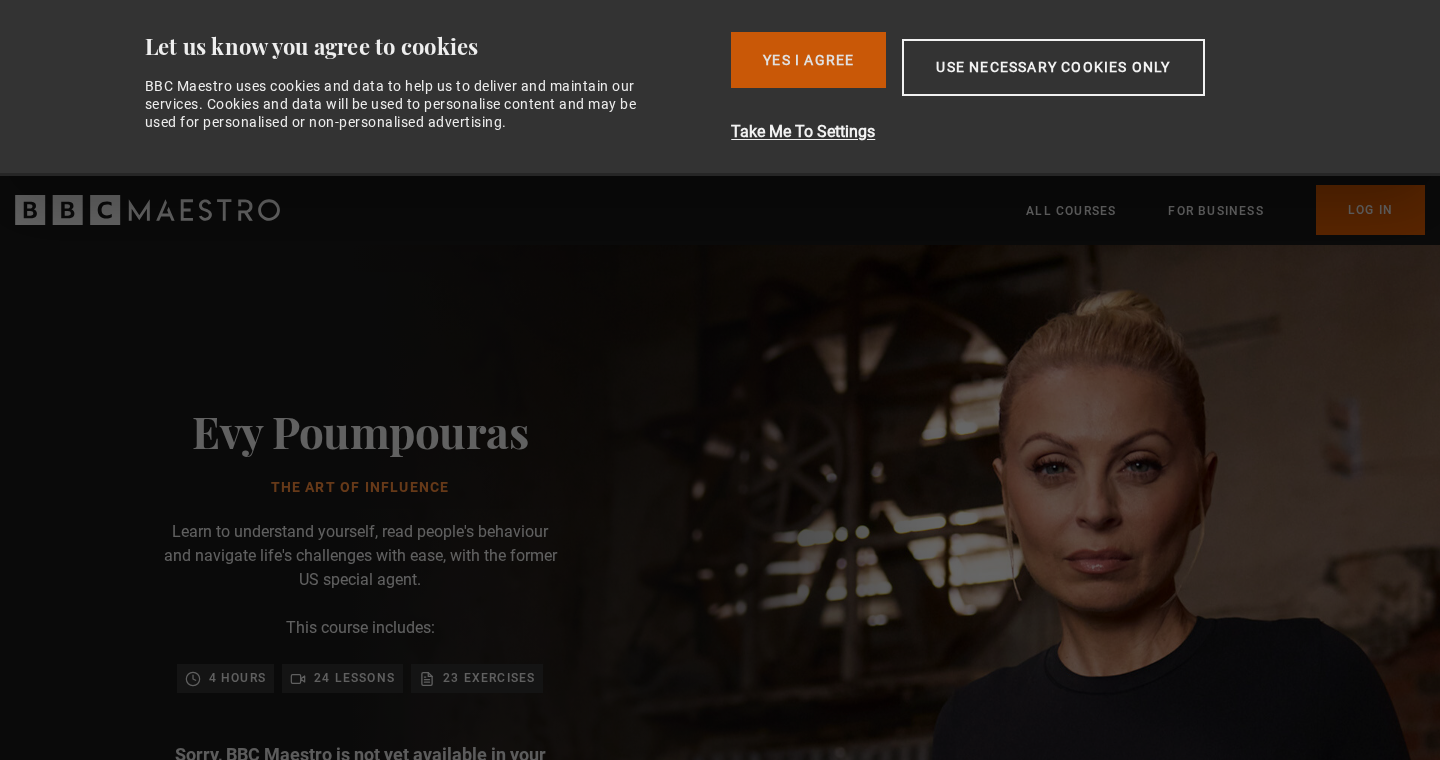 click on "Yes I Agree" at bounding box center (808, 60) 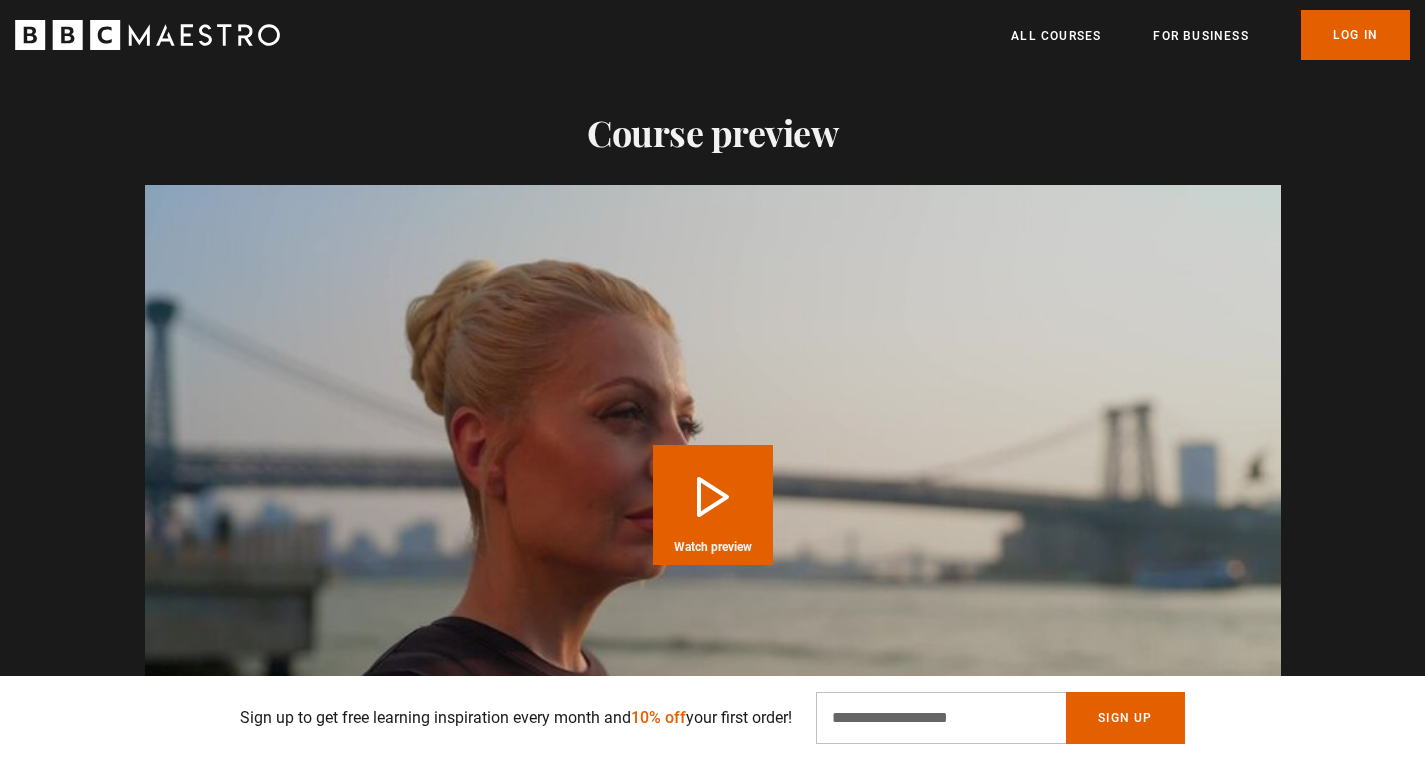 scroll, scrollTop: 1600, scrollLeft: 0, axis: vertical 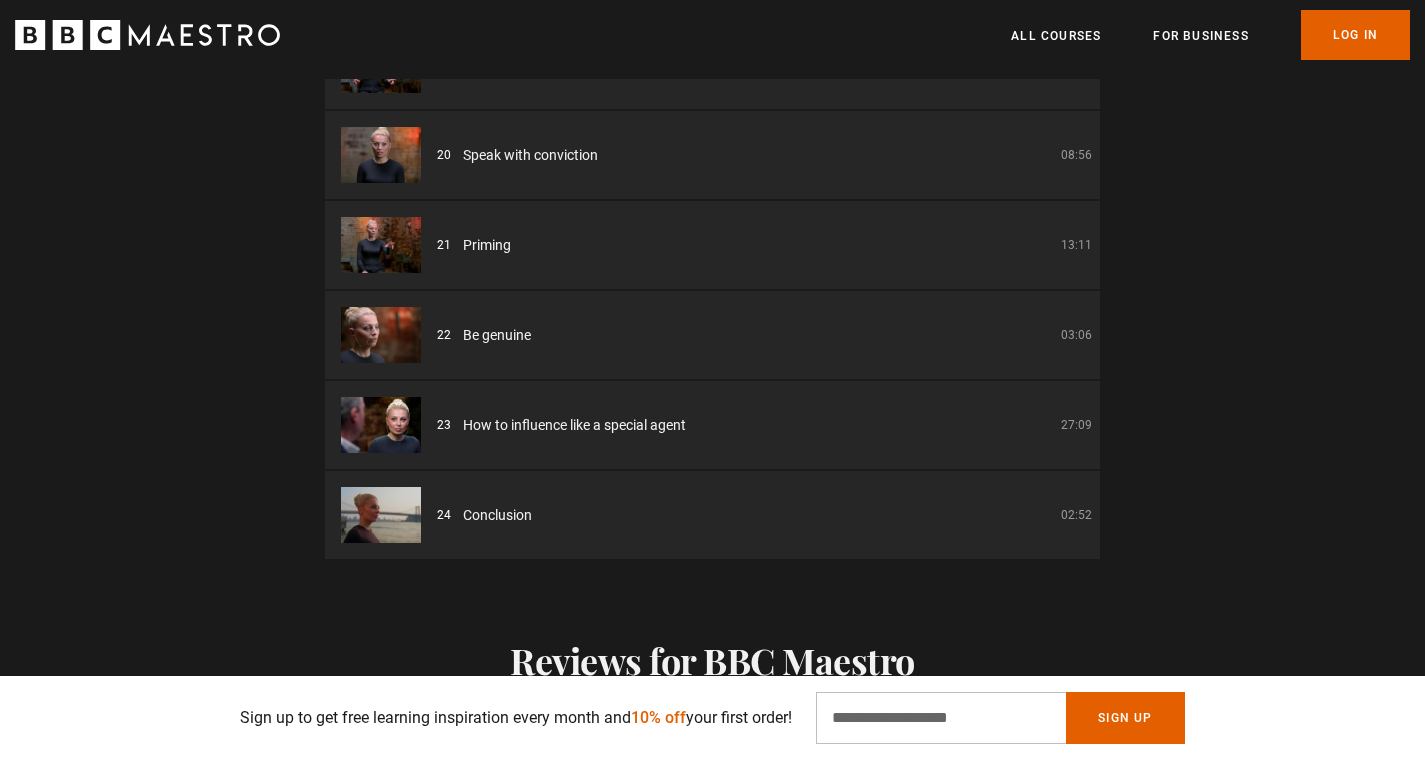 click on "How to influence like a special agent" at bounding box center (574, 425) 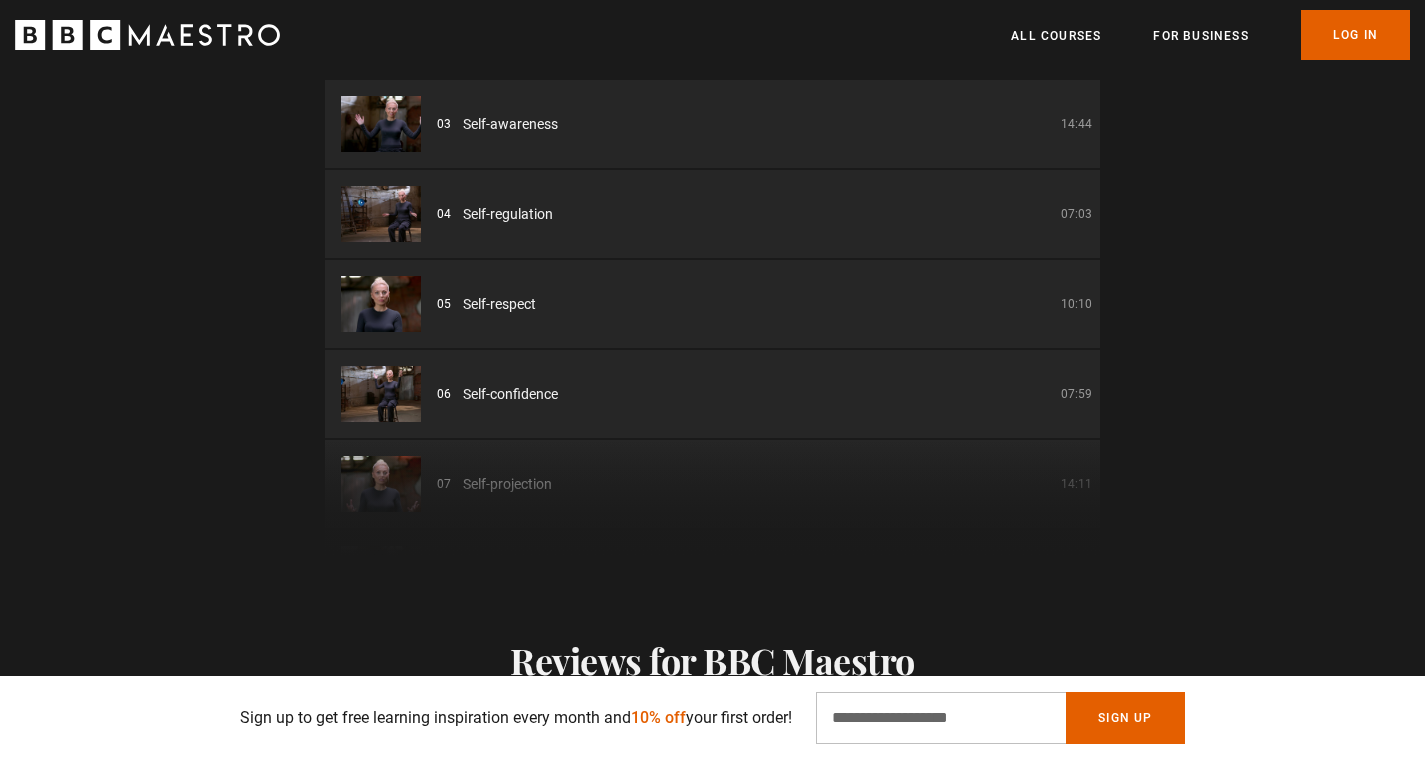 scroll, scrollTop: 0, scrollLeft: 0, axis: both 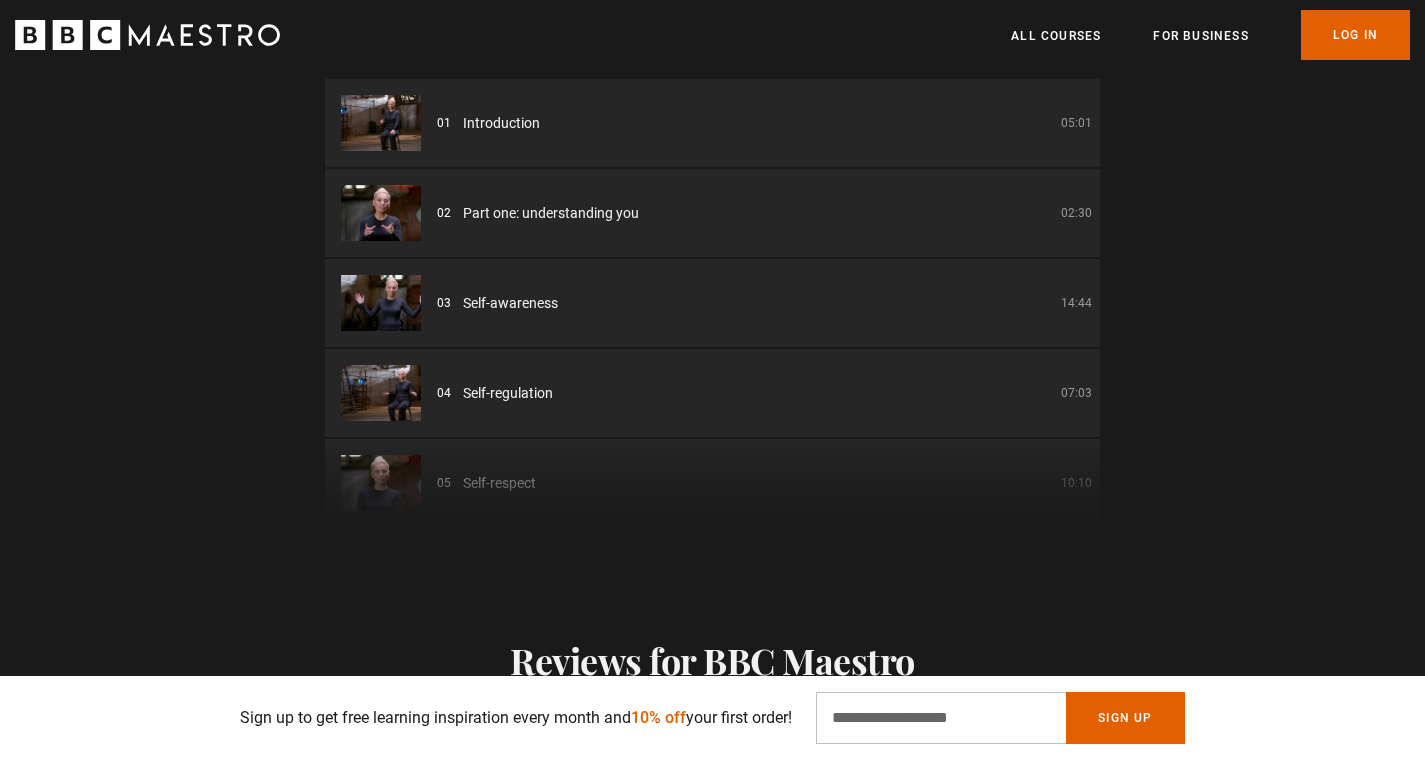 click at bounding box center (381, 213) 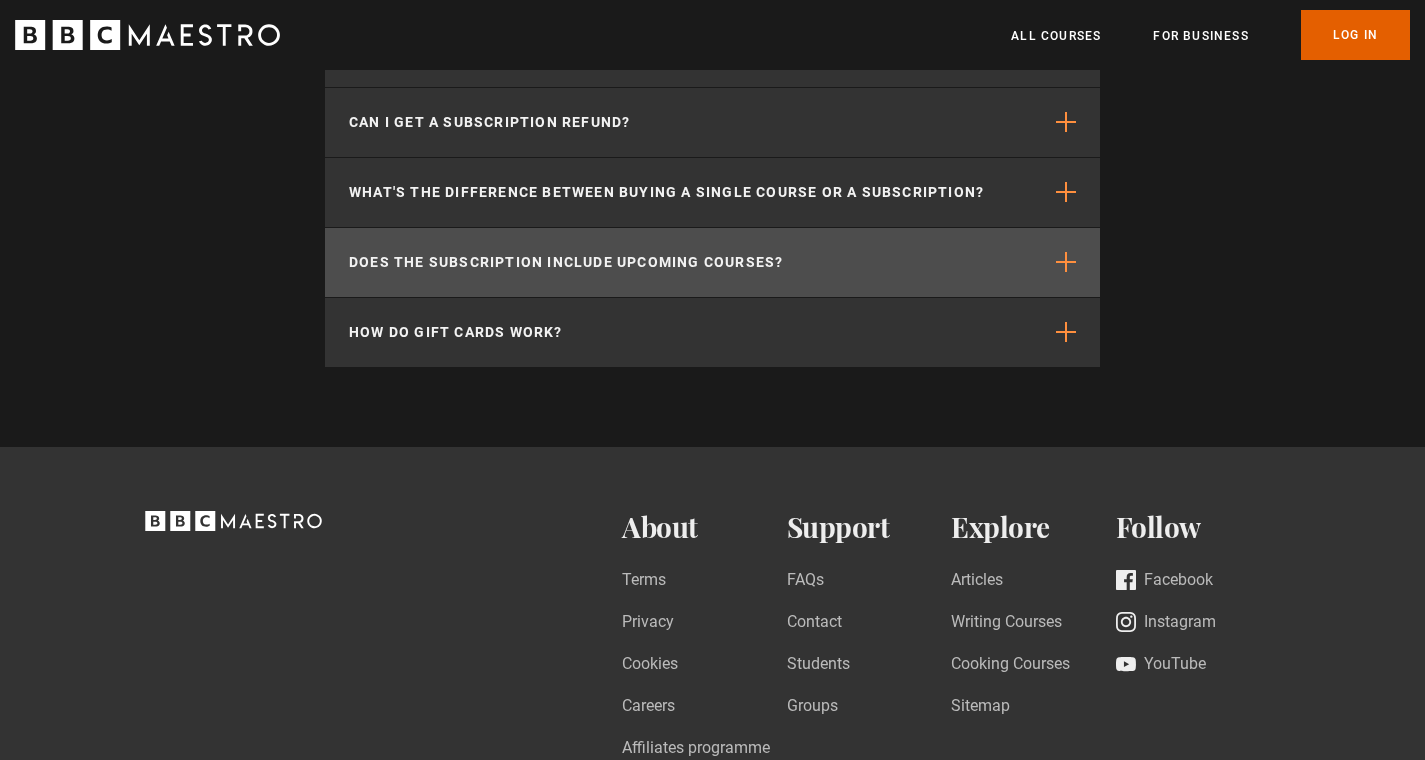 scroll, scrollTop: 4600, scrollLeft: 0, axis: vertical 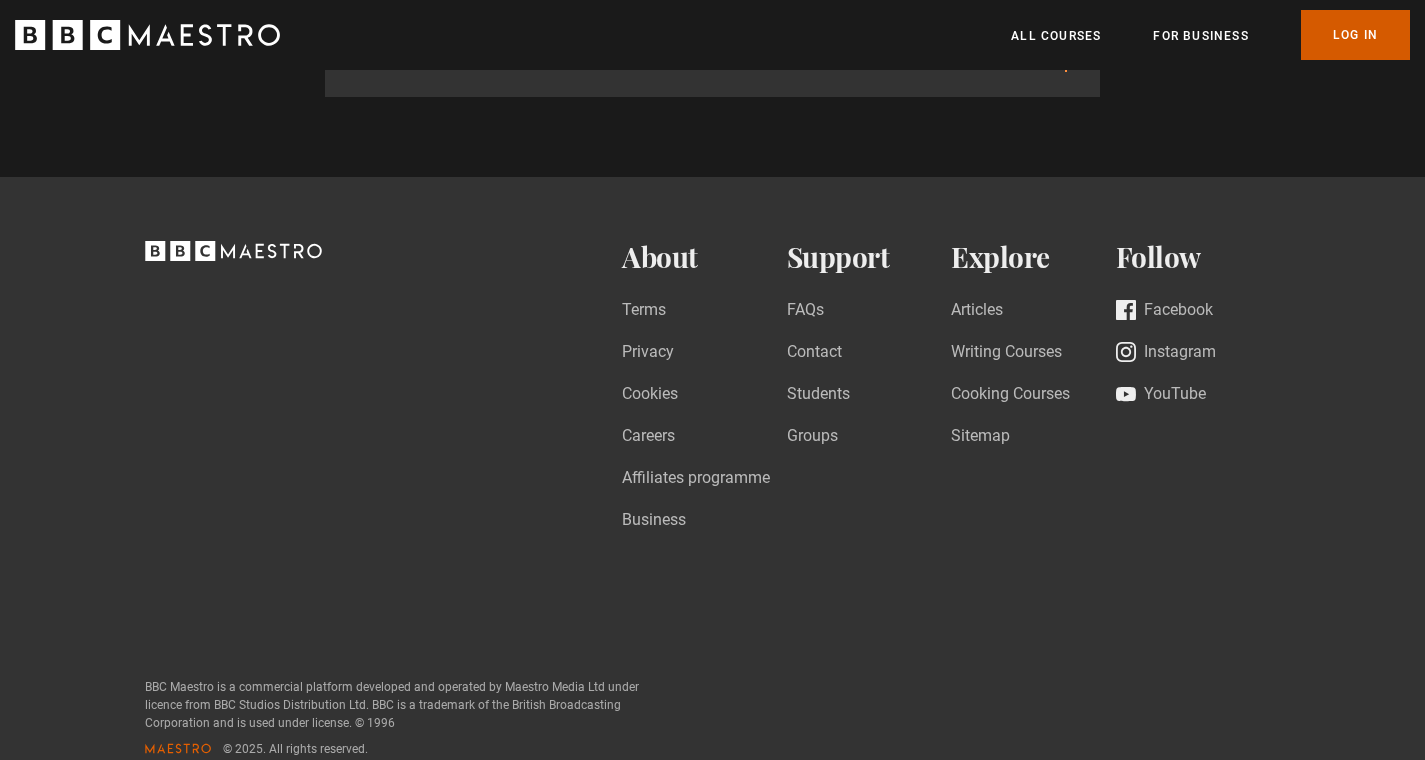click on "Log In" at bounding box center (1355, 35) 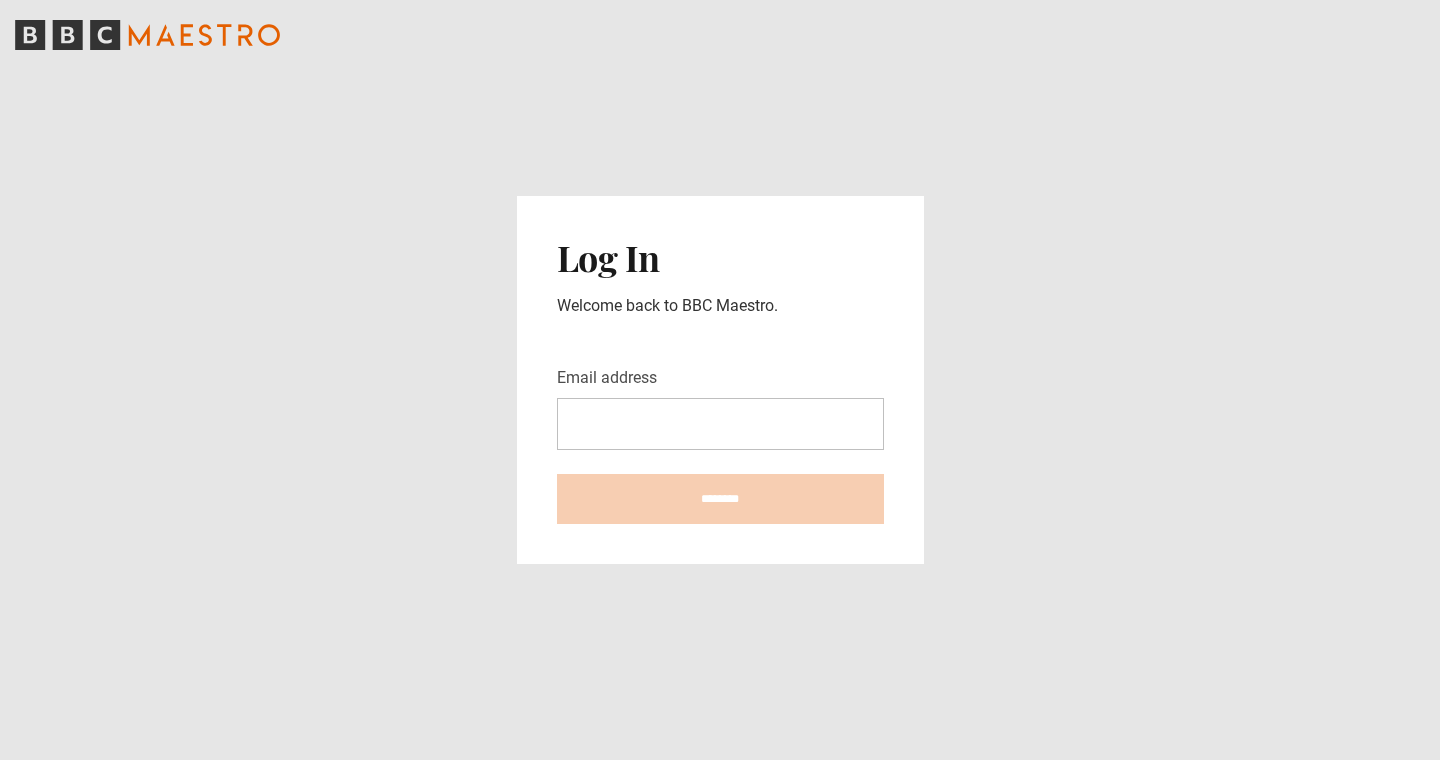 scroll, scrollTop: 0, scrollLeft: 0, axis: both 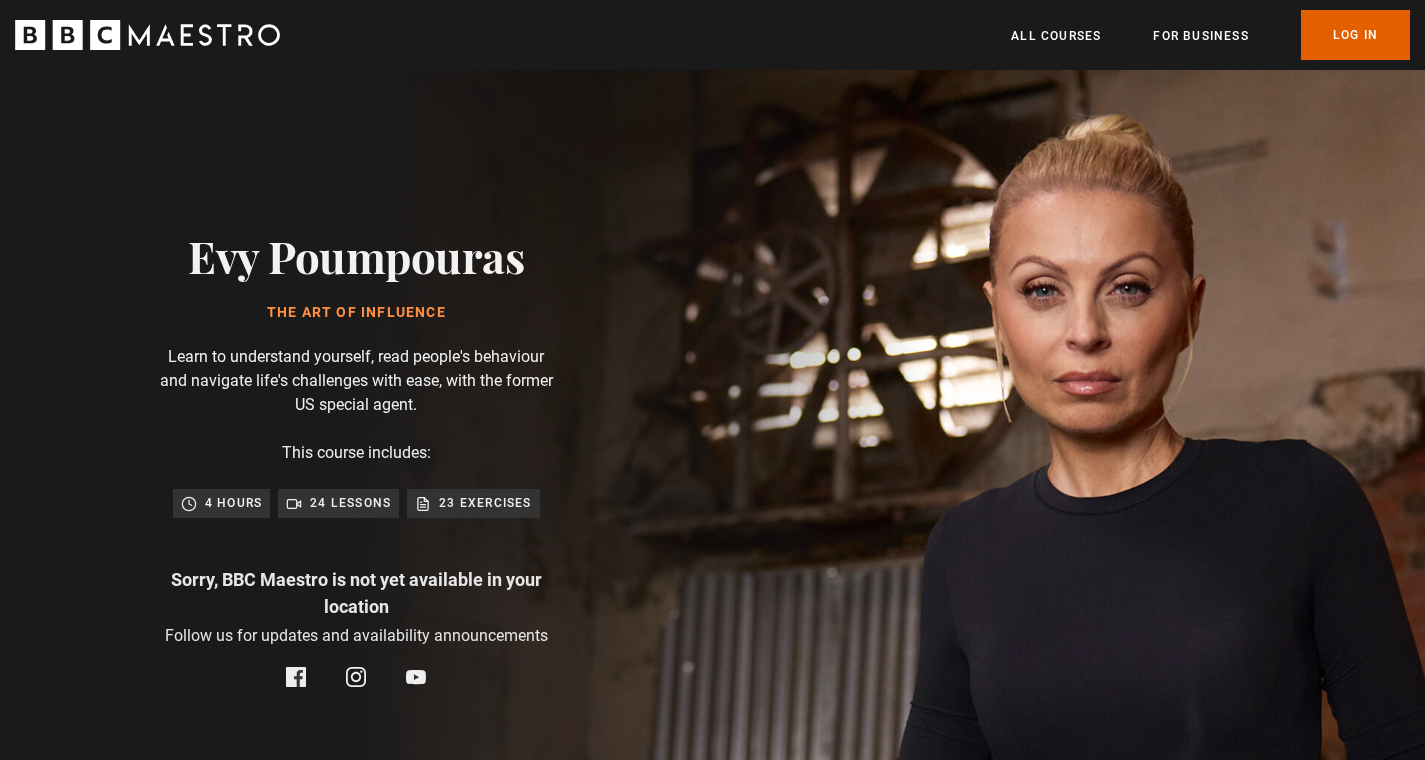 drag, startPoint x: 187, startPoint y: 263, endPoint x: 523, endPoint y: 261, distance: 336.00595 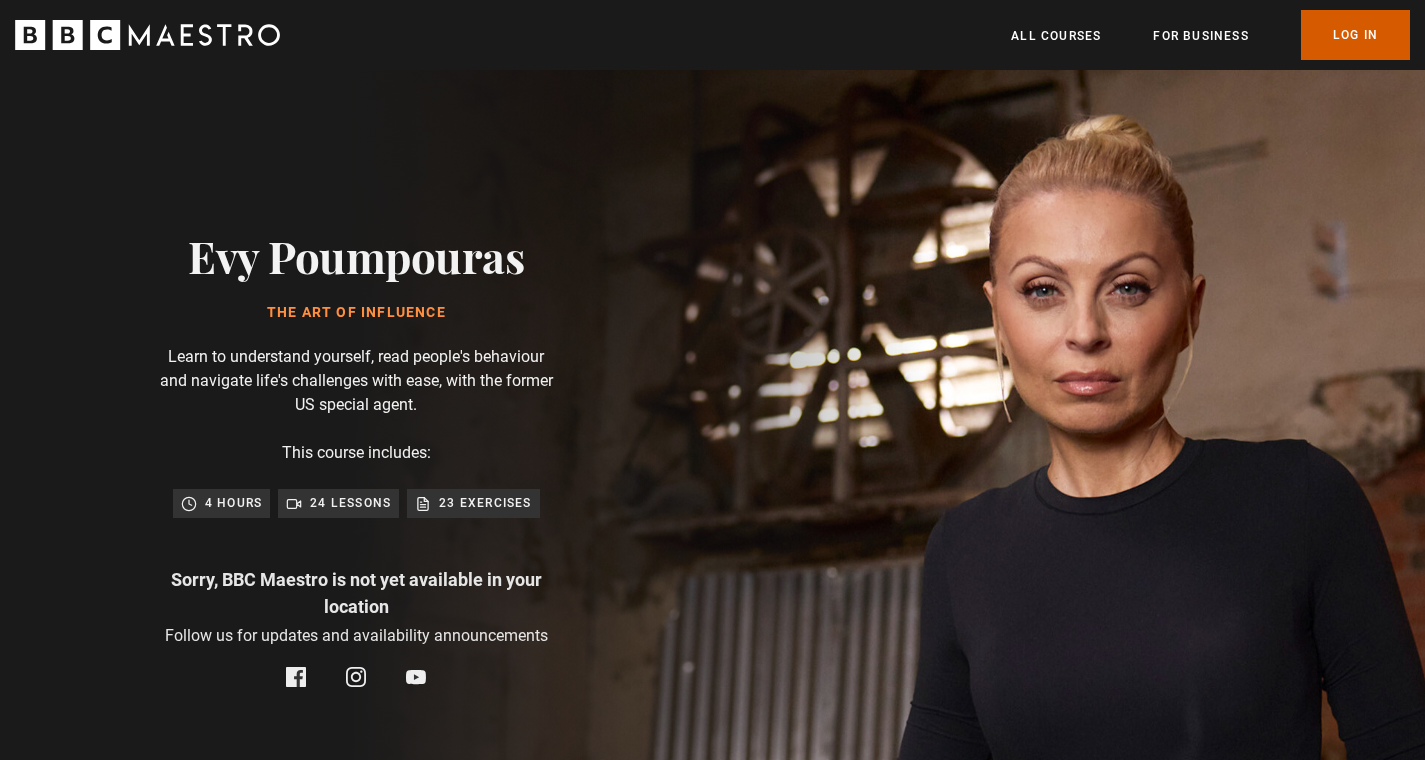 click on "Log In" at bounding box center [1355, 35] 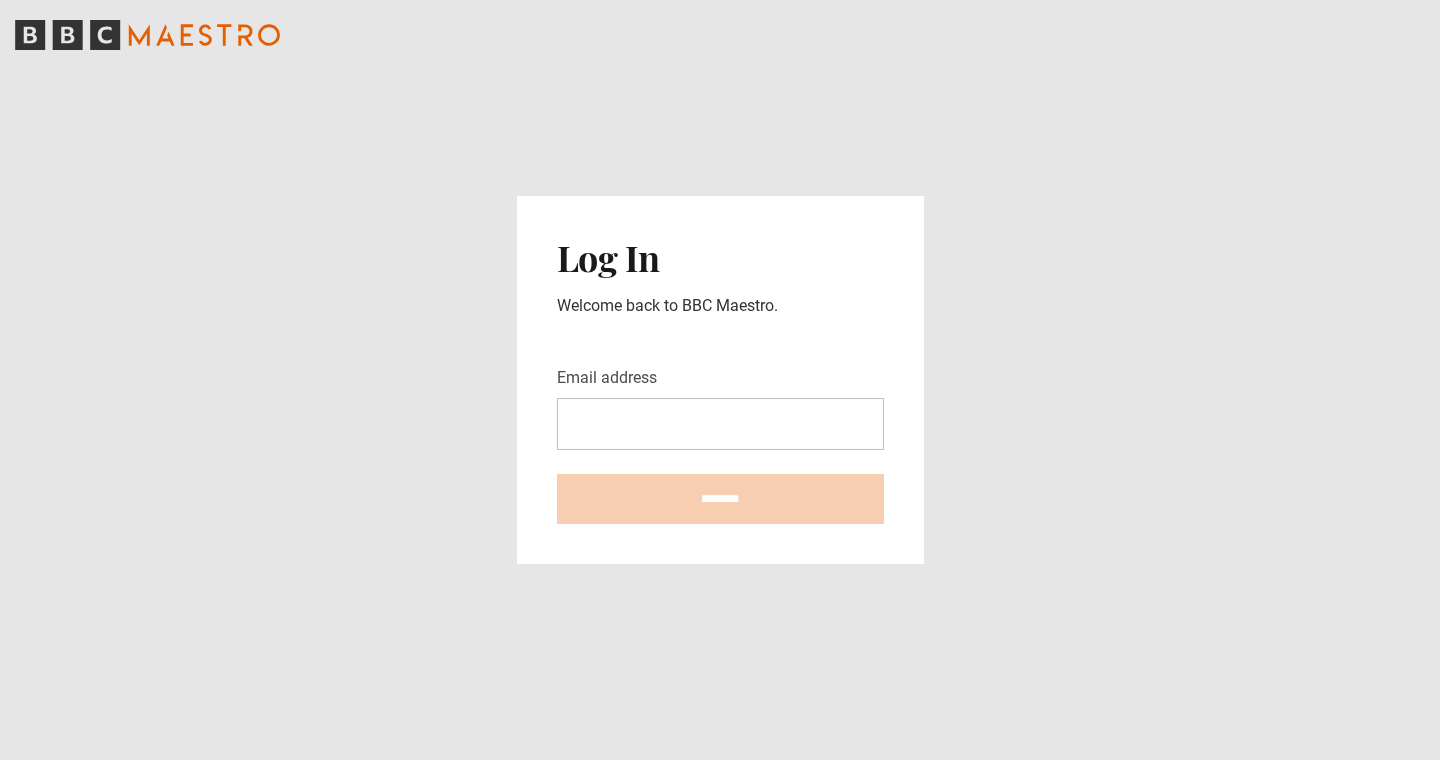 scroll, scrollTop: 0, scrollLeft: 0, axis: both 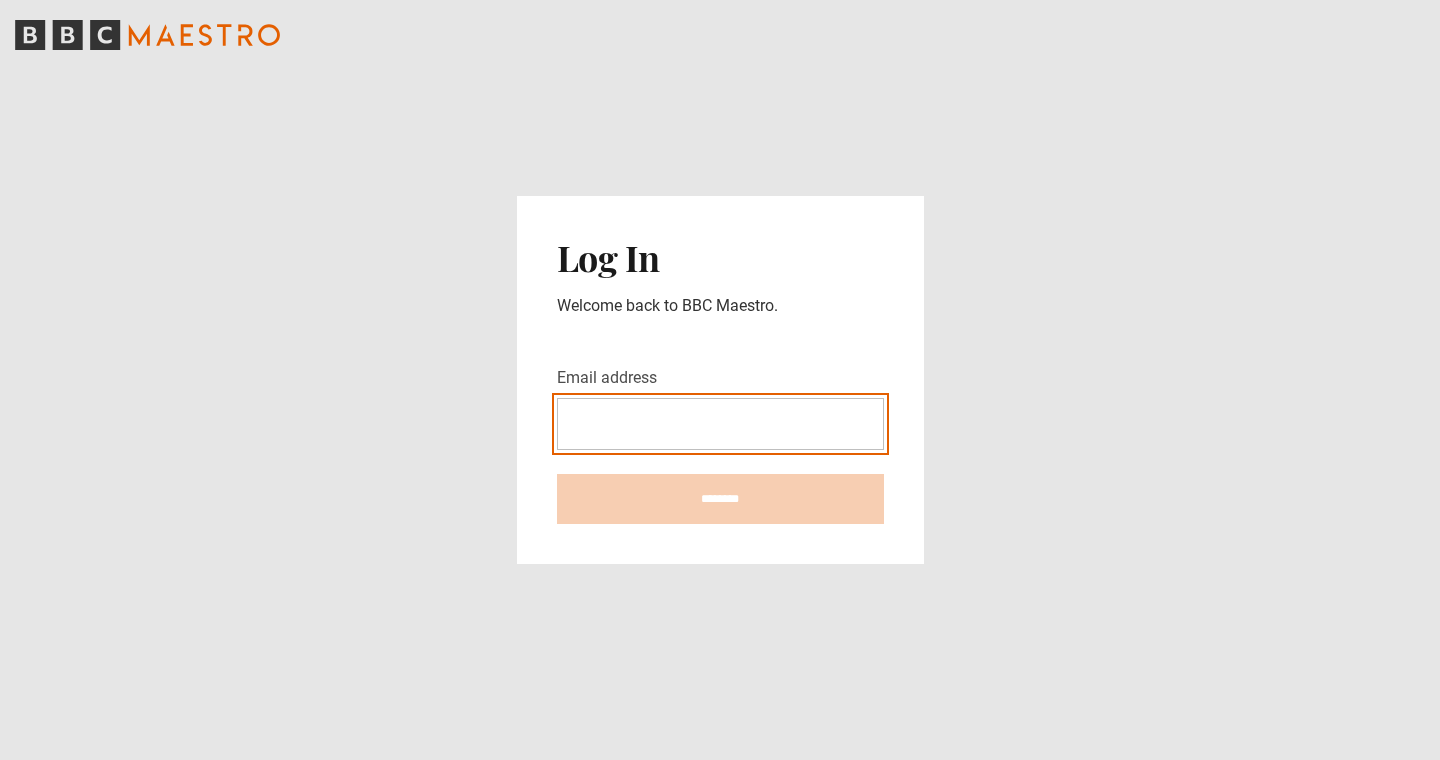 click on "Email address" at bounding box center (720, 424) 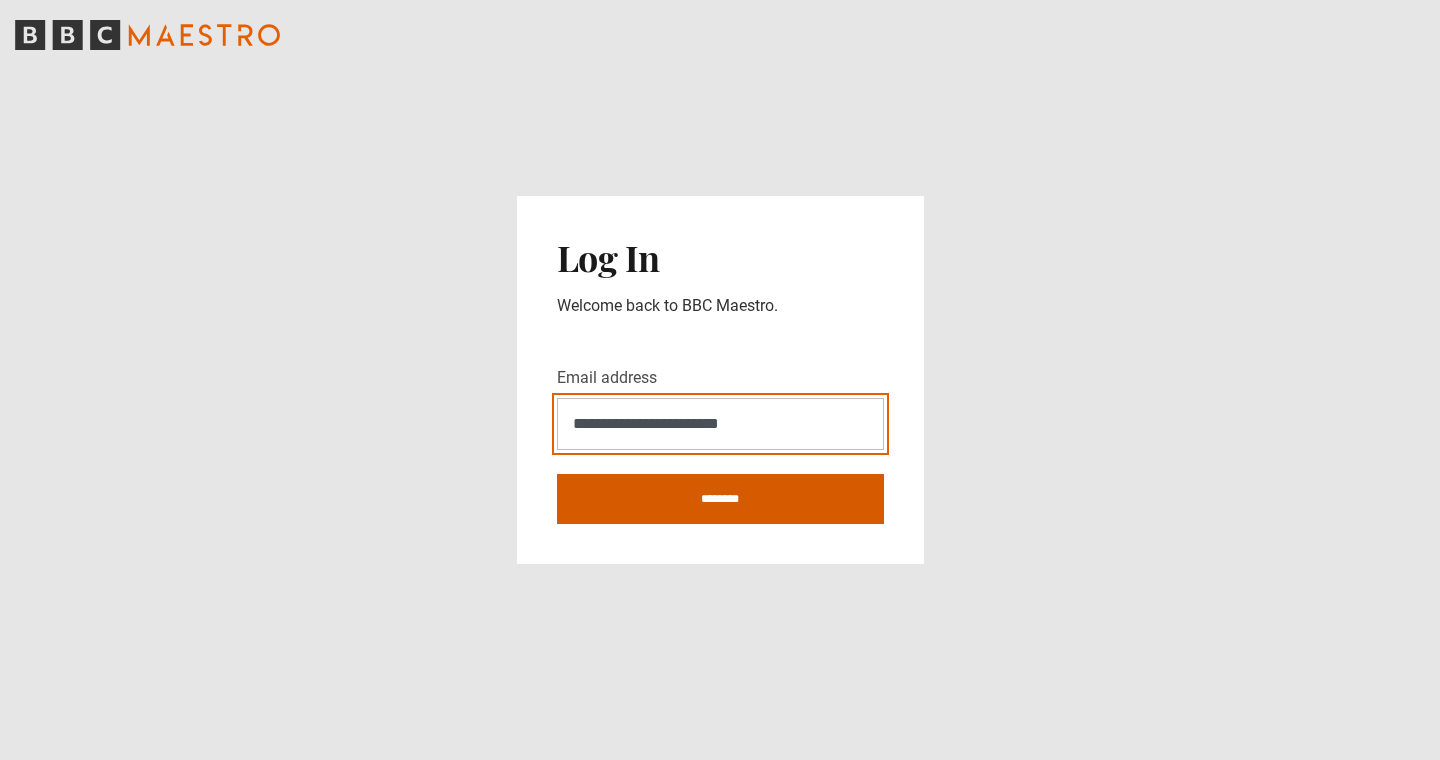 type on "**********" 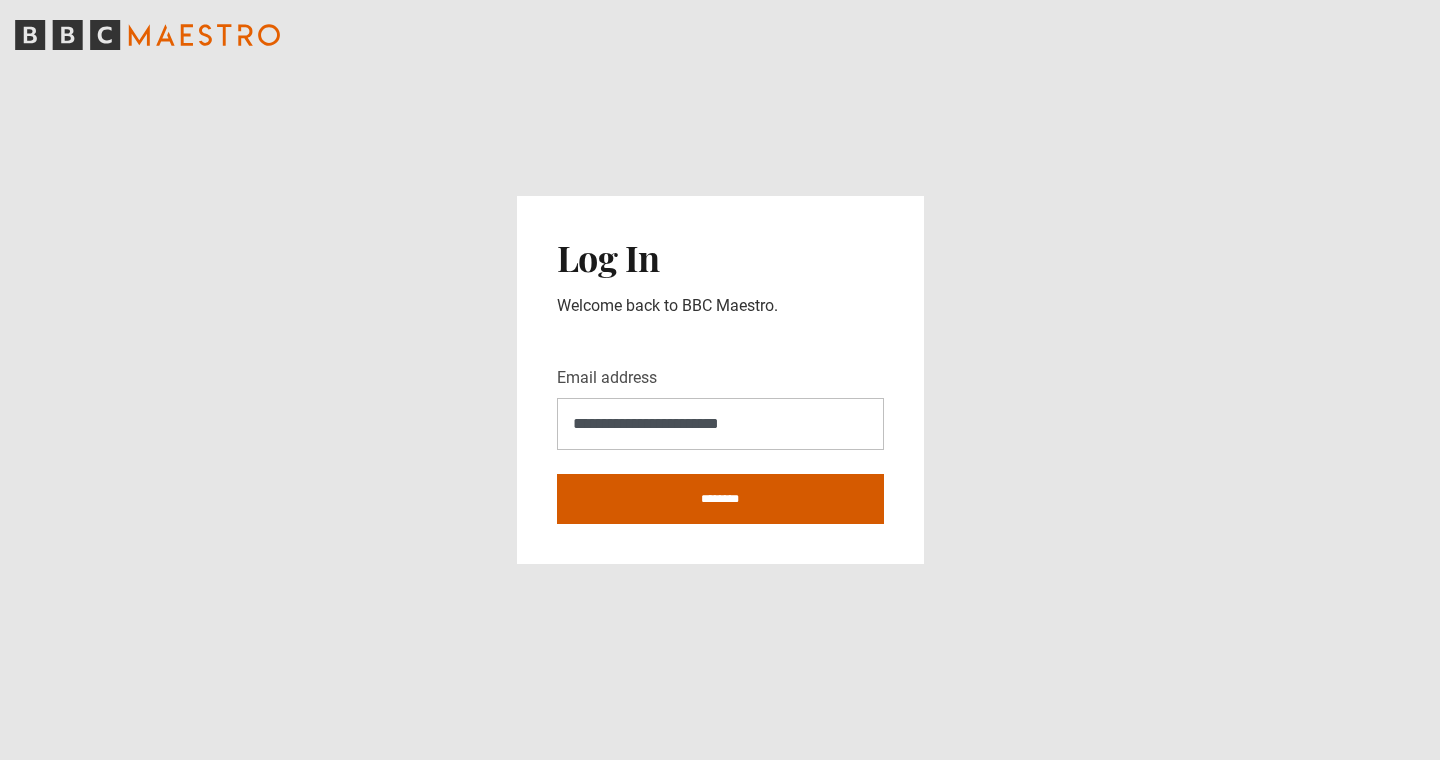 click on "********" at bounding box center [720, 499] 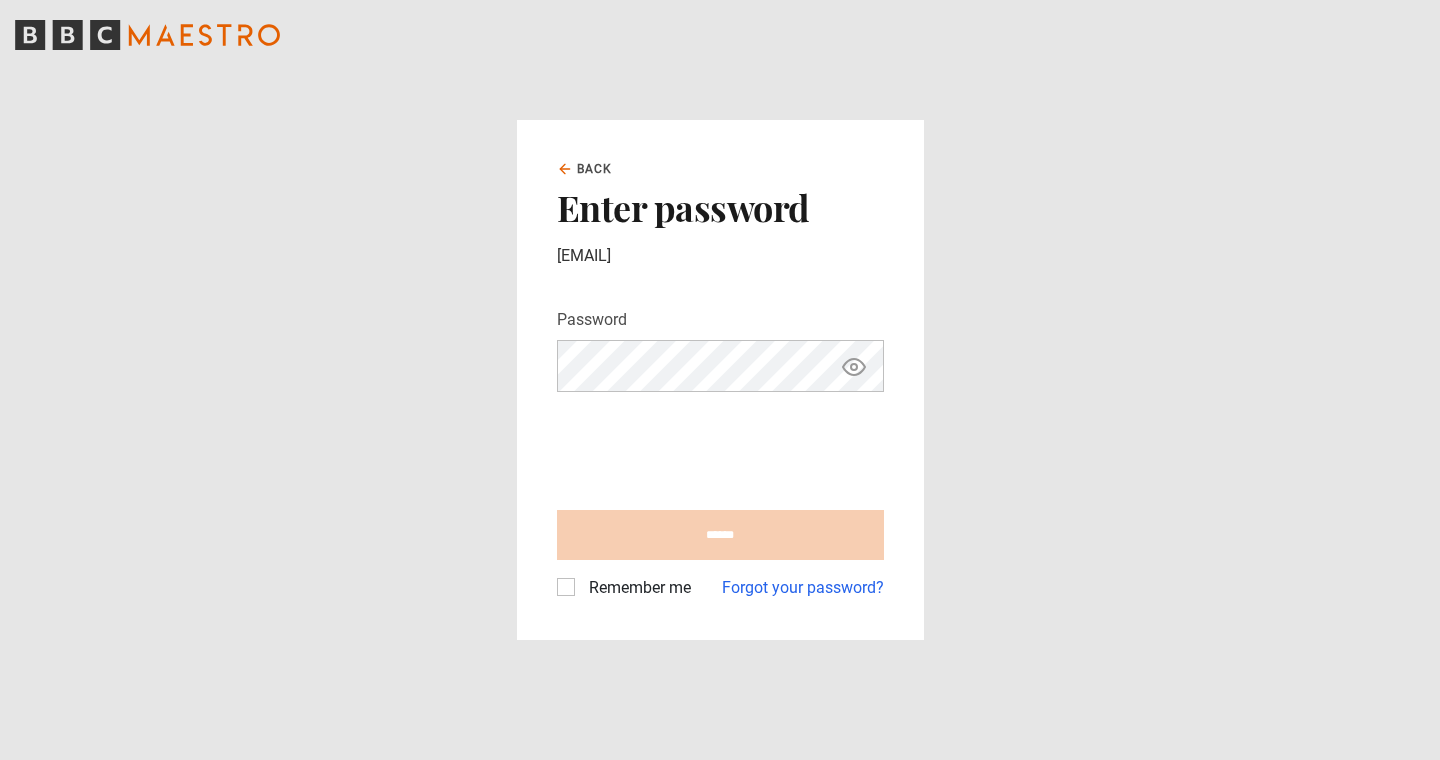 scroll, scrollTop: 0, scrollLeft: 0, axis: both 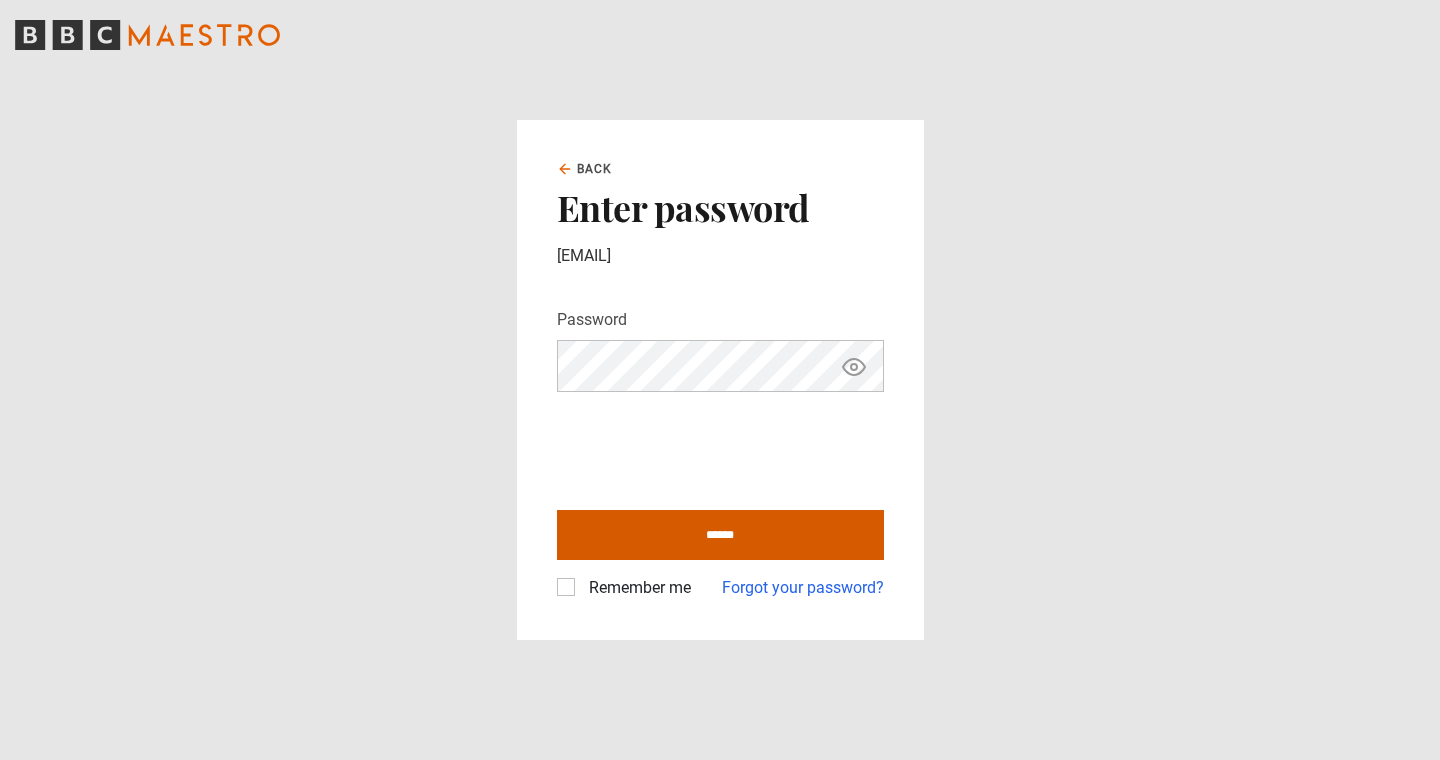 click on "******" at bounding box center [720, 535] 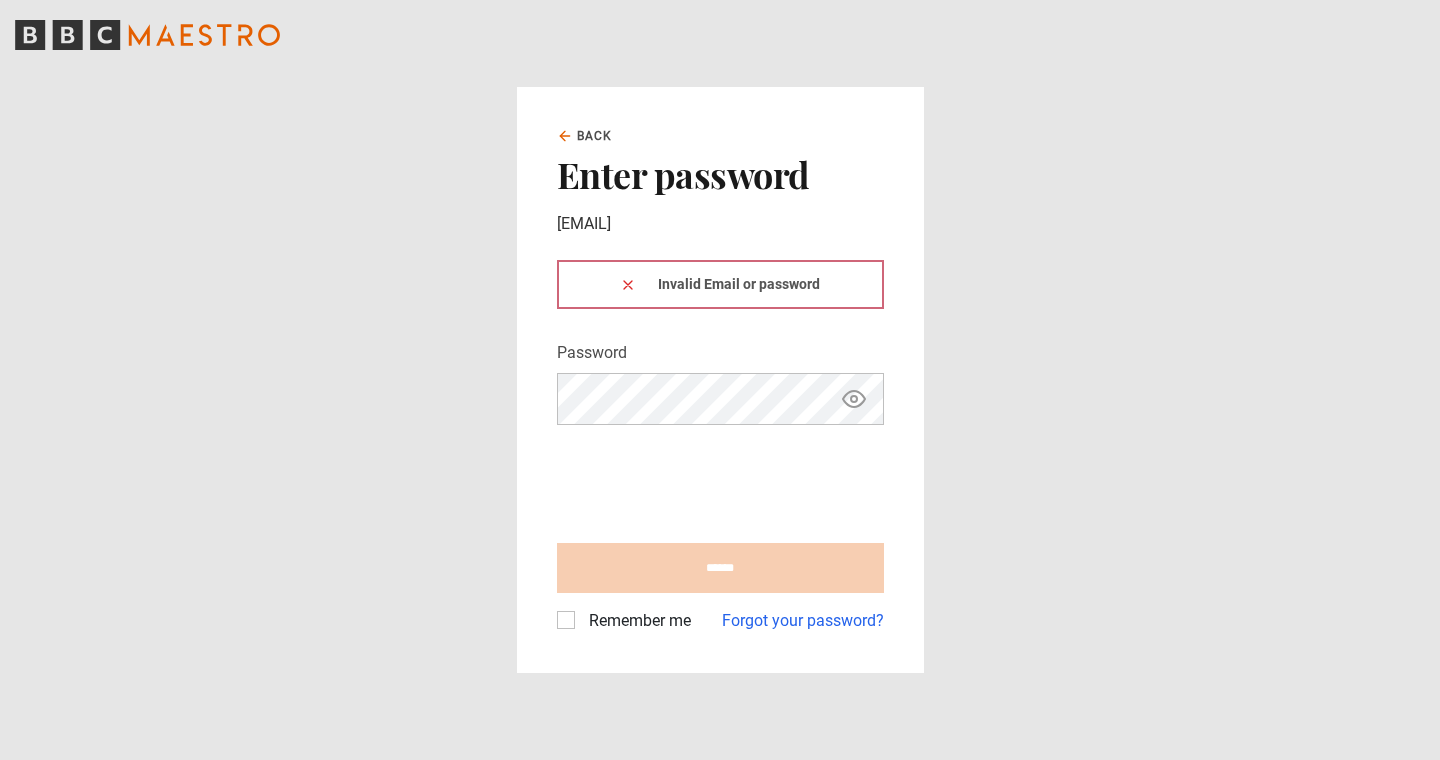 scroll, scrollTop: 0, scrollLeft: 0, axis: both 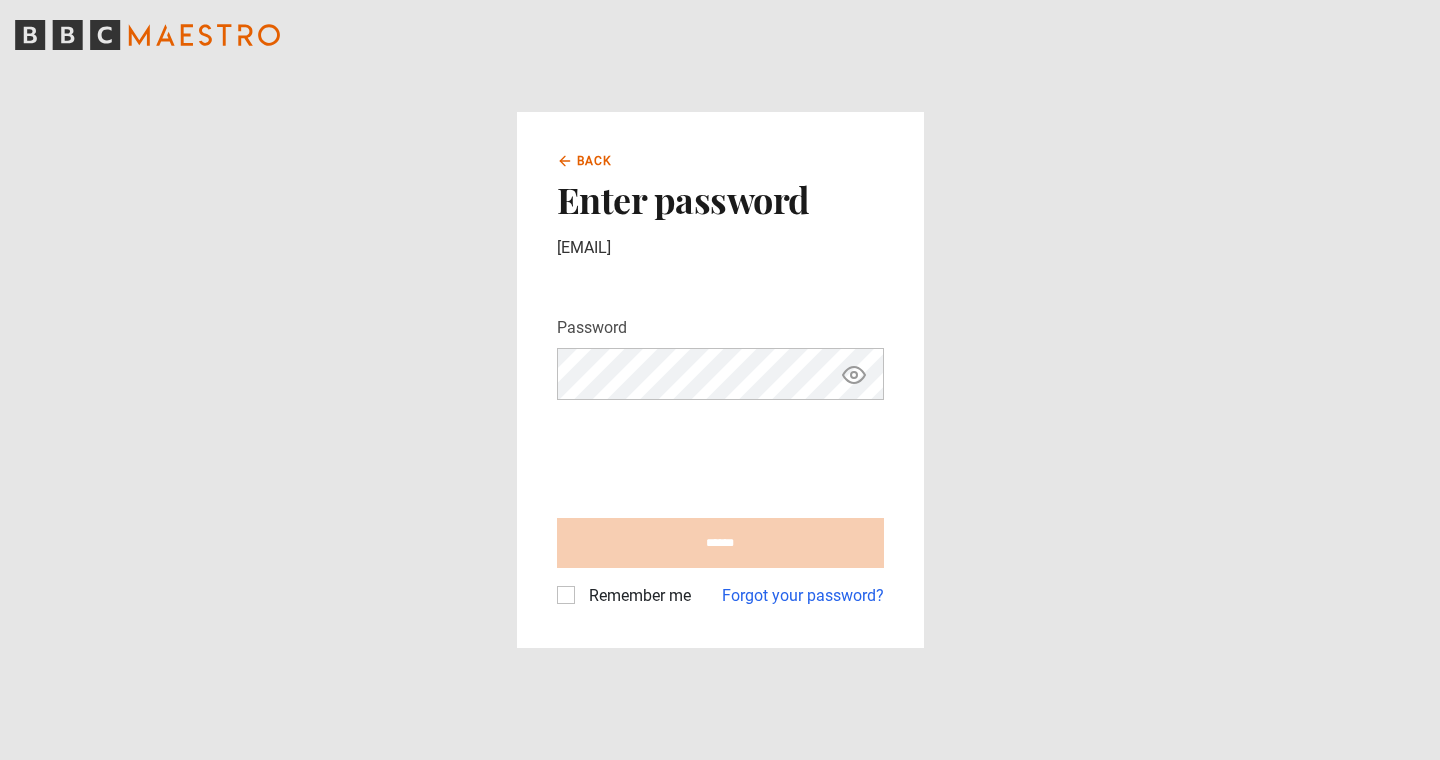 click 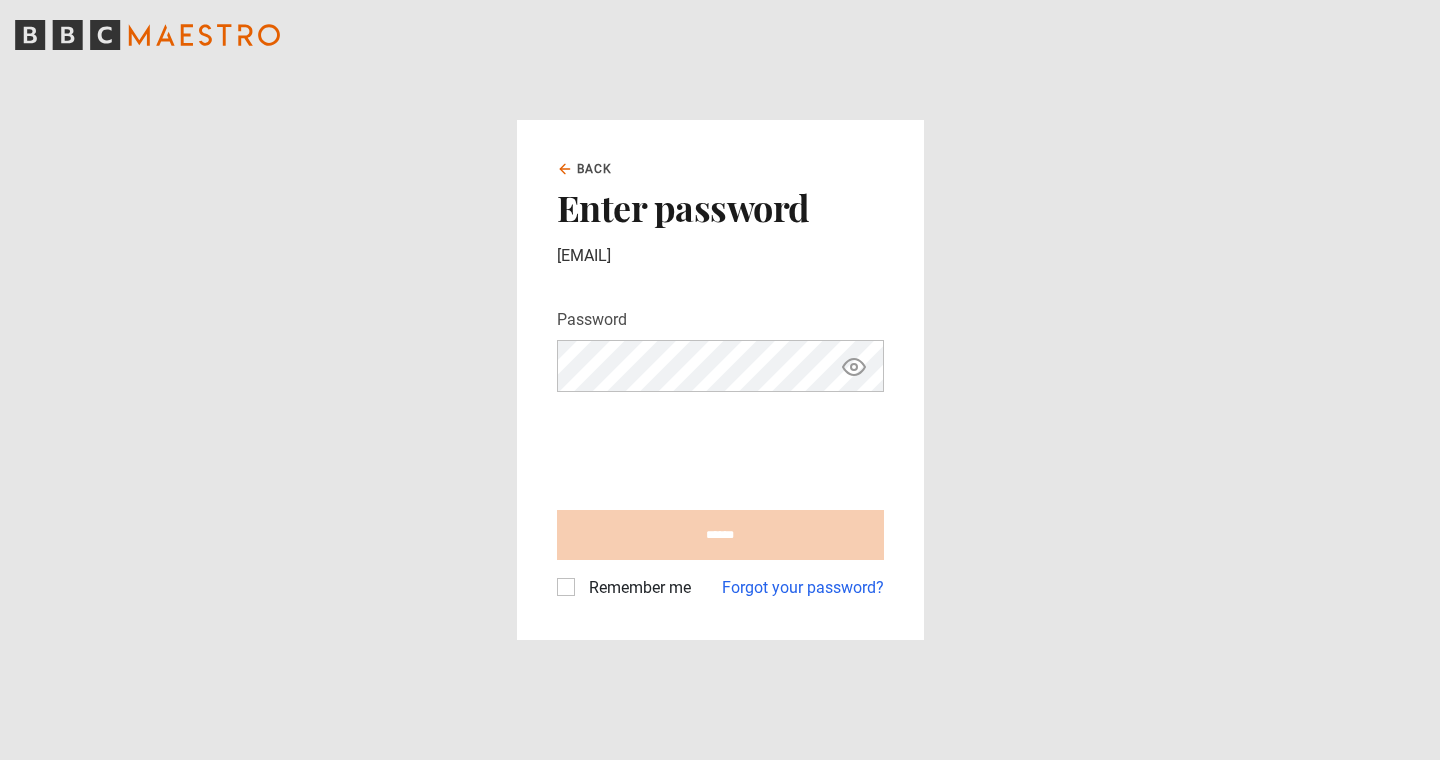 scroll, scrollTop: 0, scrollLeft: 0, axis: both 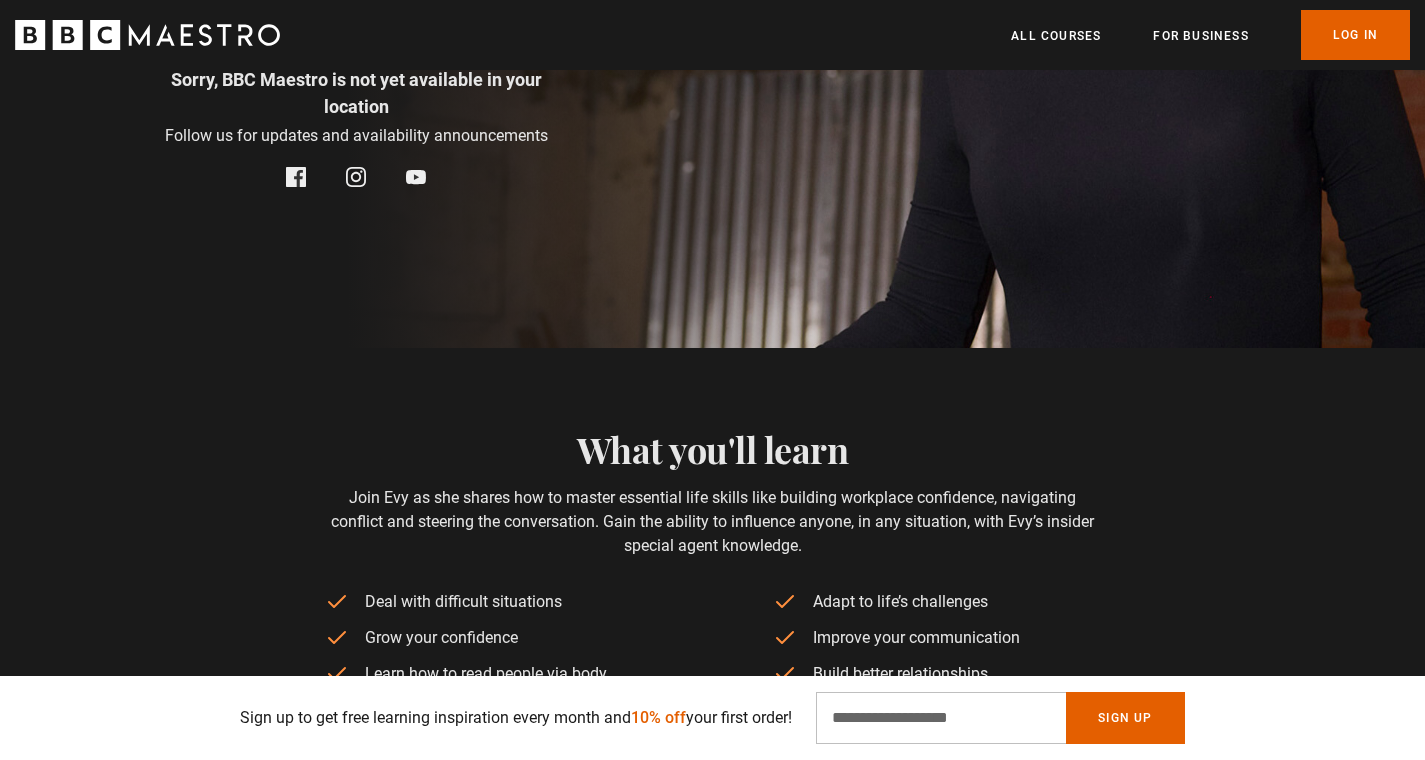 drag, startPoint x: 166, startPoint y: 135, endPoint x: 561, endPoint y: 139, distance: 395.02026 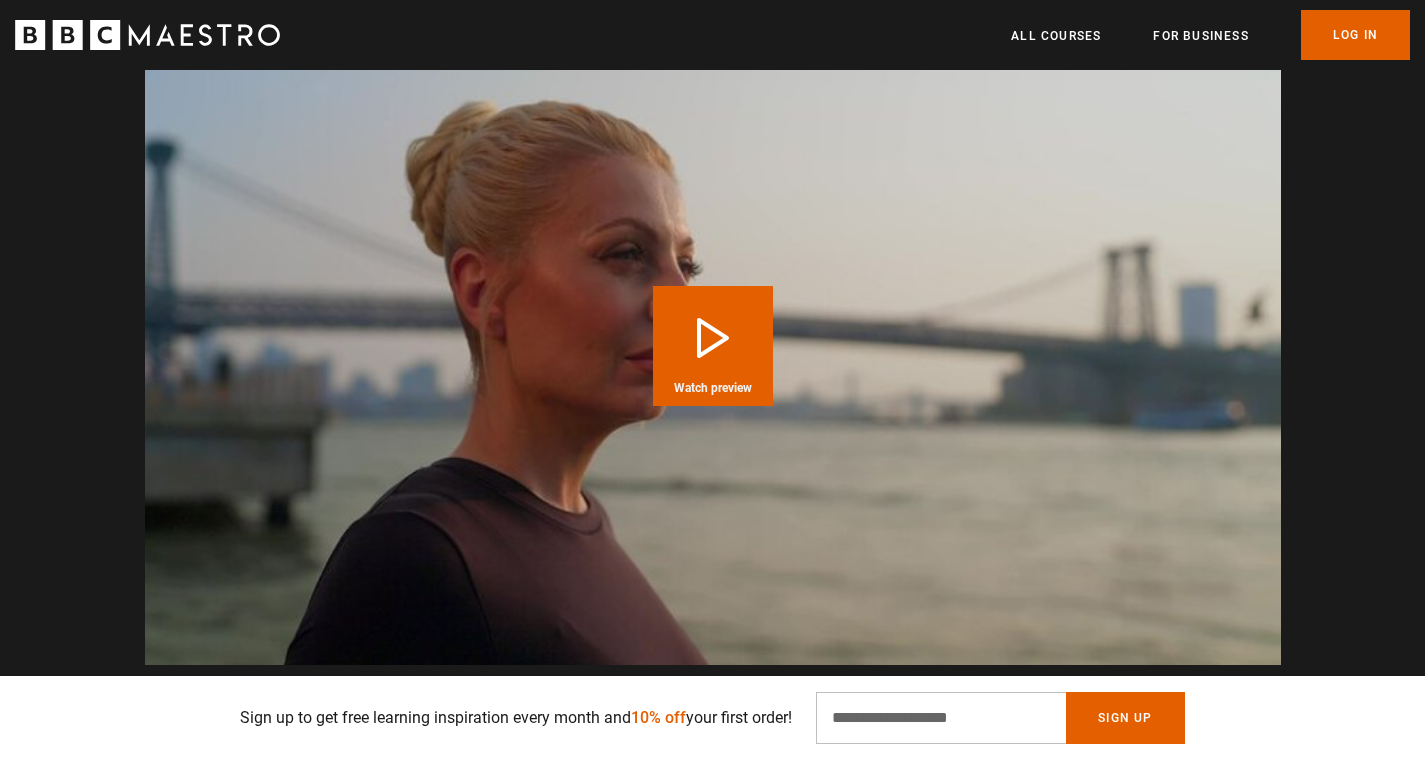 scroll, scrollTop: 1900, scrollLeft: 0, axis: vertical 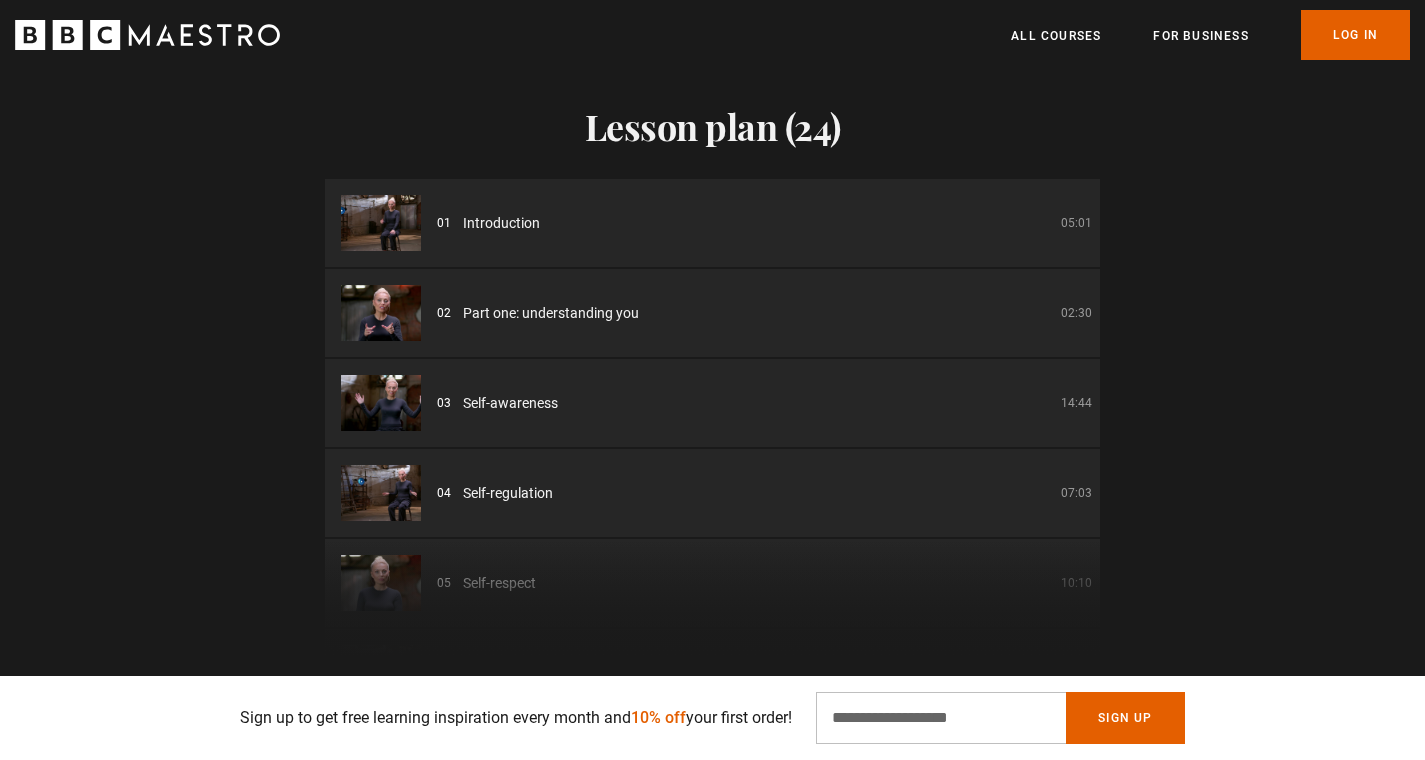 click at bounding box center [381, 313] 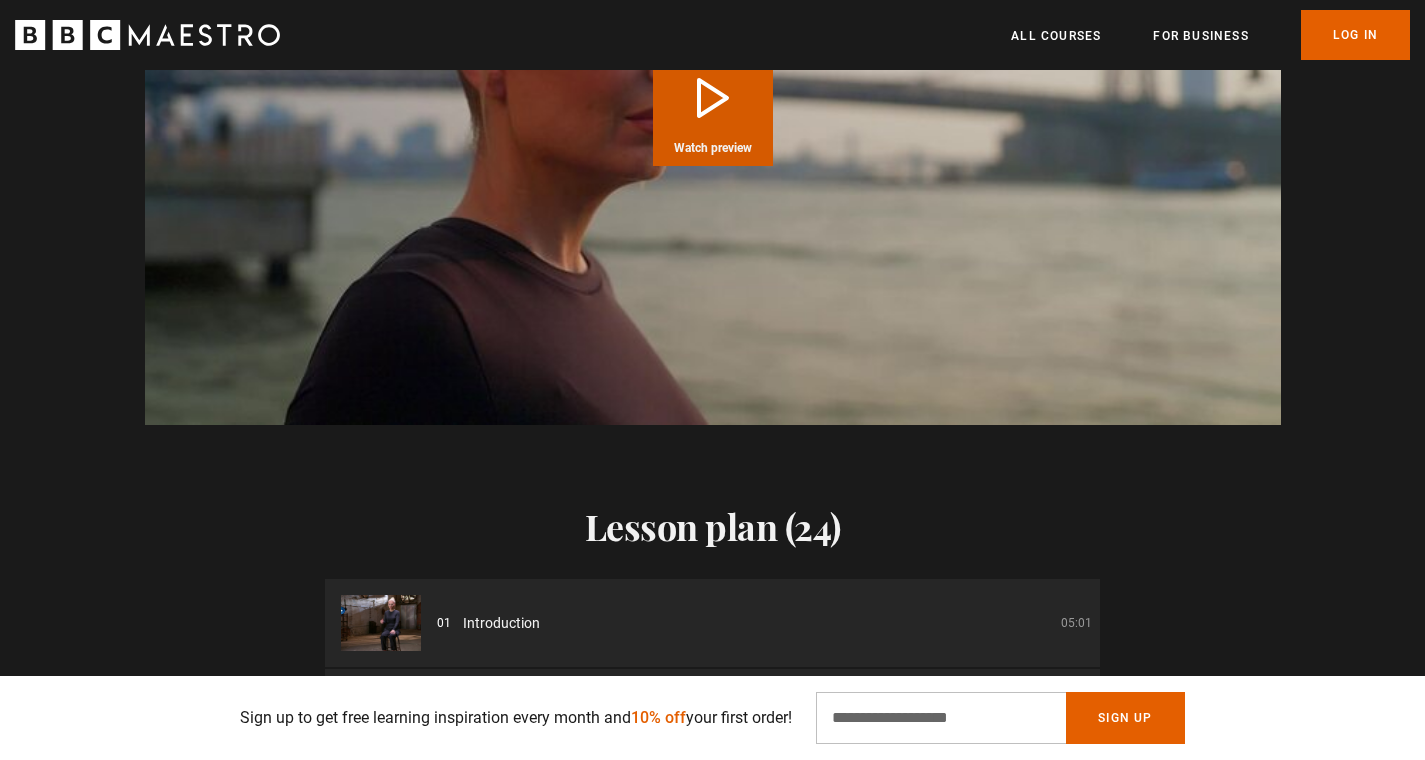 click on "Watch preview" at bounding box center [713, 148] 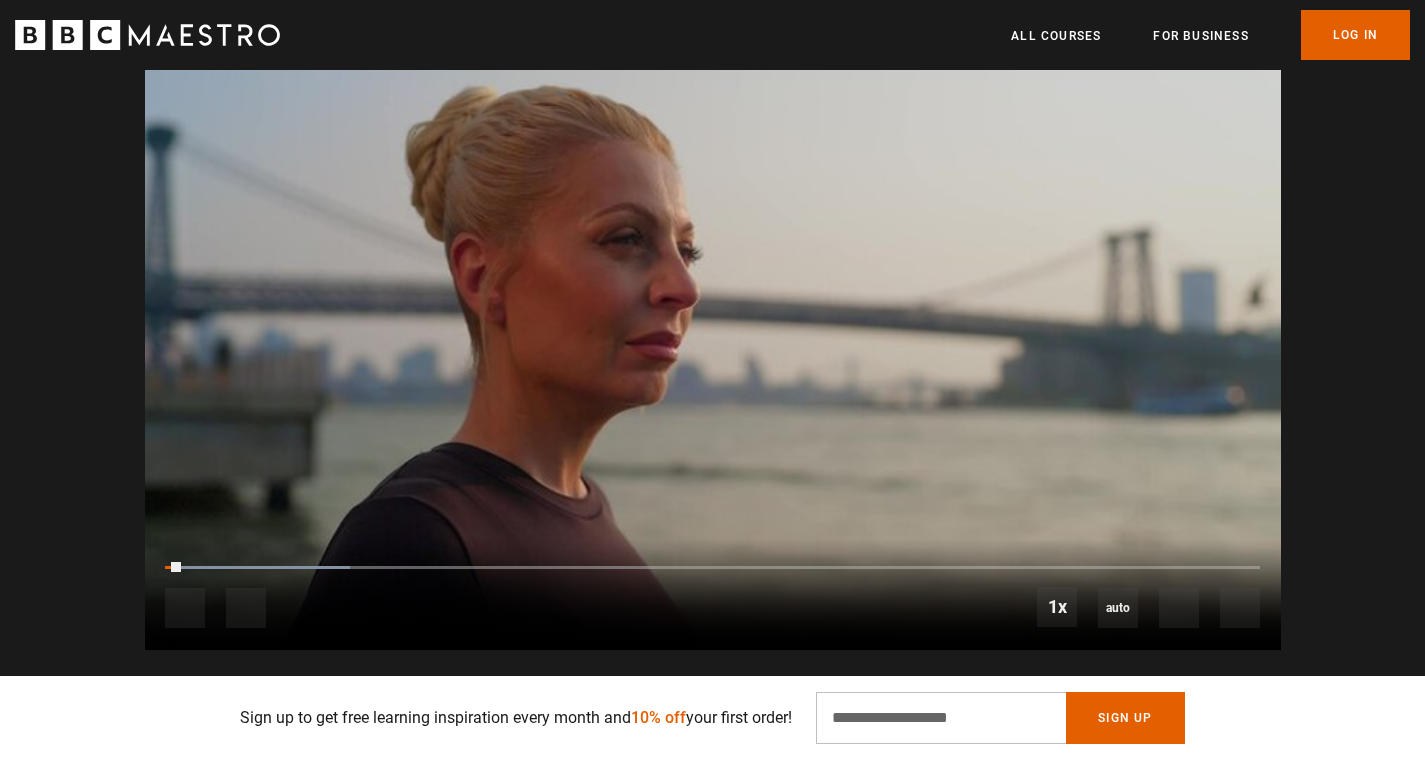 scroll, scrollTop: 1686, scrollLeft: 0, axis: vertical 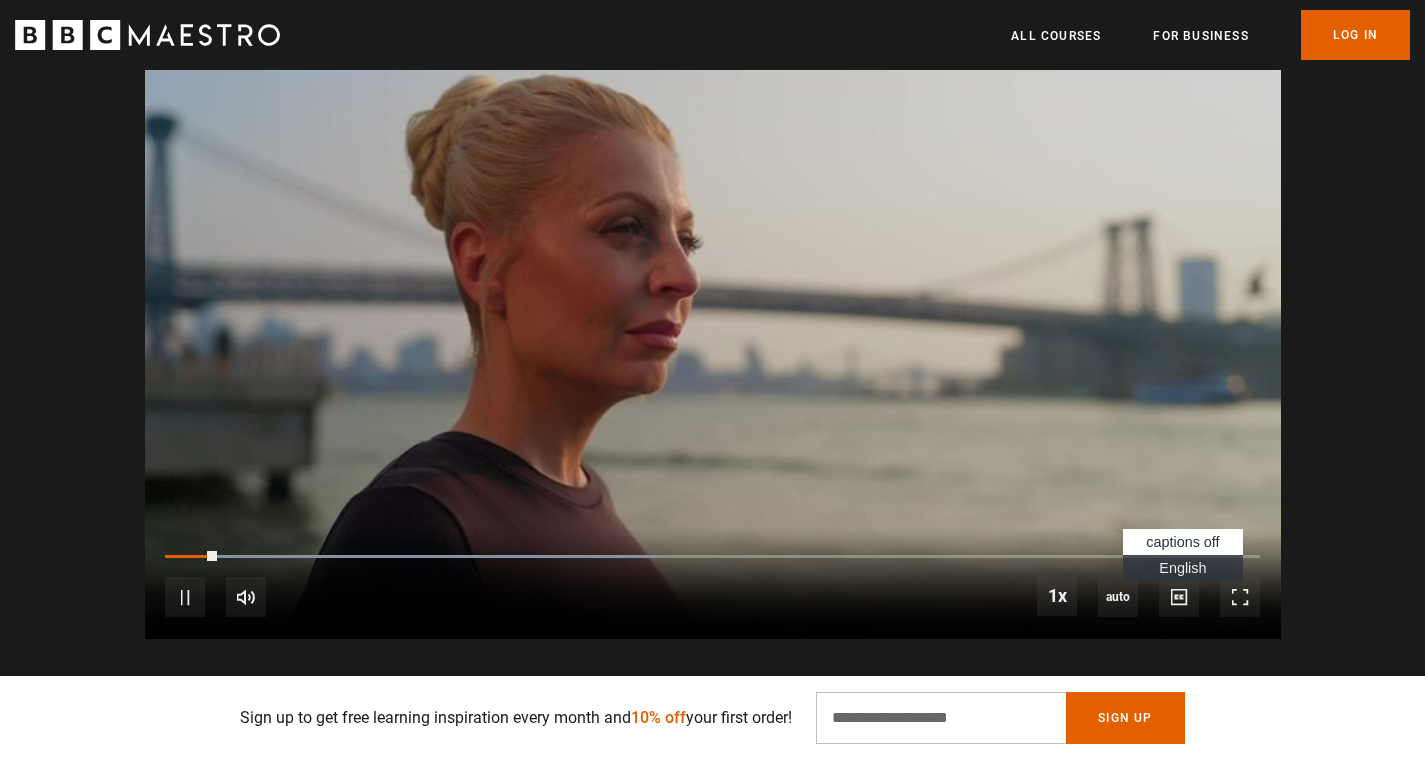click on "English  Captions" at bounding box center (1182, 568) 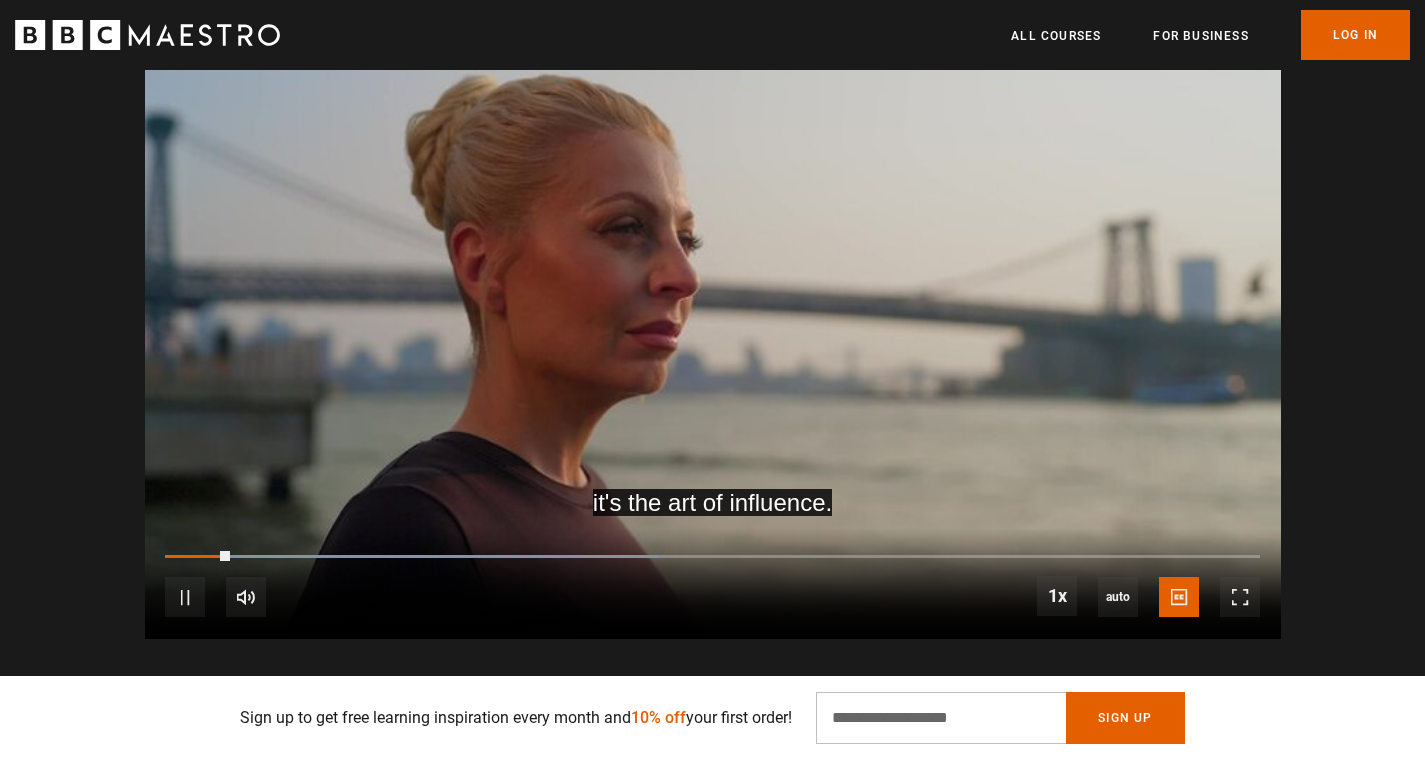 scroll, scrollTop: 0, scrollLeft: 1048, axis: horizontal 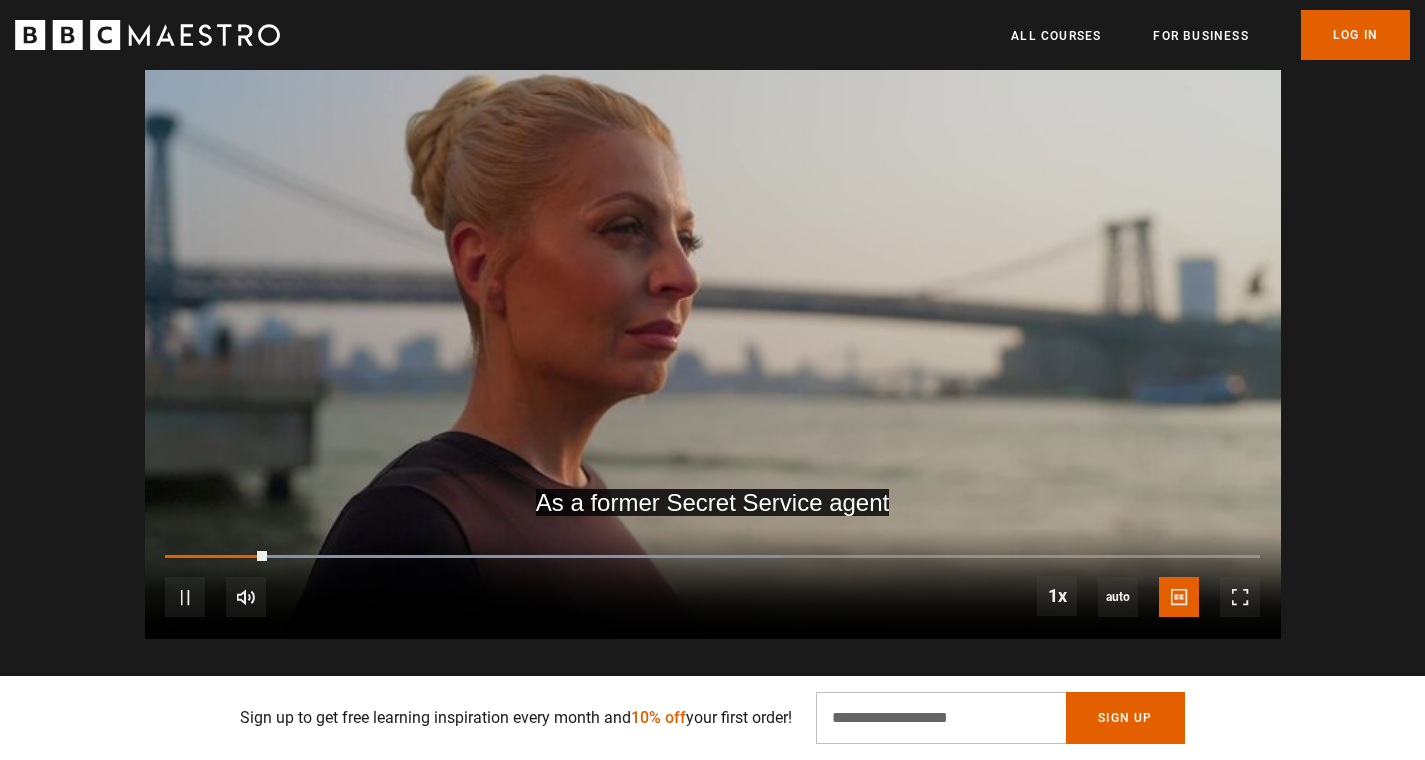 click at bounding box center [713, 319] 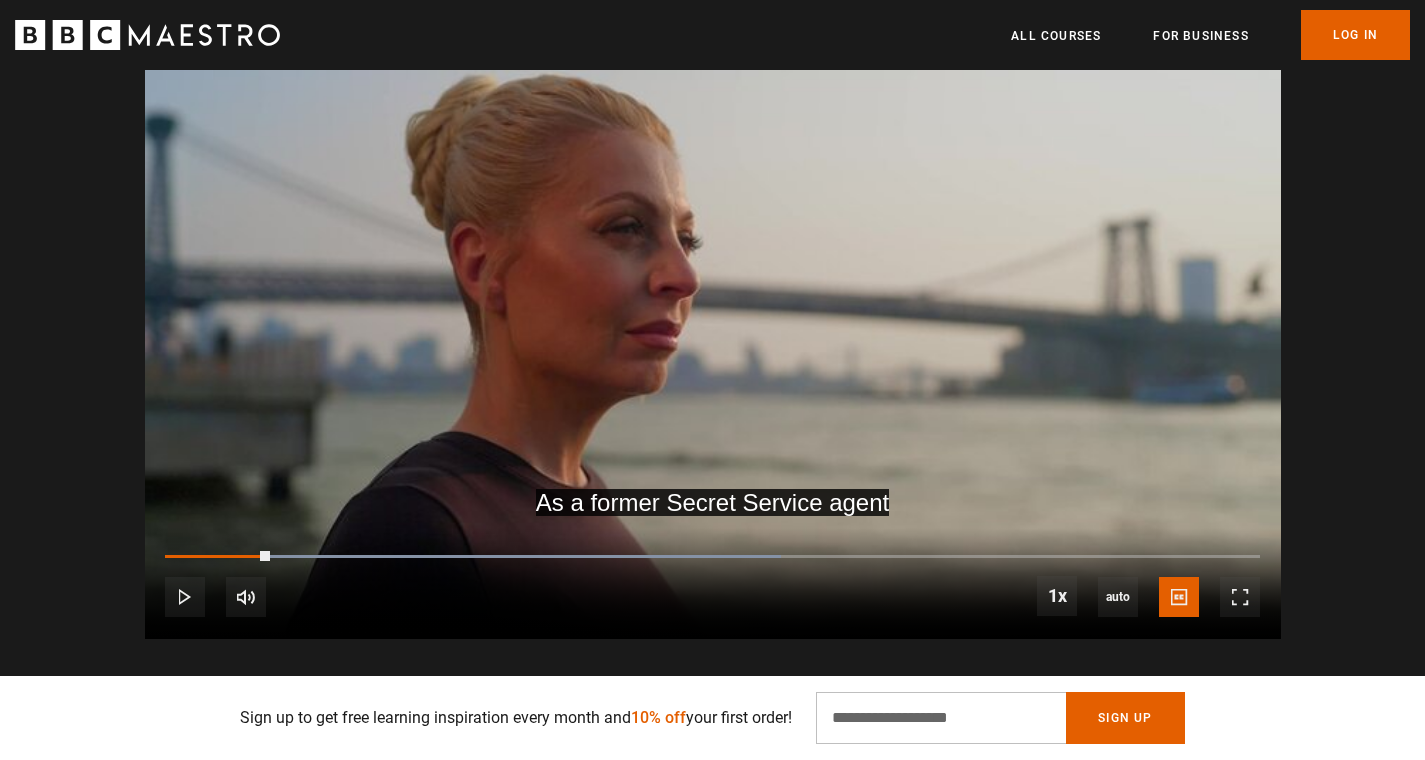 click at bounding box center (713, 319) 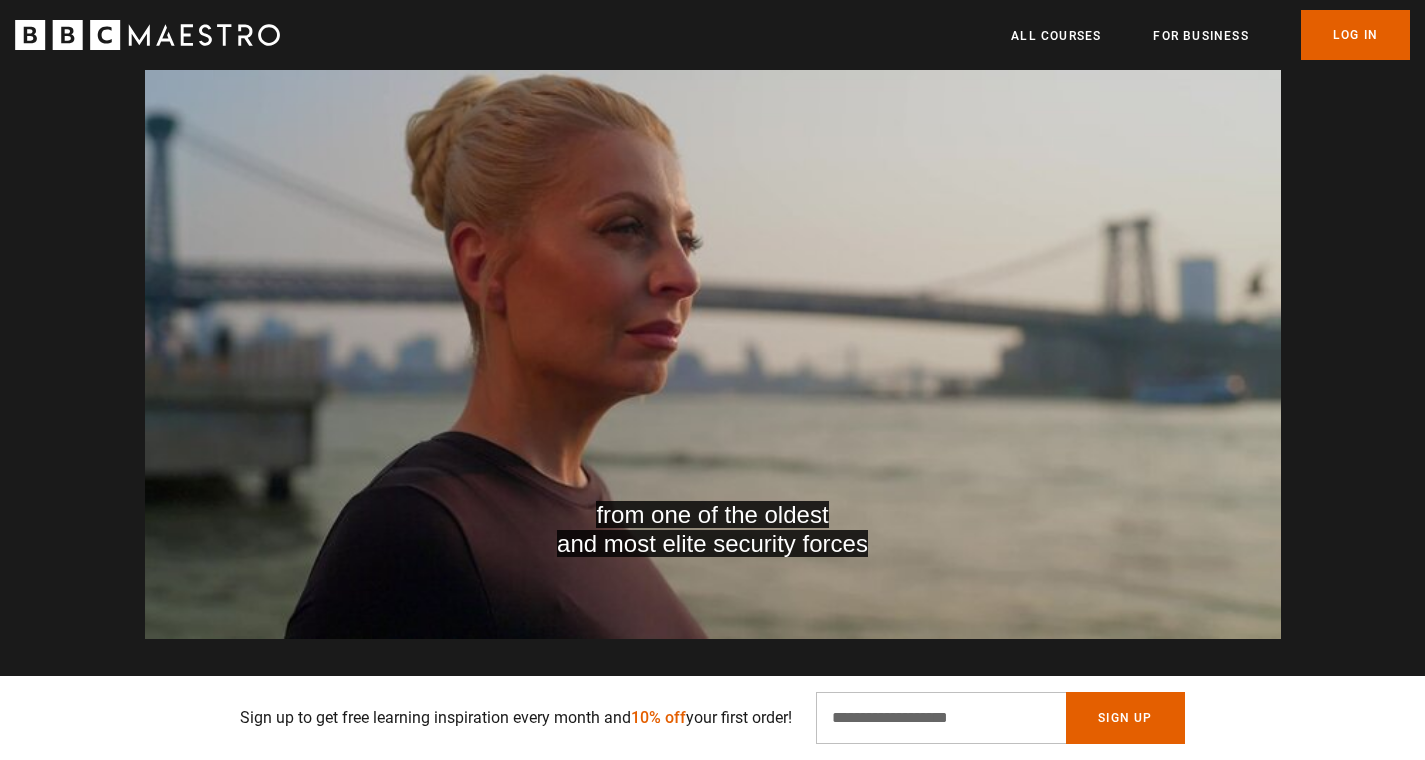 click at bounding box center [713, 319] 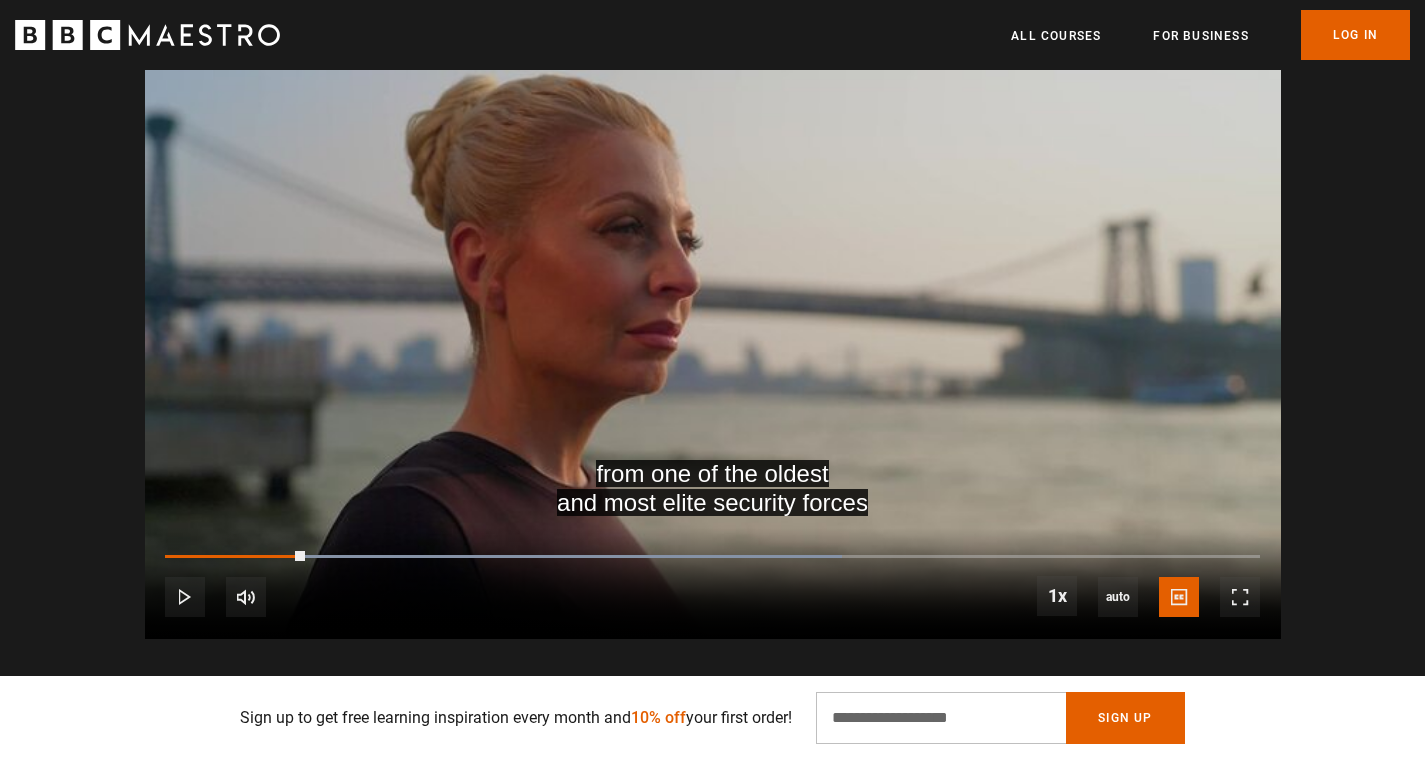 click at bounding box center [713, 319] 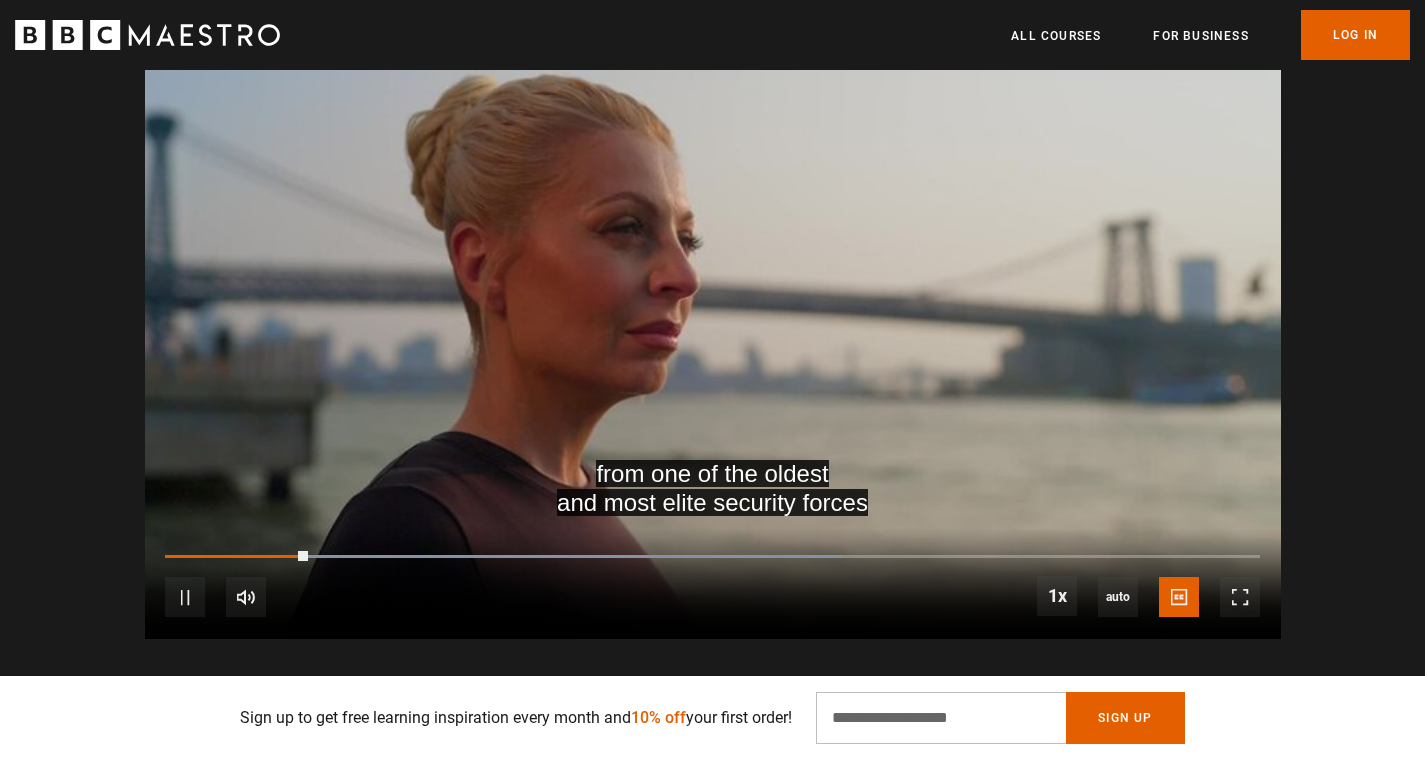 scroll, scrollTop: 0, scrollLeft: 1310, axis: horizontal 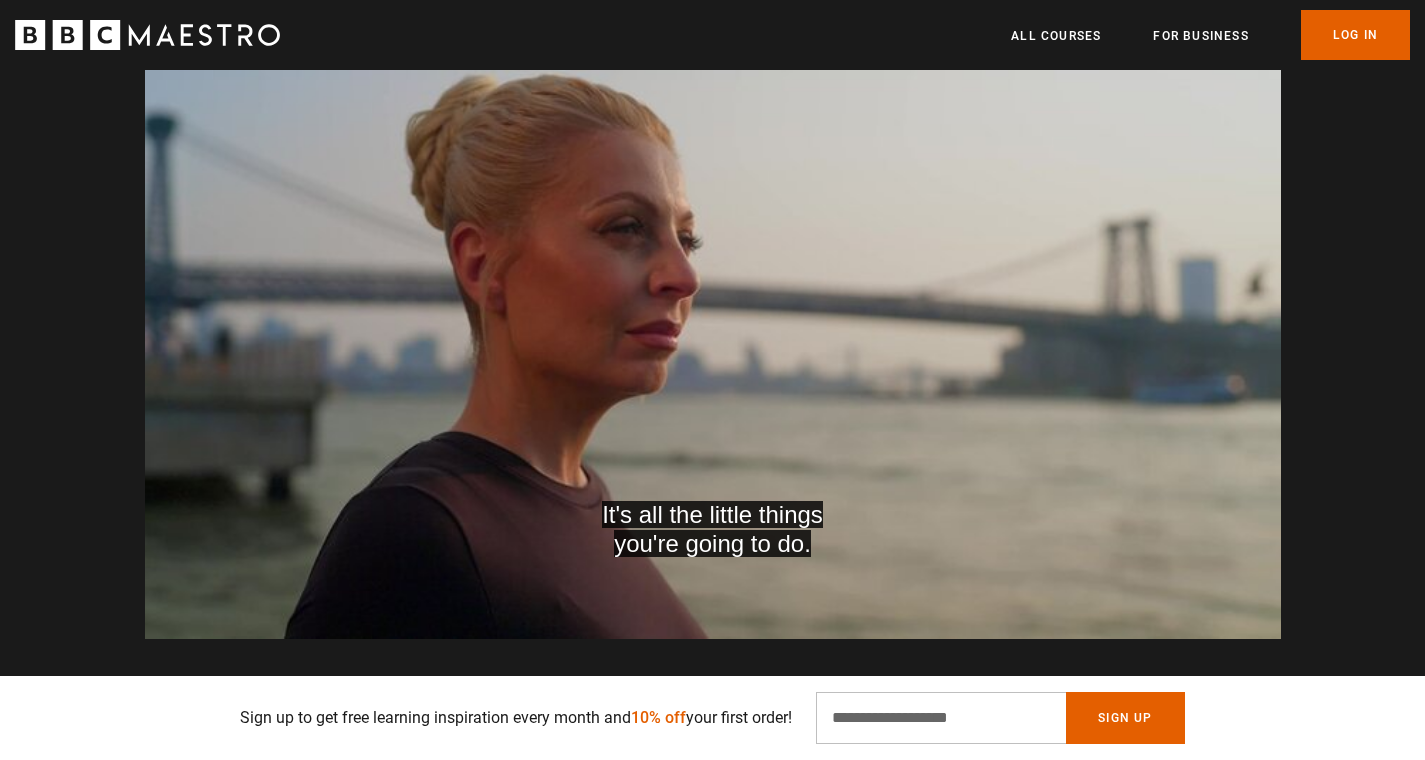click at bounding box center (713, 319) 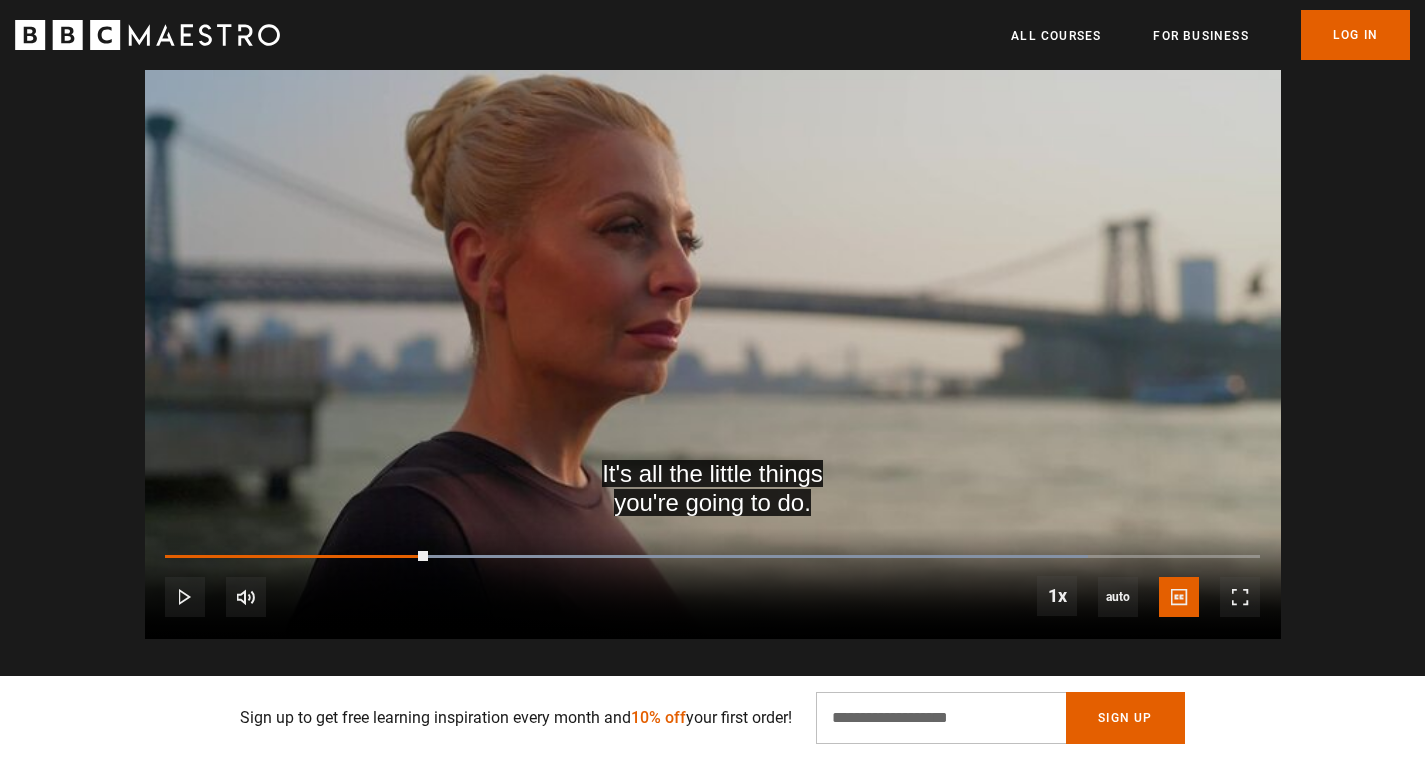 scroll, scrollTop: 0, scrollLeft: 1572, axis: horizontal 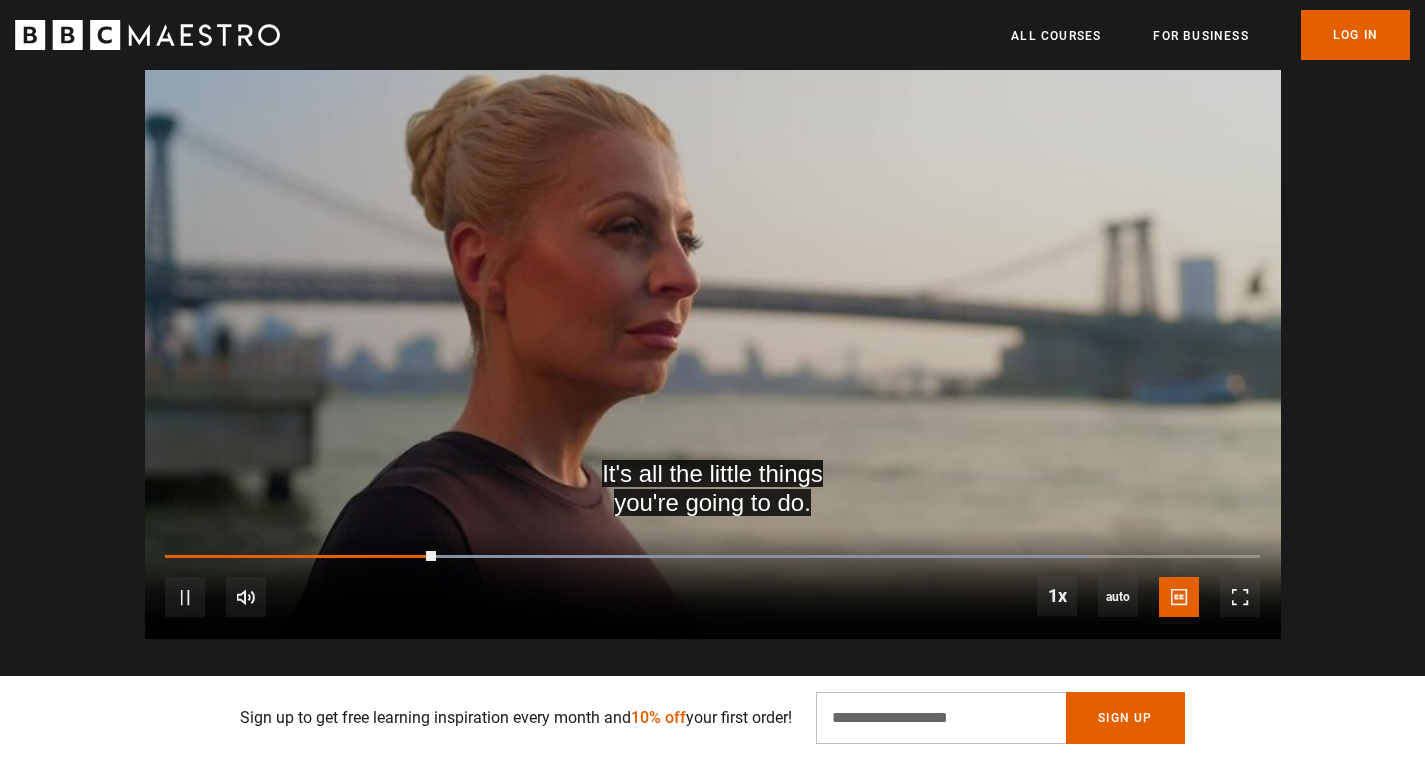 click at bounding box center [713, 319] 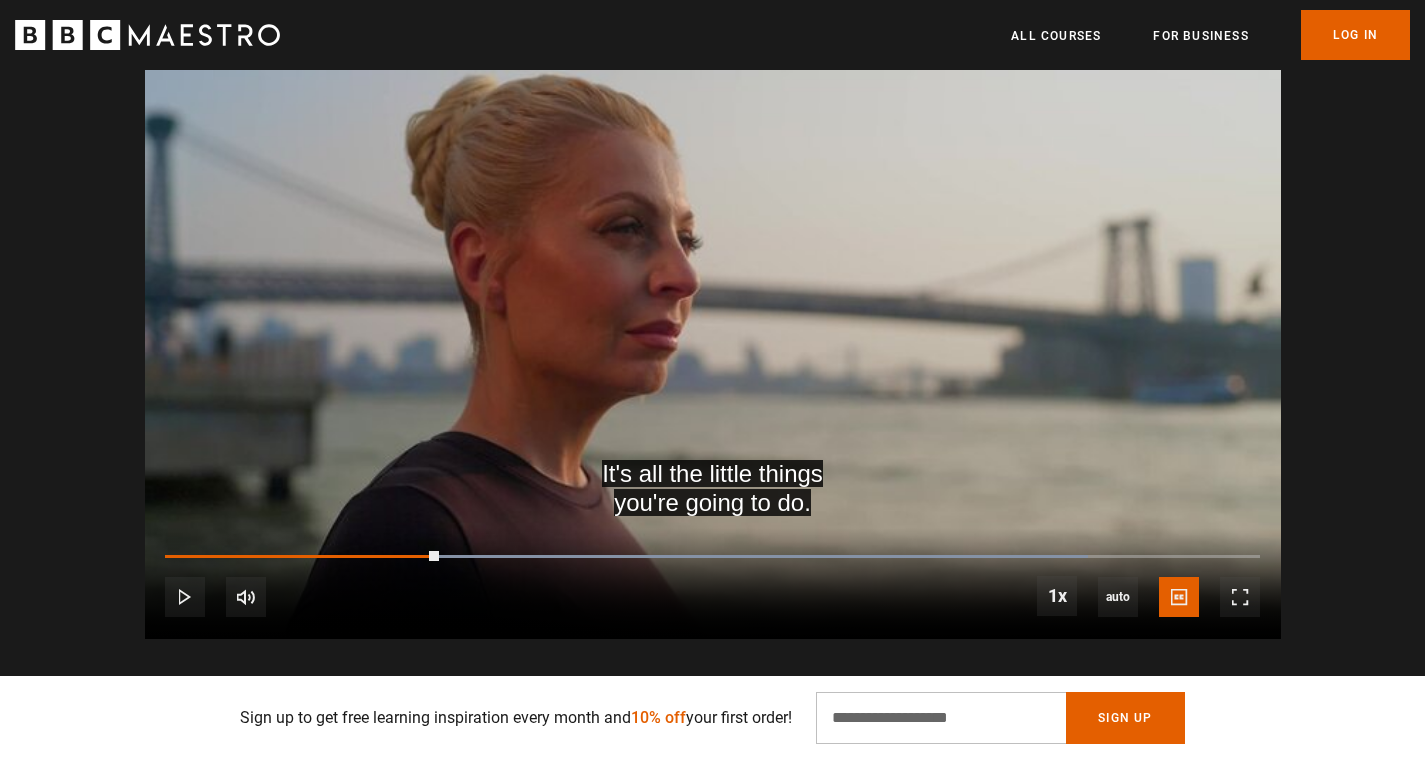 click at bounding box center [713, 319] 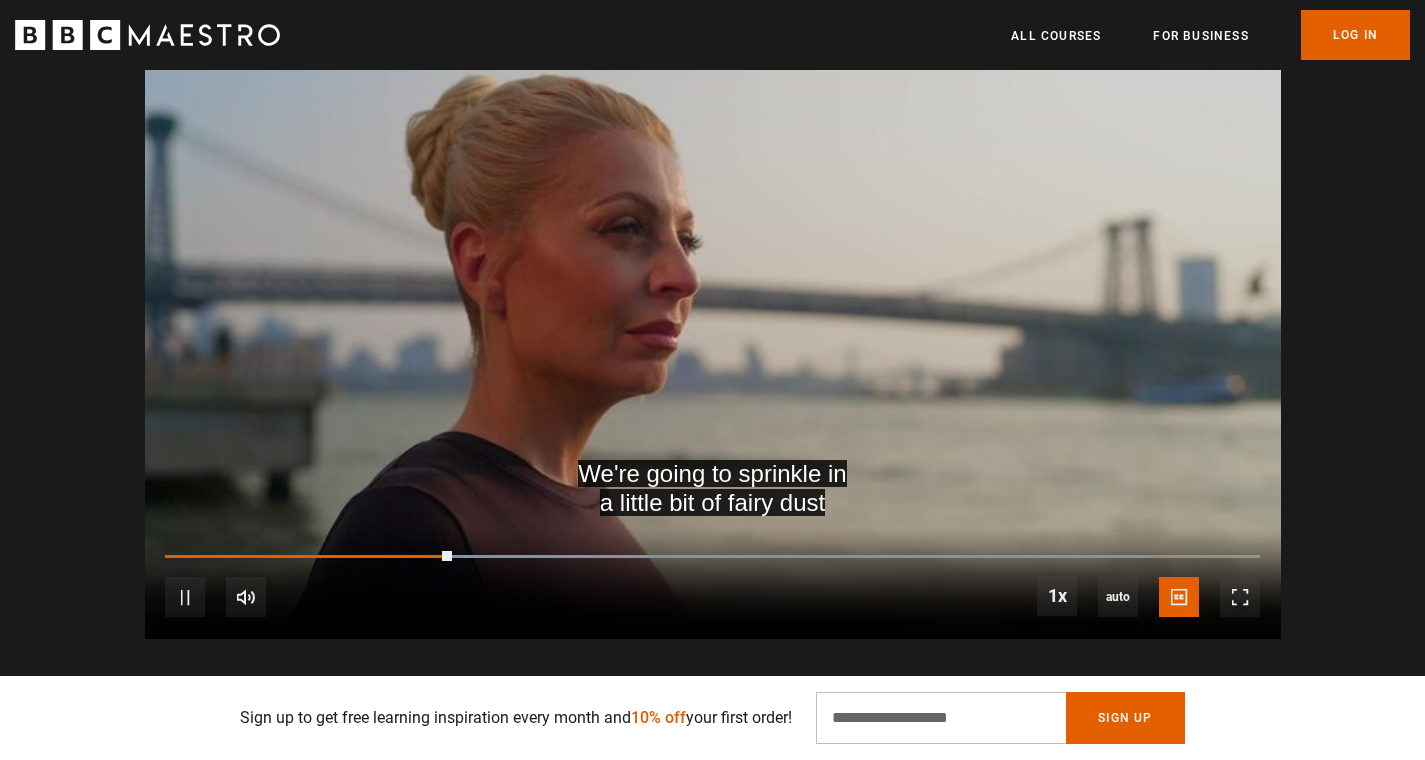 click at bounding box center (713, 319) 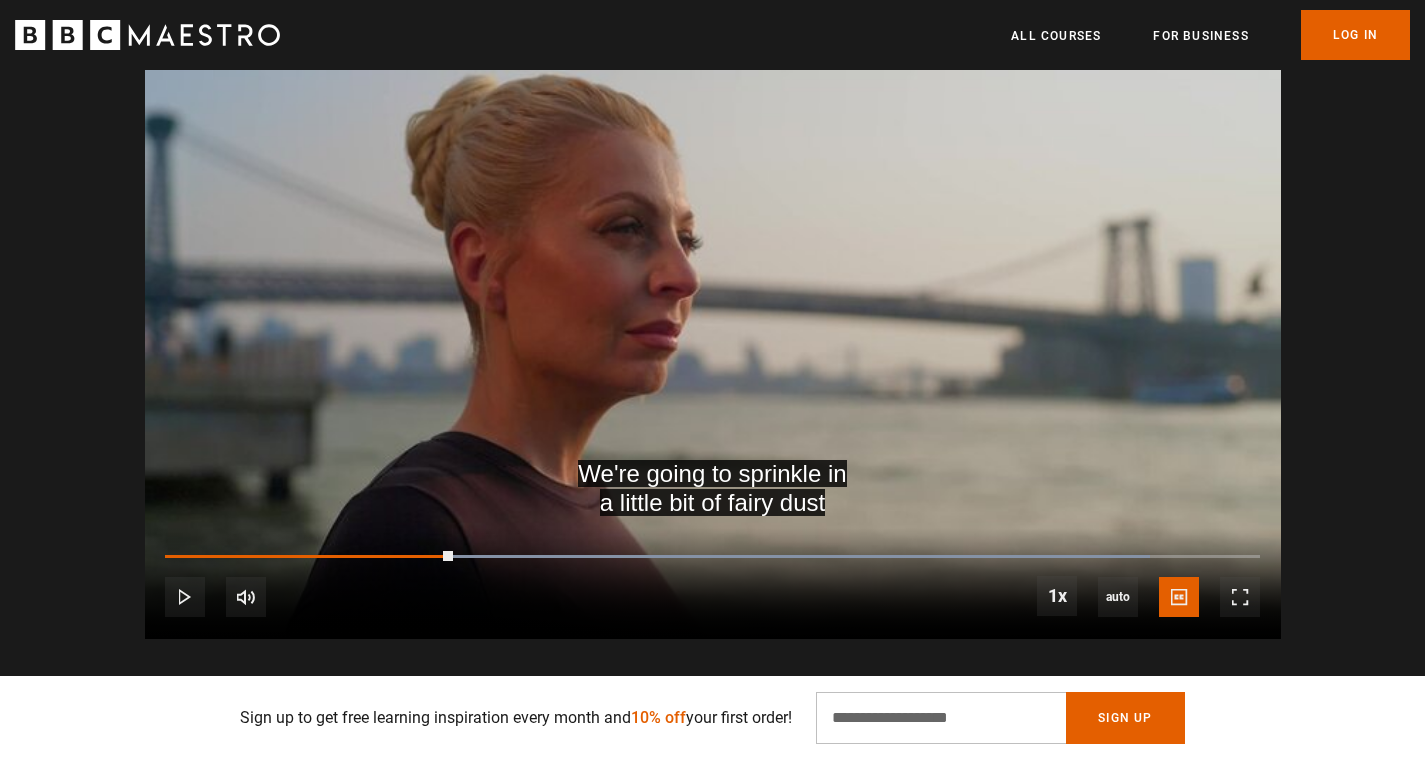 drag, startPoint x: 582, startPoint y: 471, endPoint x: 777, endPoint y: 487, distance: 195.6553 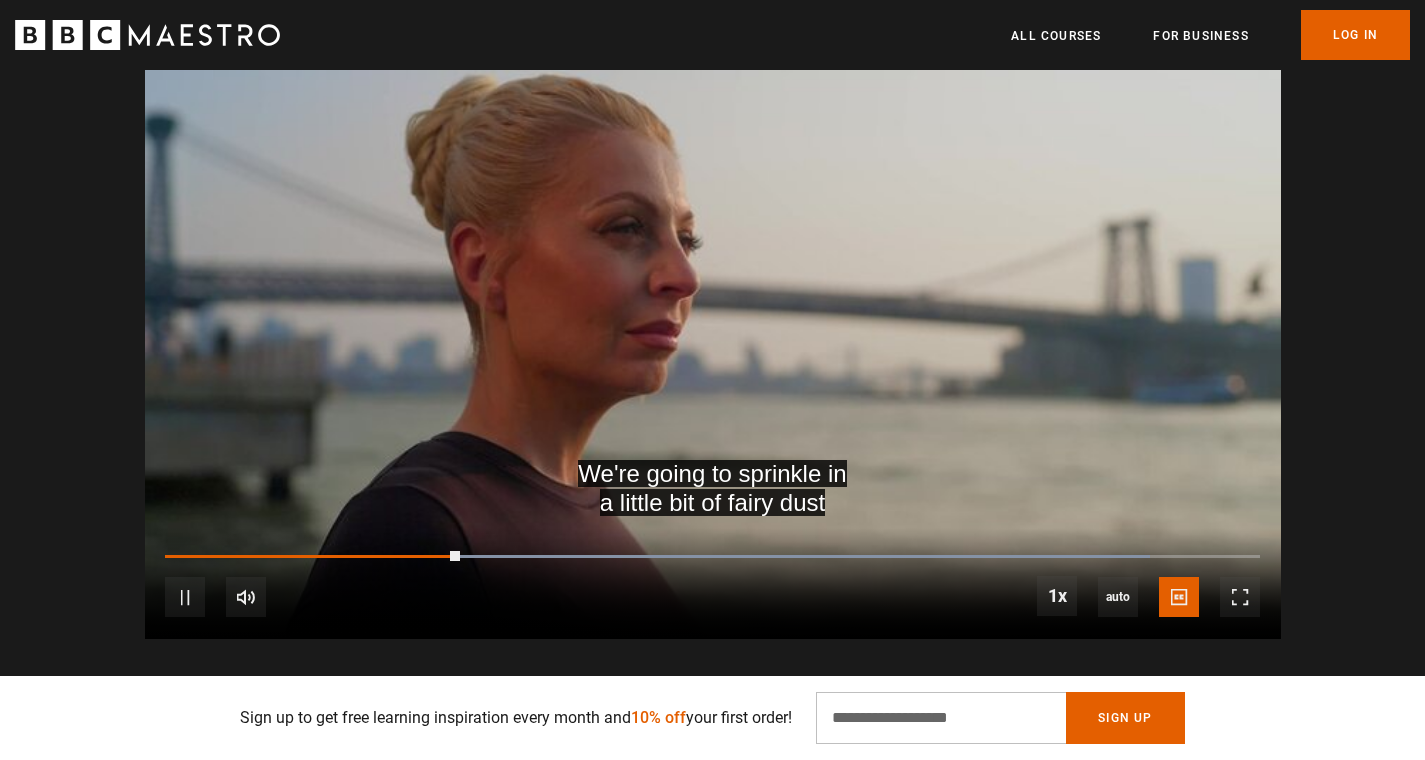click at bounding box center [713, 319] 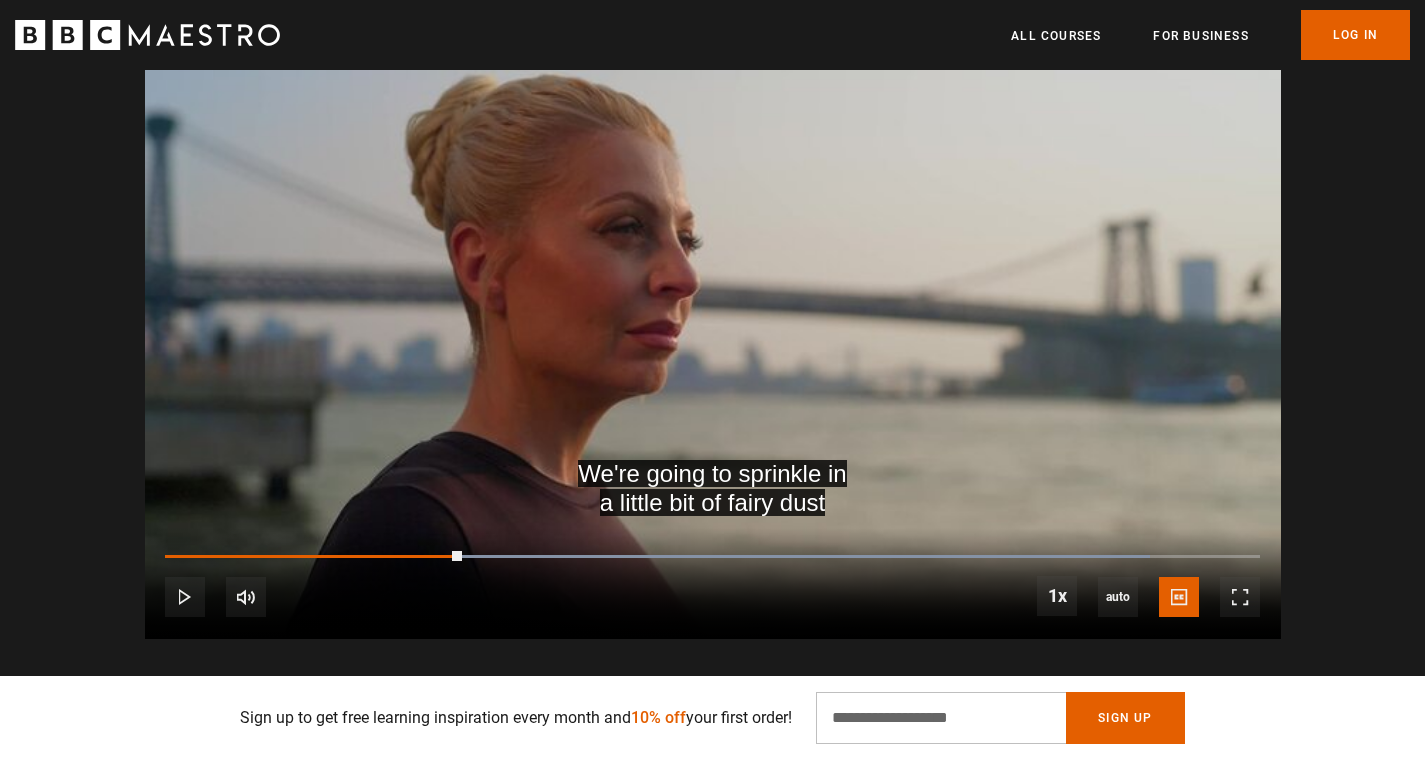 scroll, scrollTop: 0, scrollLeft: 1834, axis: horizontal 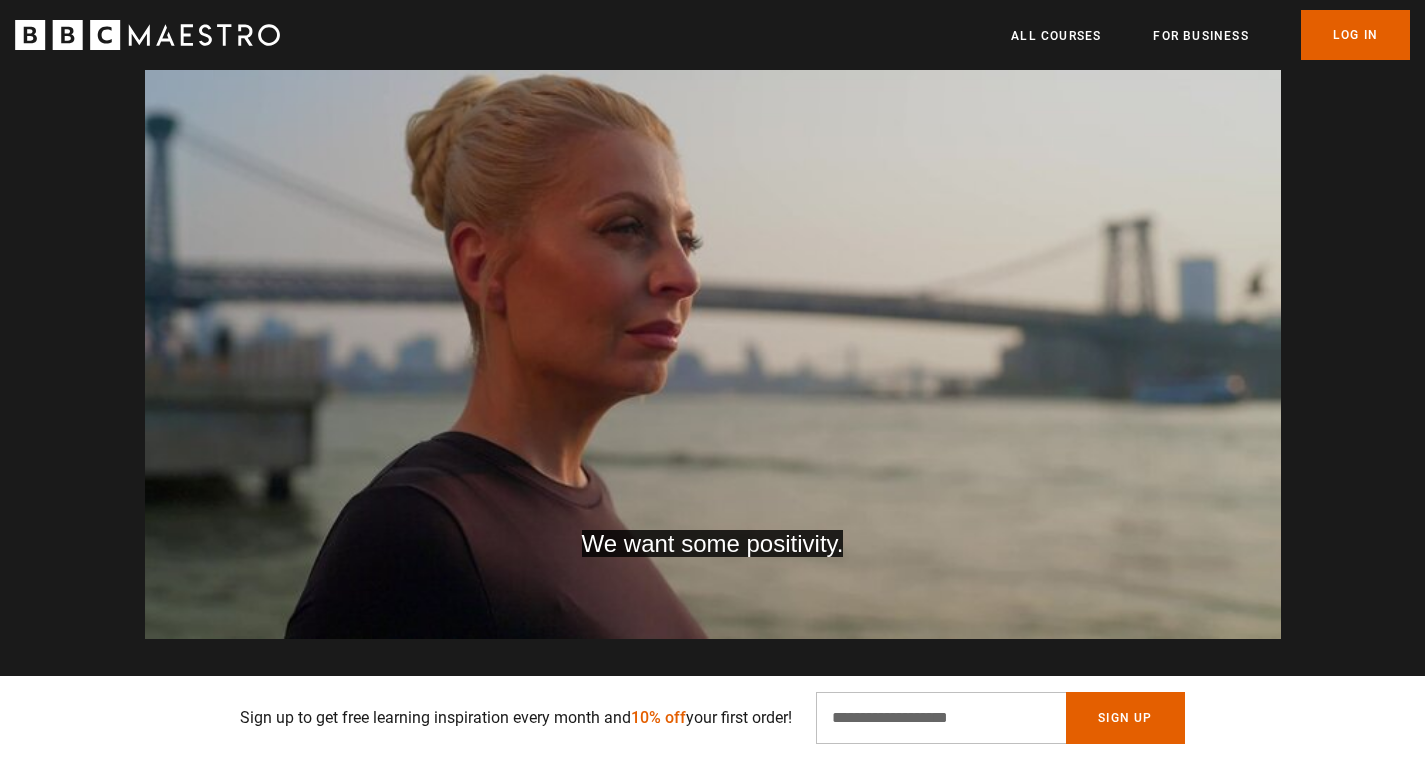 click at bounding box center (713, 319) 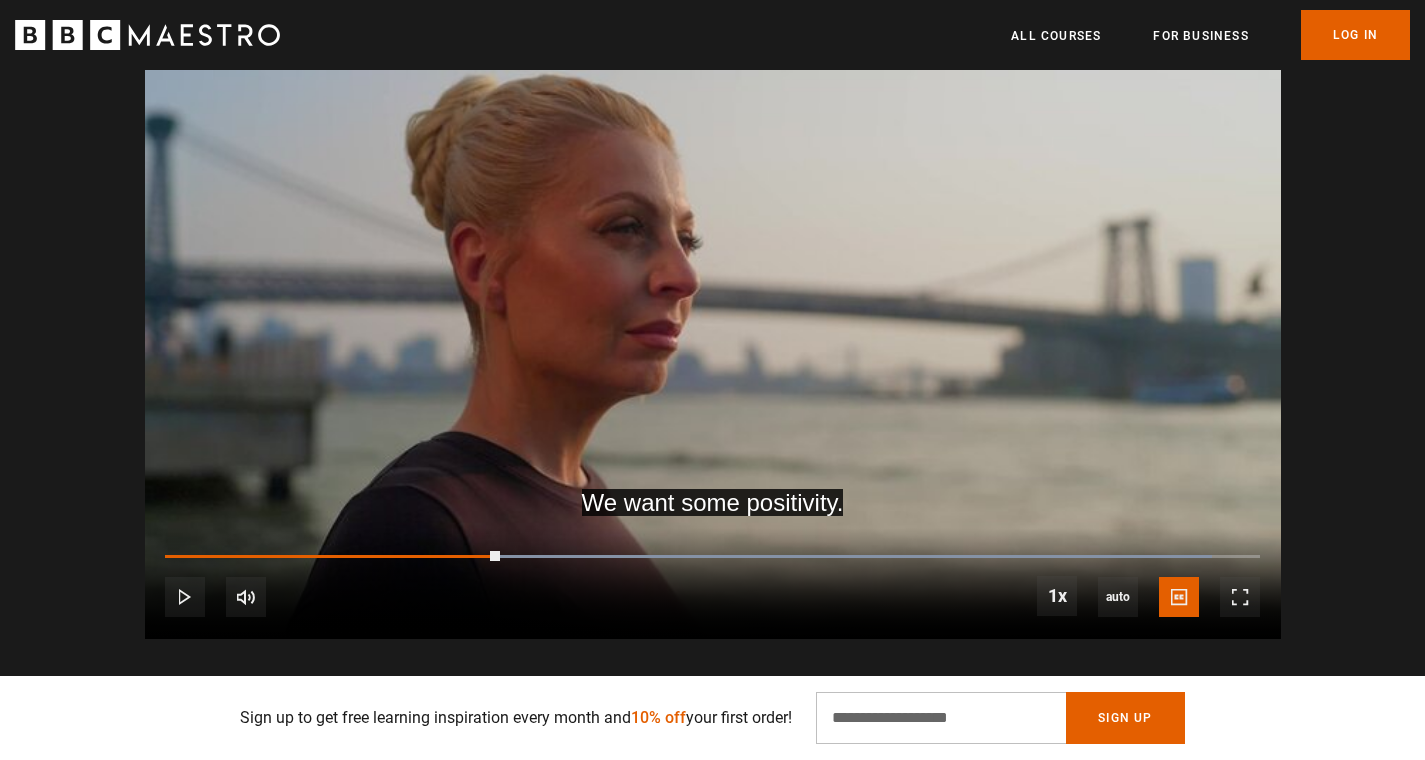 click at bounding box center (713, 319) 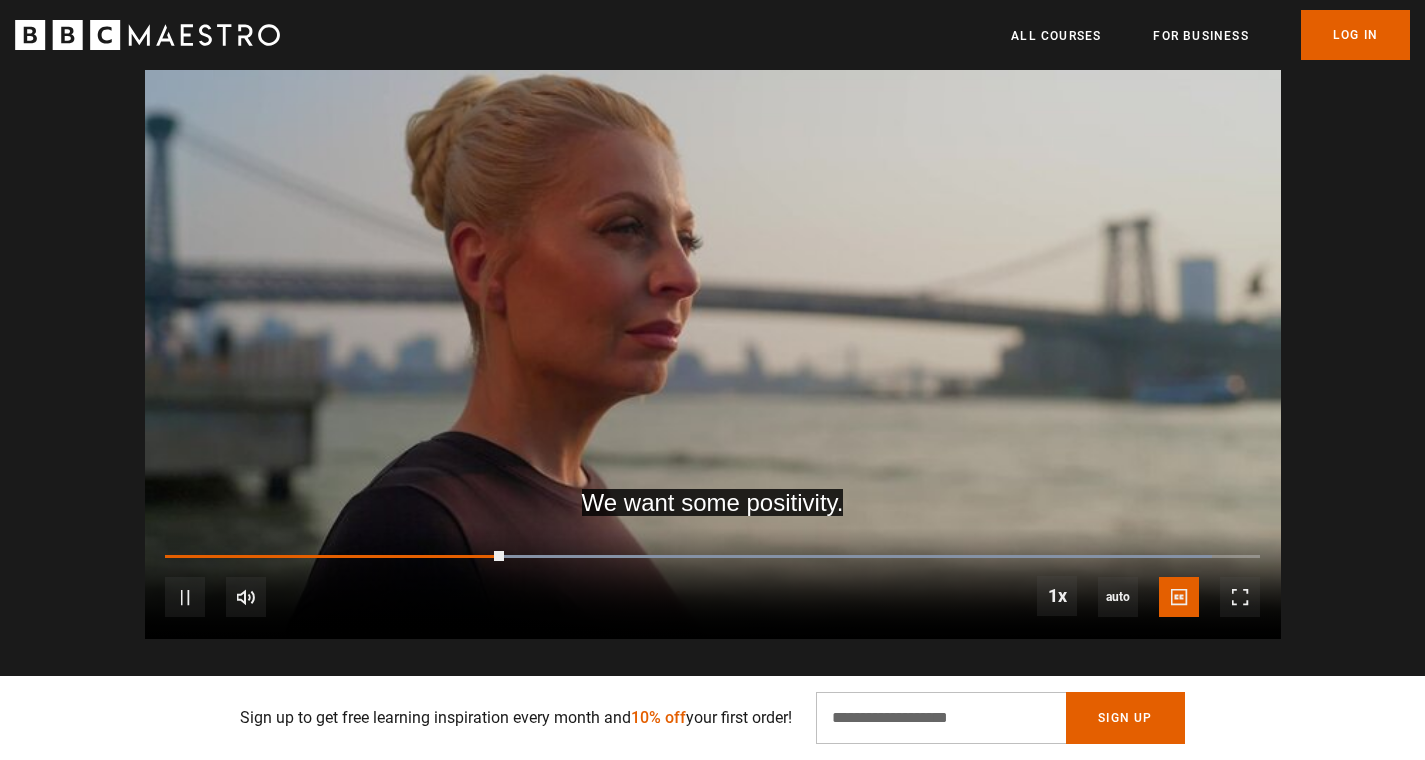 scroll, scrollTop: 0, scrollLeft: 2096, axis: horizontal 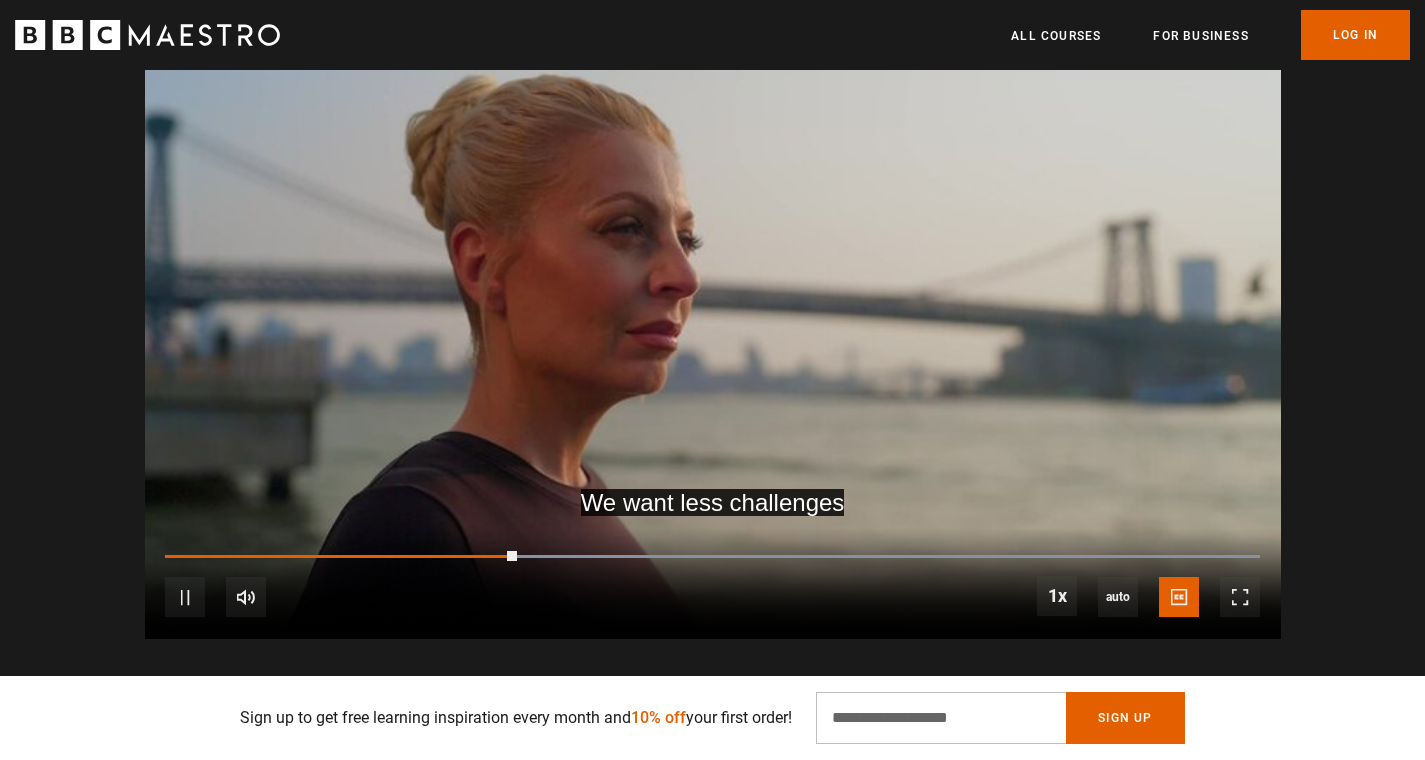 click at bounding box center [713, 319] 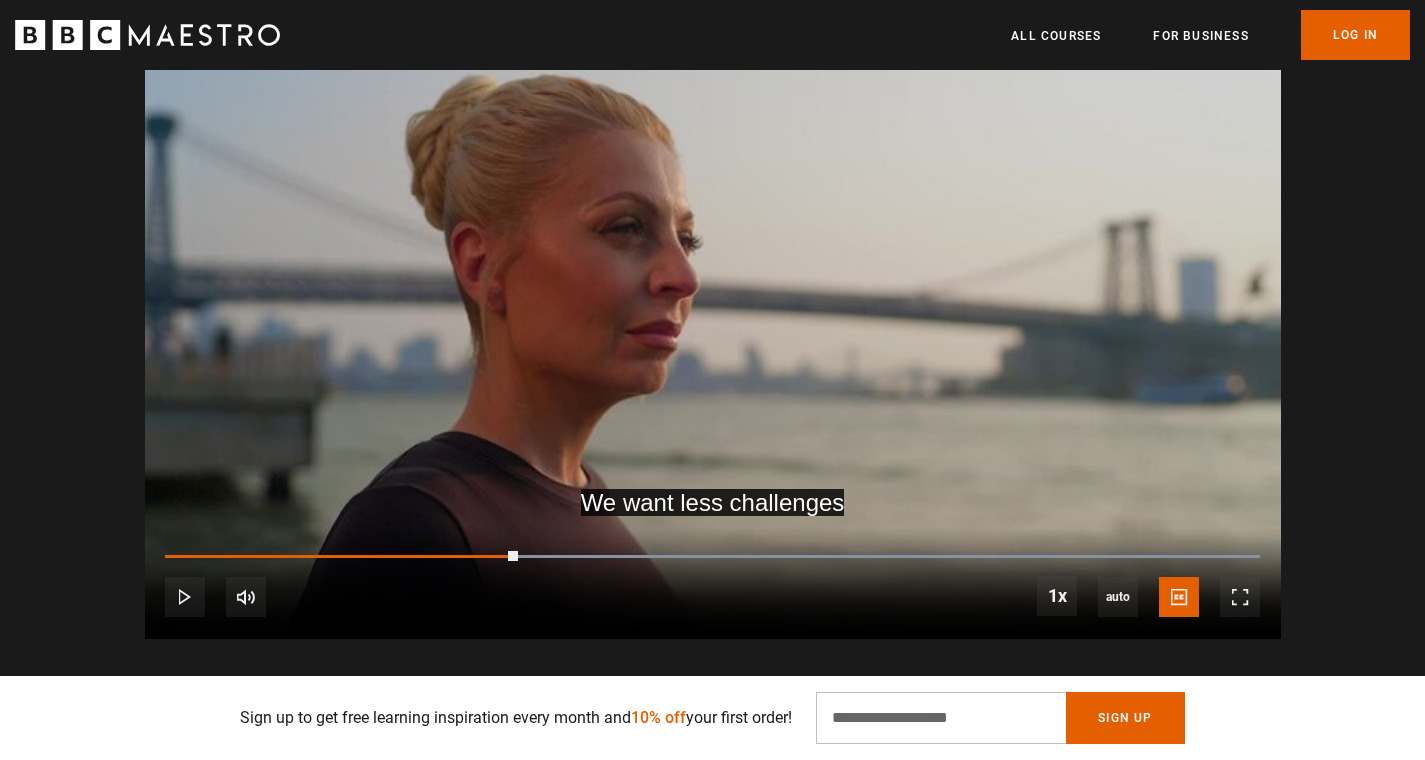 click on "[TIME] Skip Back [TIME] seconds Play [TIME]s Skip Forward [TIME] seconds Loaded :  100.00% [TIME] [TIME] Play Mute Current Time  [TIME] - Duration  [TIME] [RATE] Playback Rate [RATE] [RATE] [RATE] , selected [RATE] auto Quality [RES] [RES] [RES] [RES] Auto , selected Captions captions off English  Captions , selected" at bounding box center (713, 583) 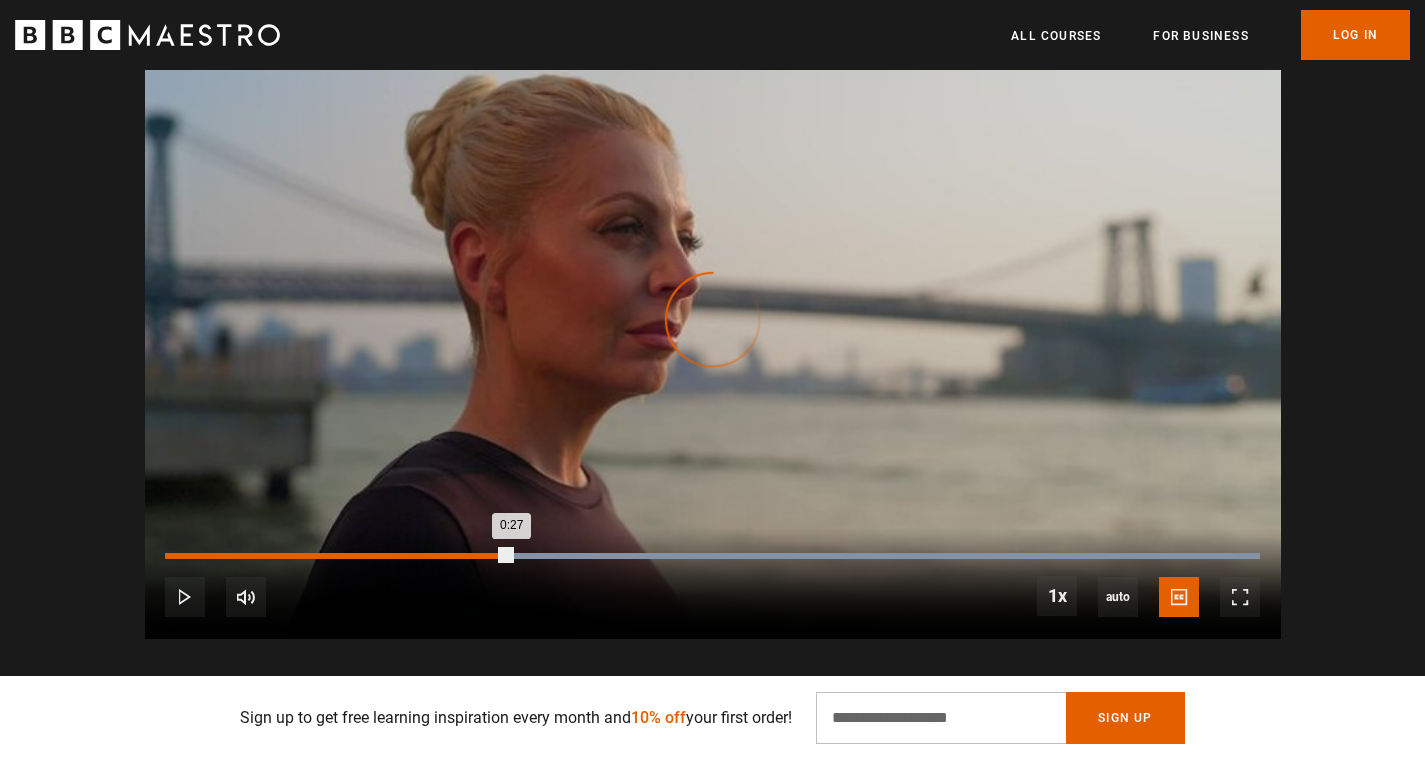 drag, startPoint x: 511, startPoint y: 553, endPoint x: 466, endPoint y: 556, distance: 45.099888 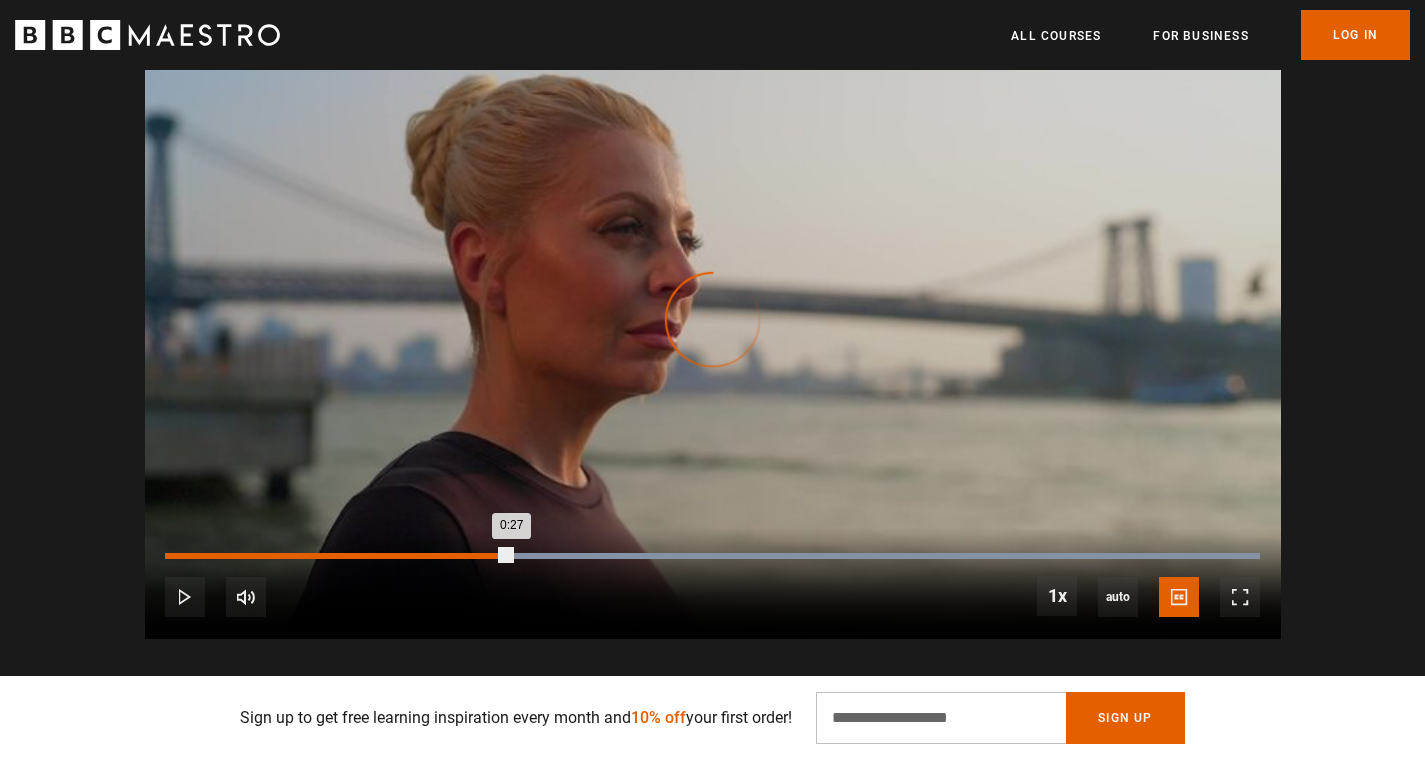 click on "Loaded :  100.00% [TIME] [TIME]" at bounding box center (712, 556) 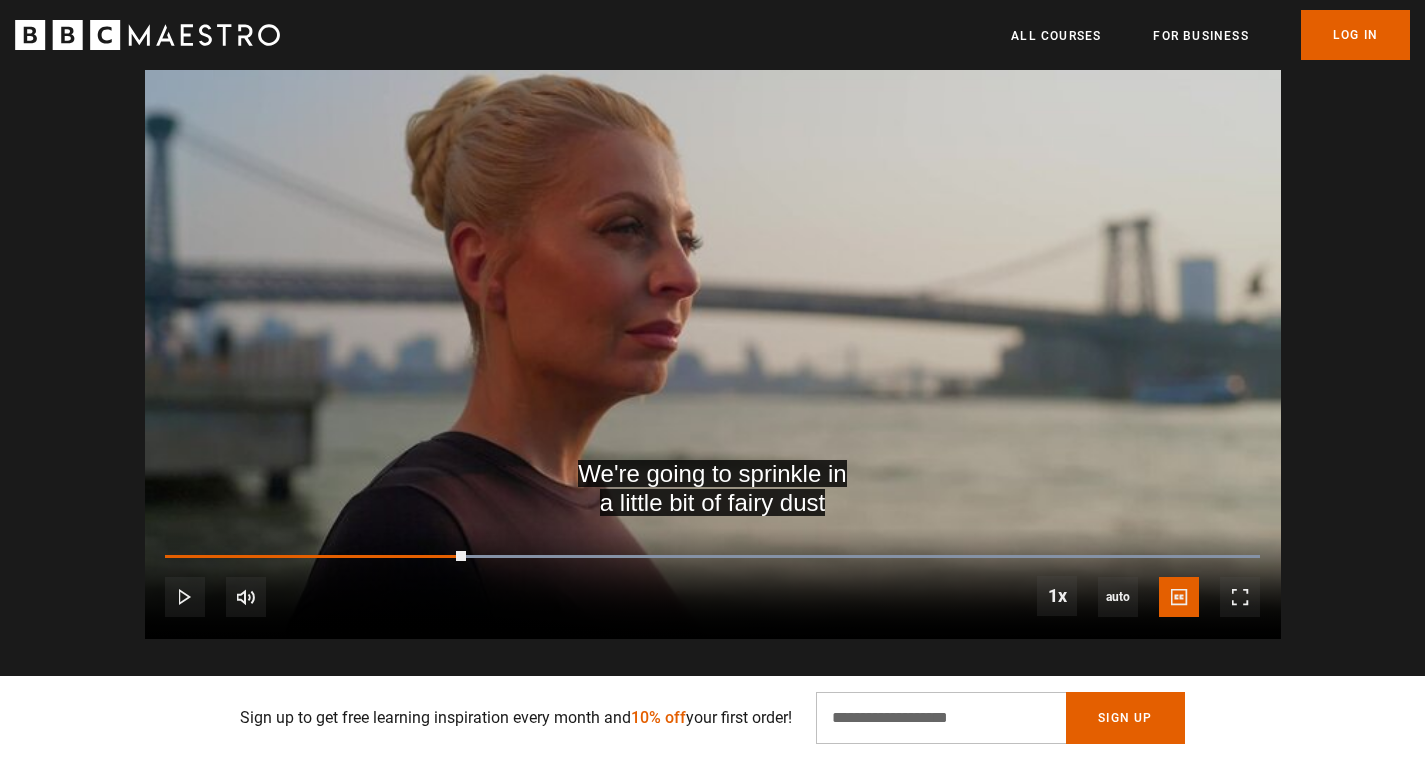 click at bounding box center (713, 319) 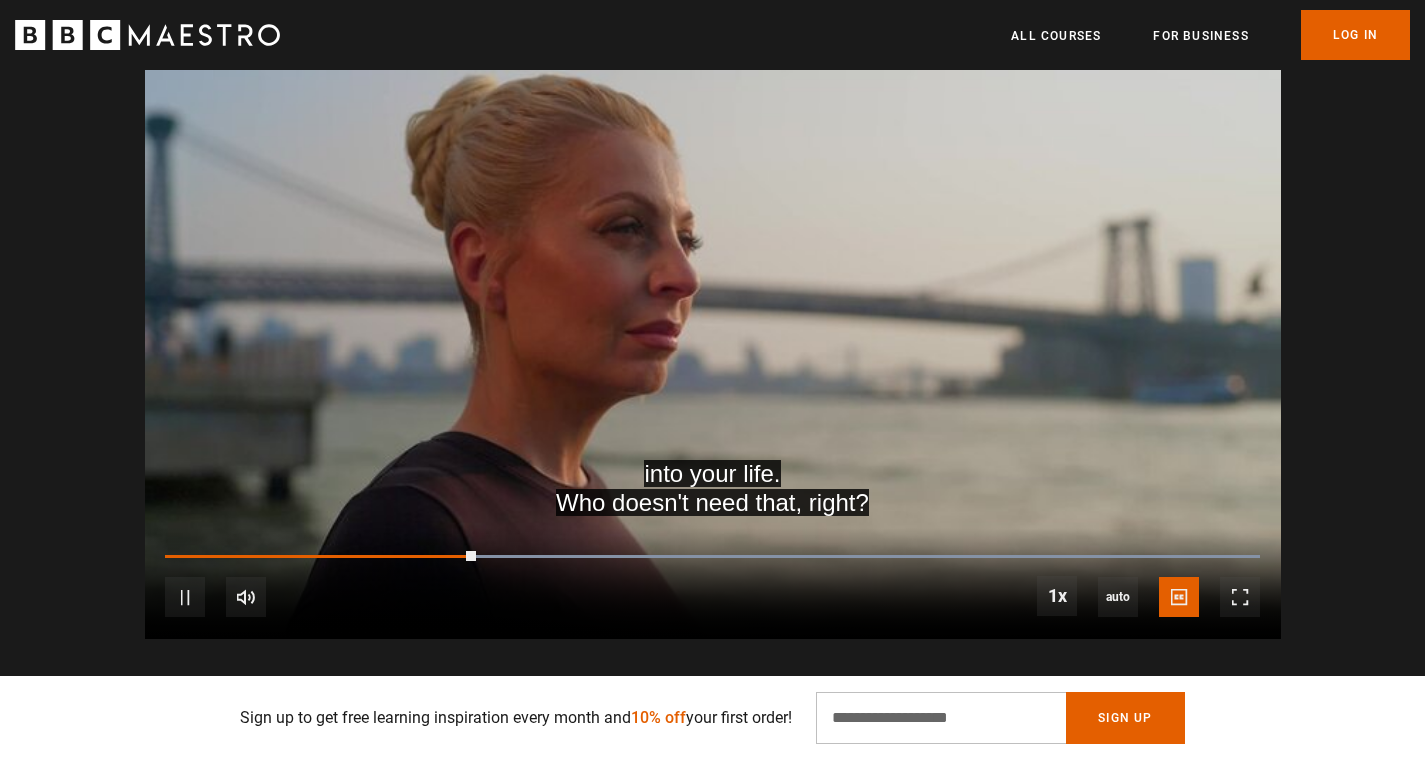 click at bounding box center [713, 319] 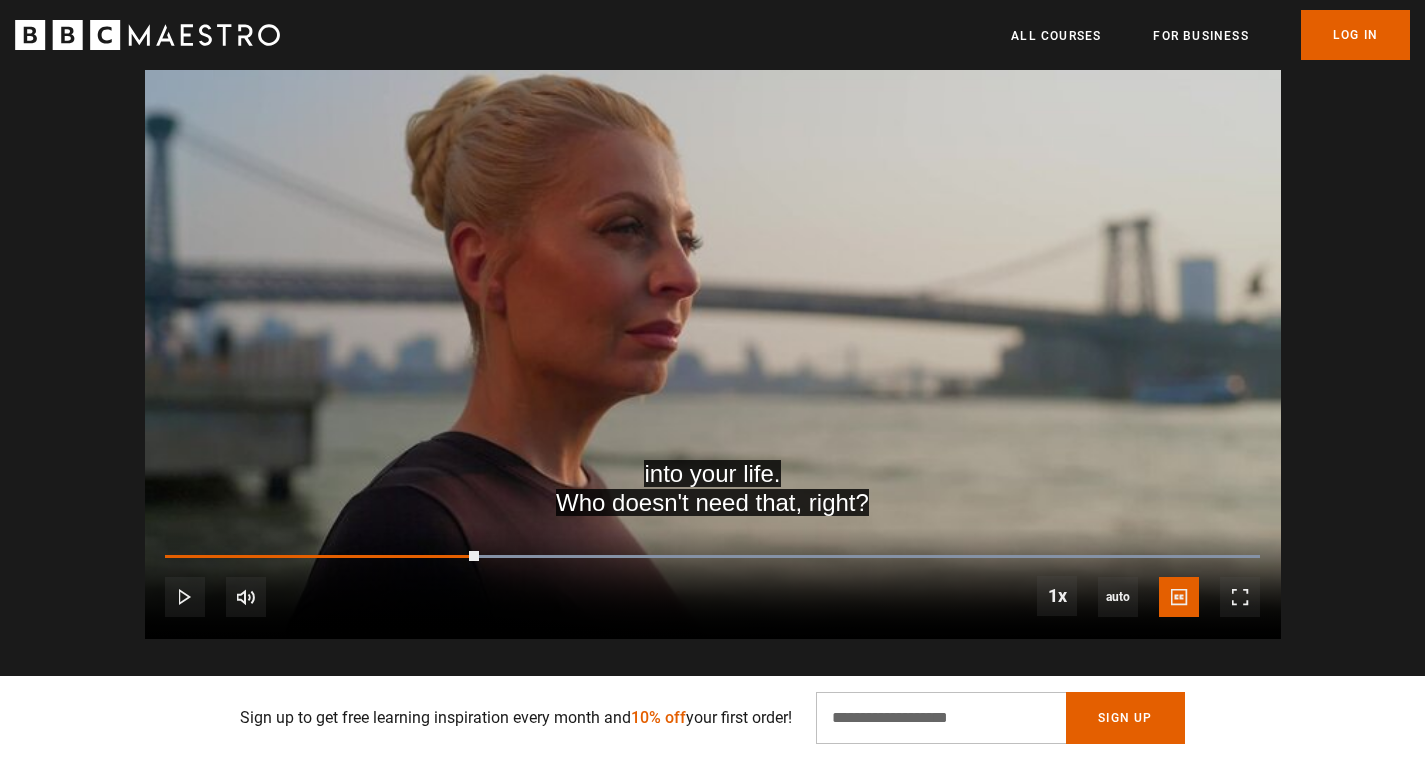 scroll, scrollTop: 0, scrollLeft: 2358, axis: horizontal 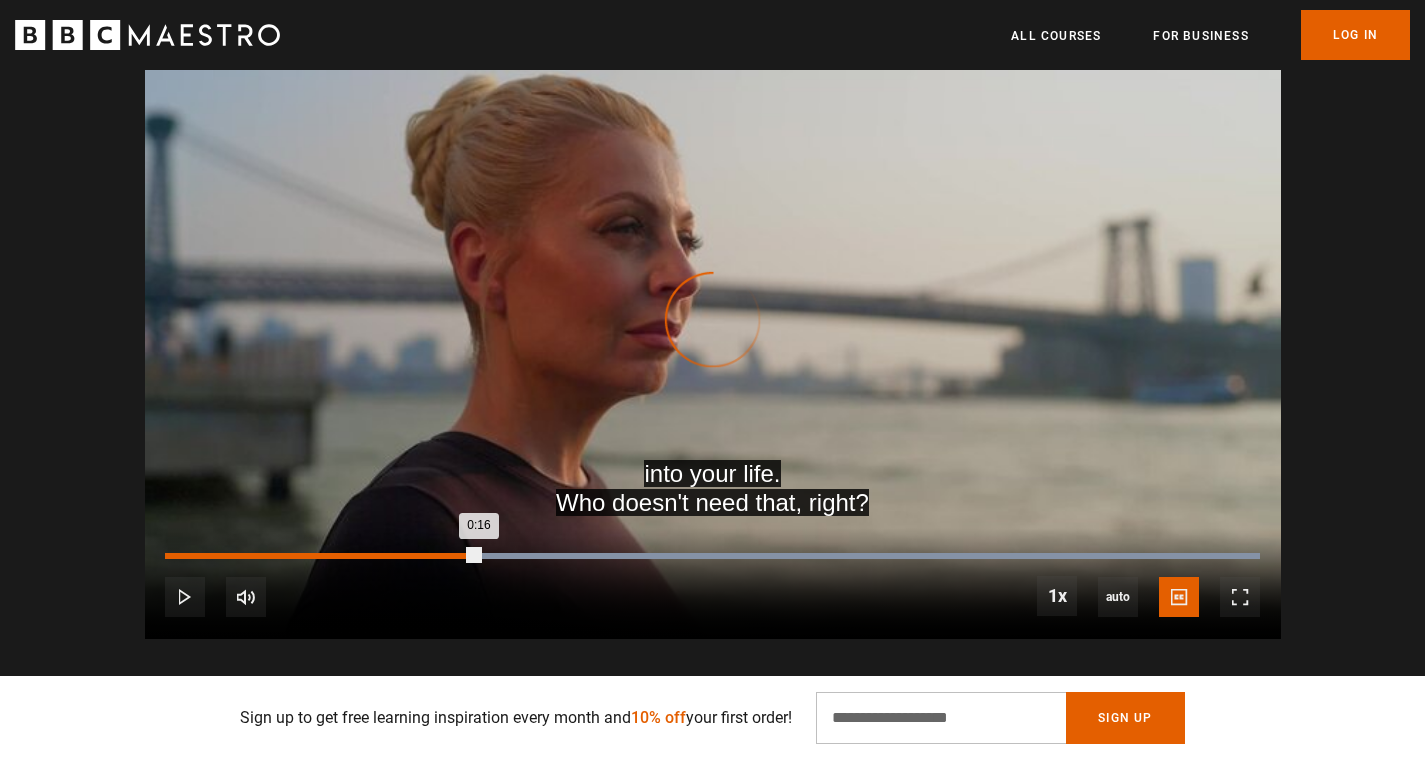 click on "Loaded :  100.00% [TIME] [TIME]" at bounding box center [712, 556] 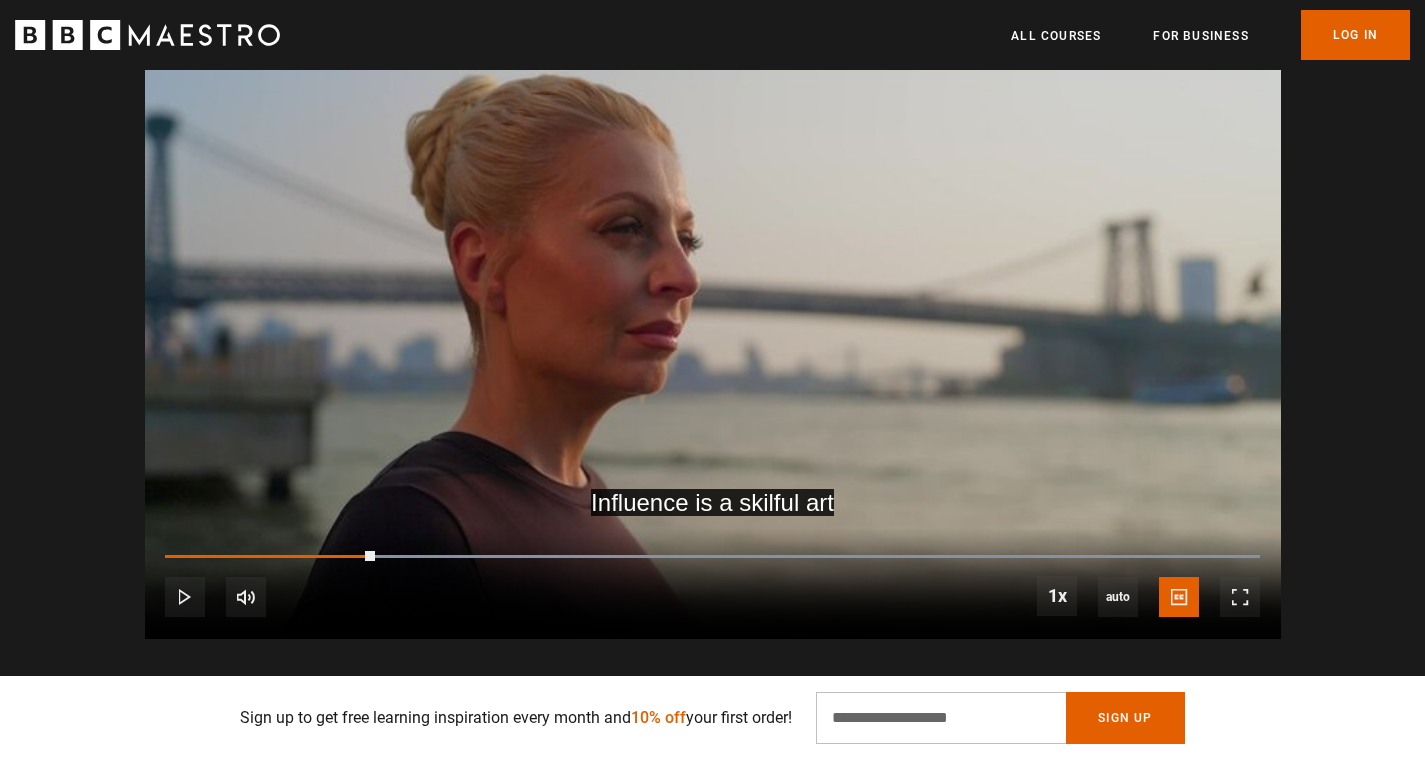click at bounding box center [713, 319] 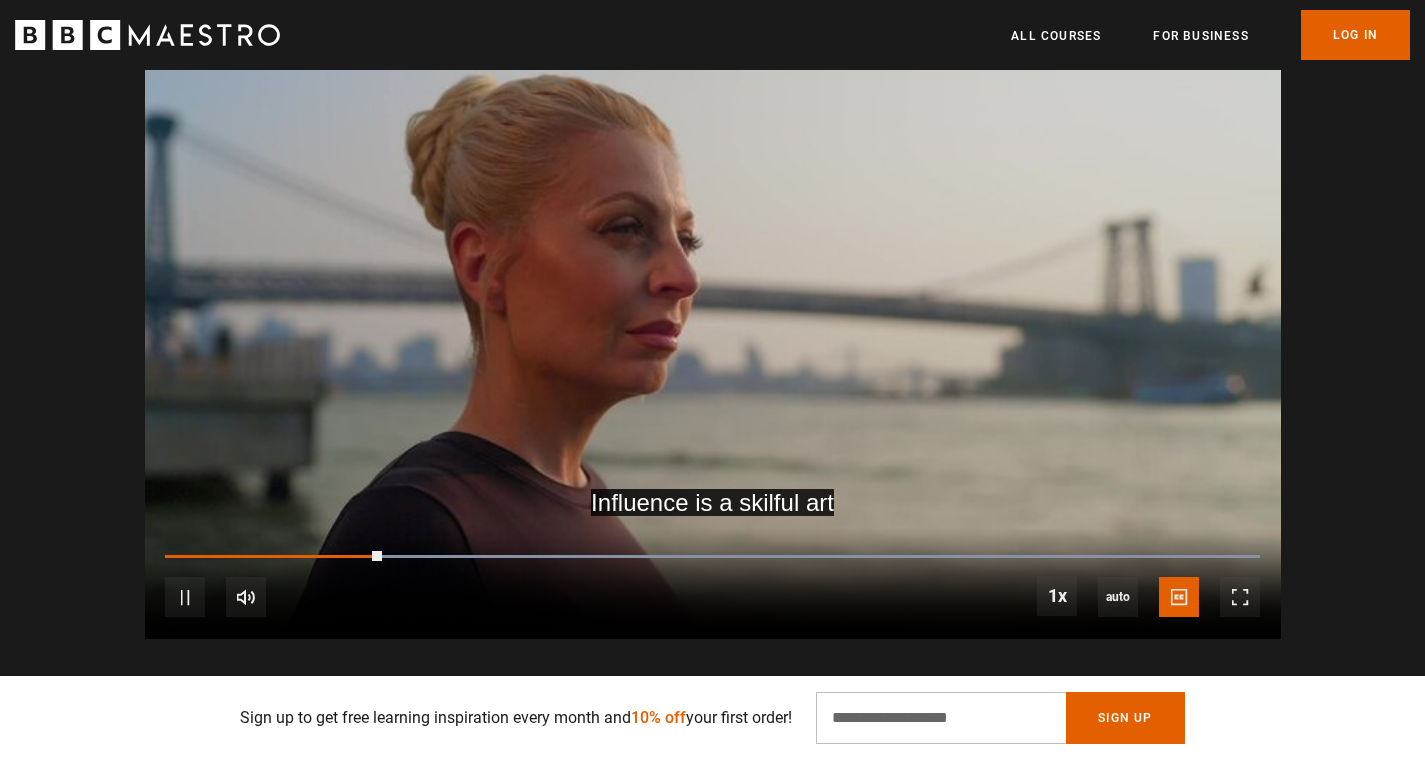 click at bounding box center [713, 319] 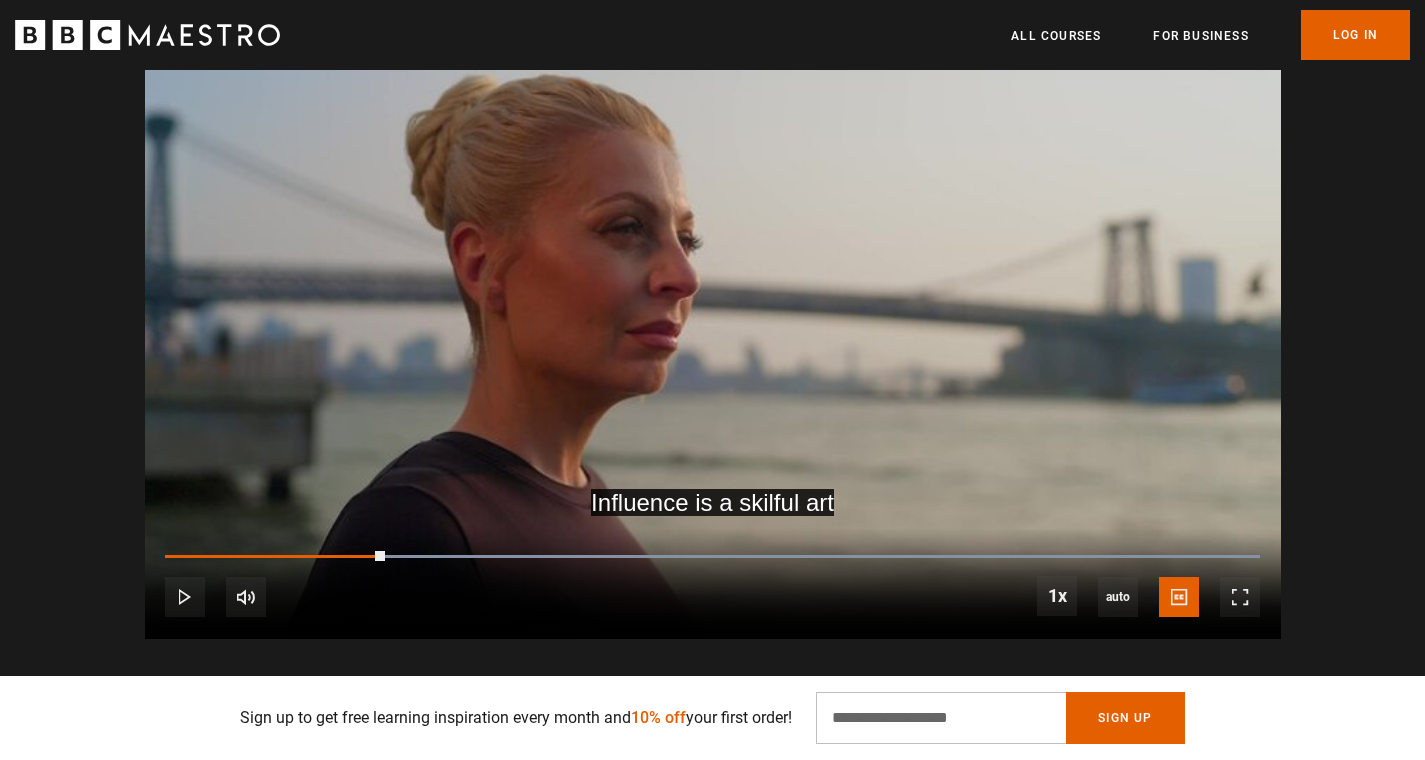 click at bounding box center (713, 319) 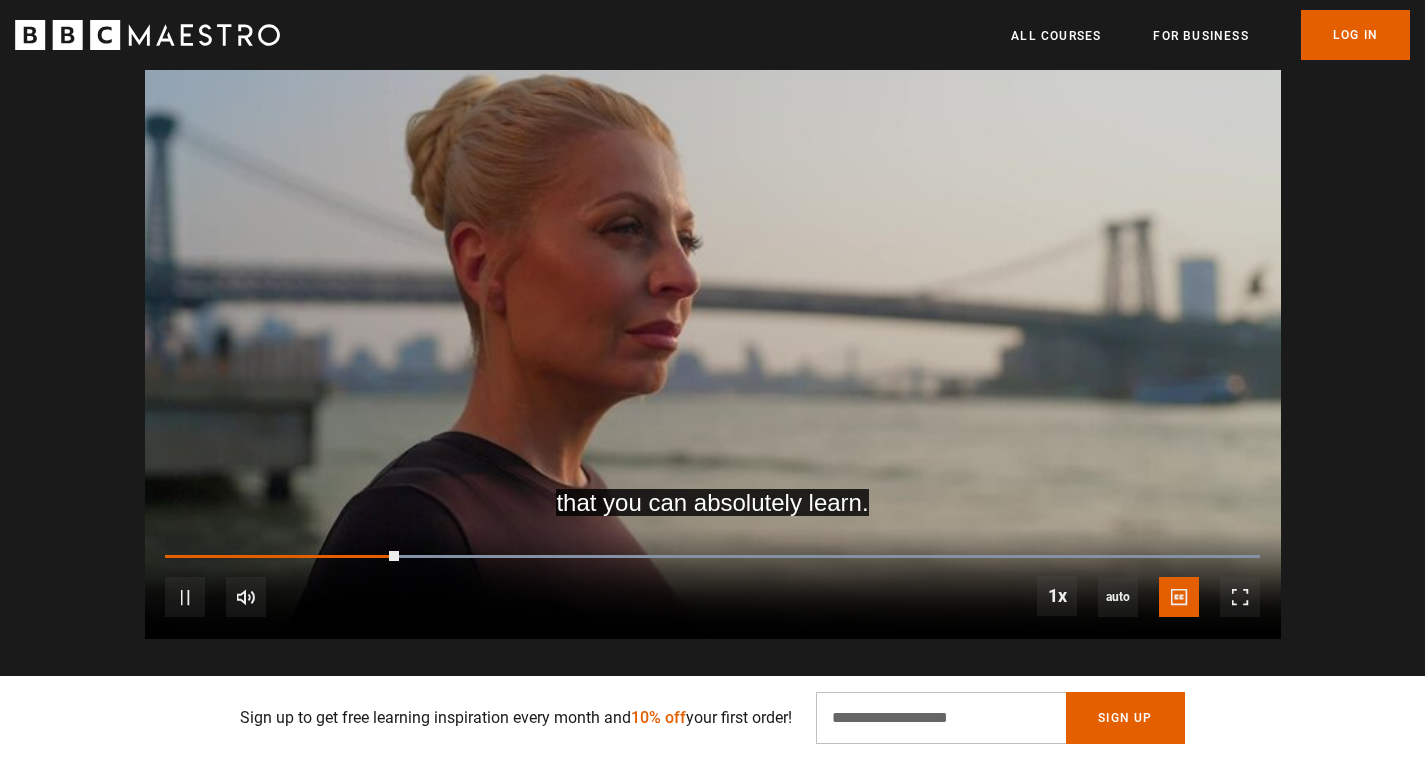 click at bounding box center (713, 319) 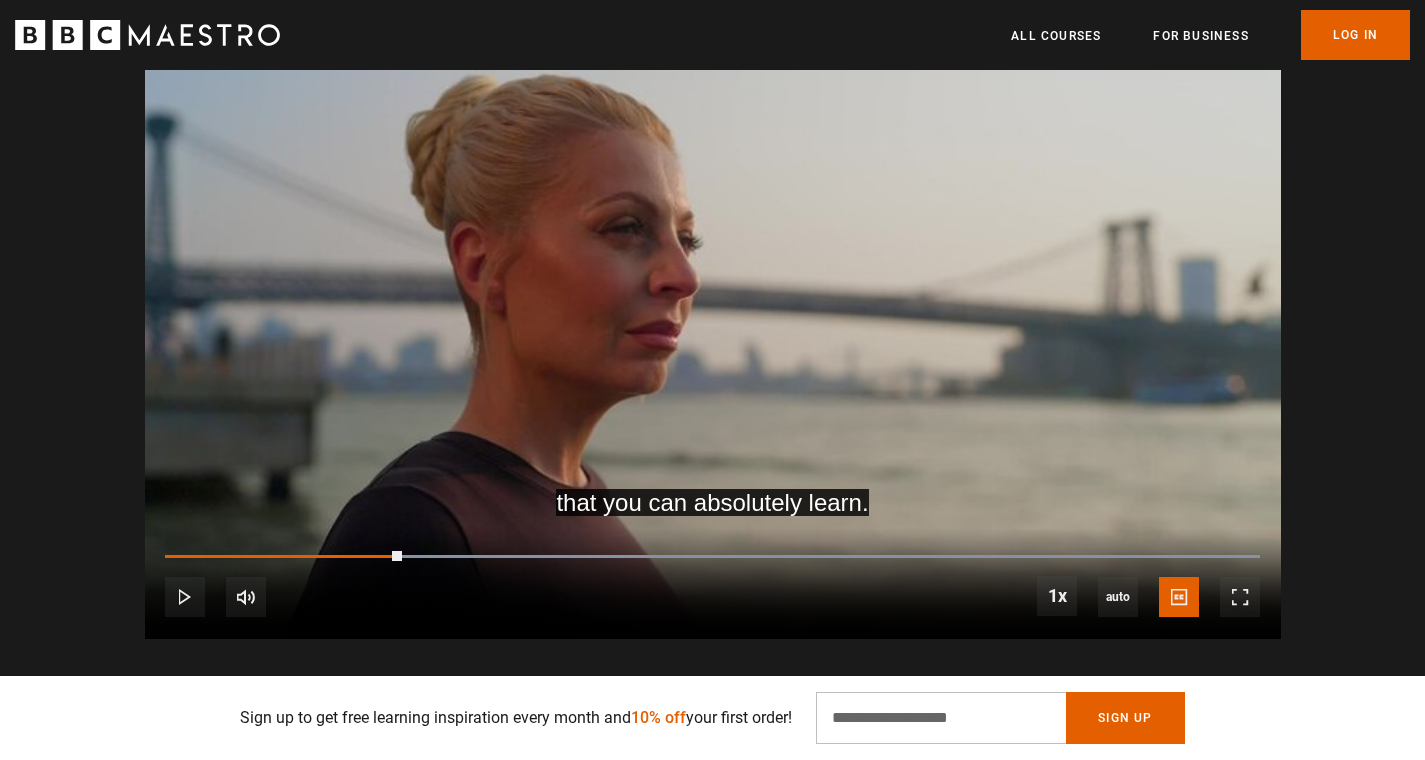 click at bounding box center (713, 319) 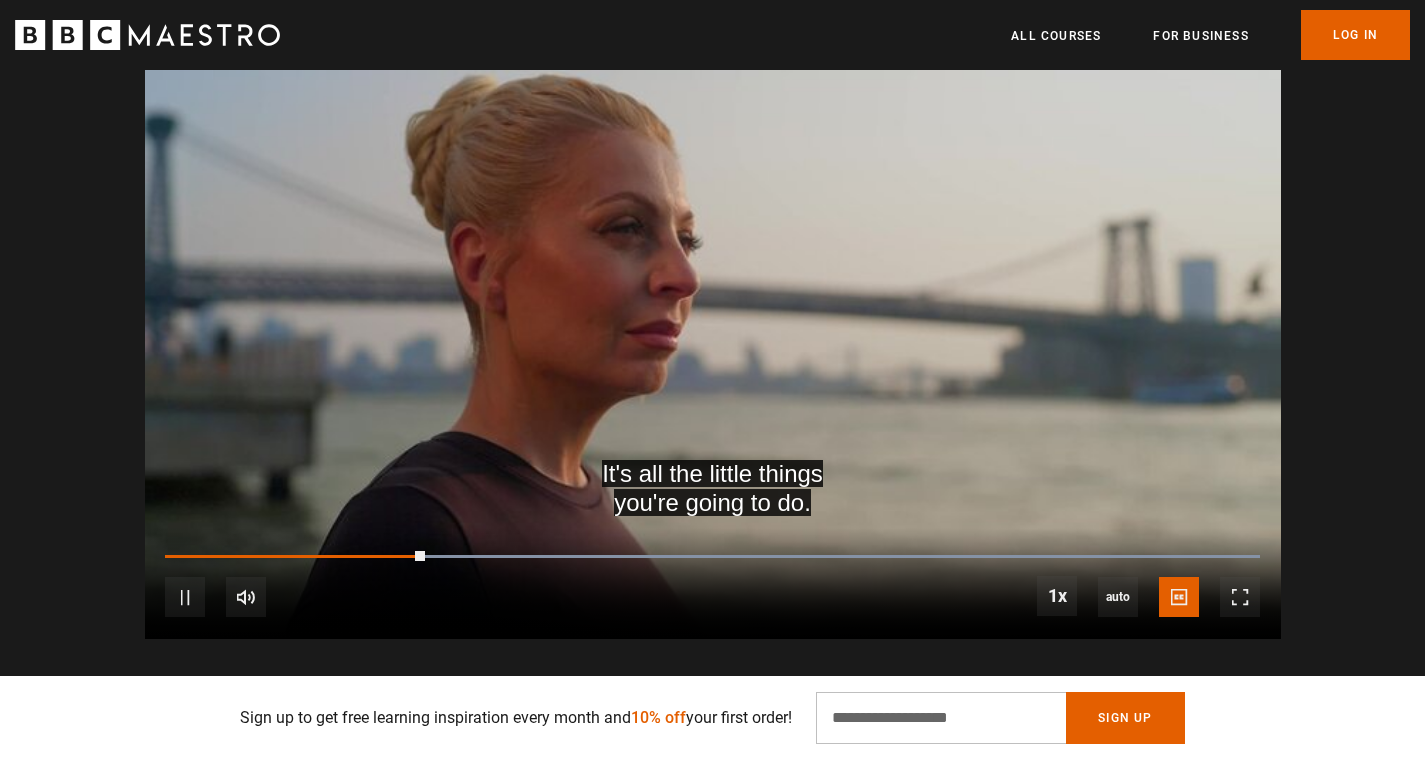 scroll, scrollTop: 0, scrollLeft: 2620, axis: horizontal 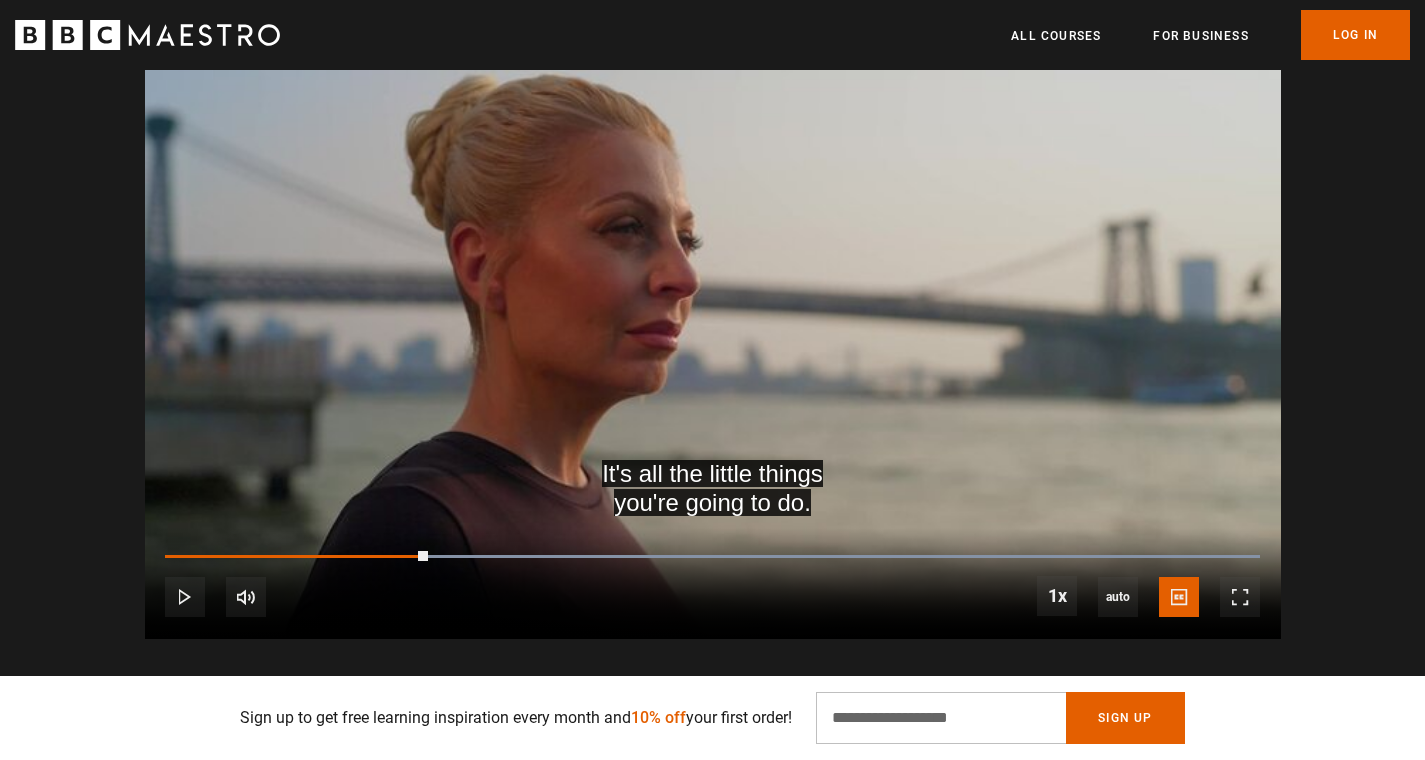 click at bounding box center (713, 319) 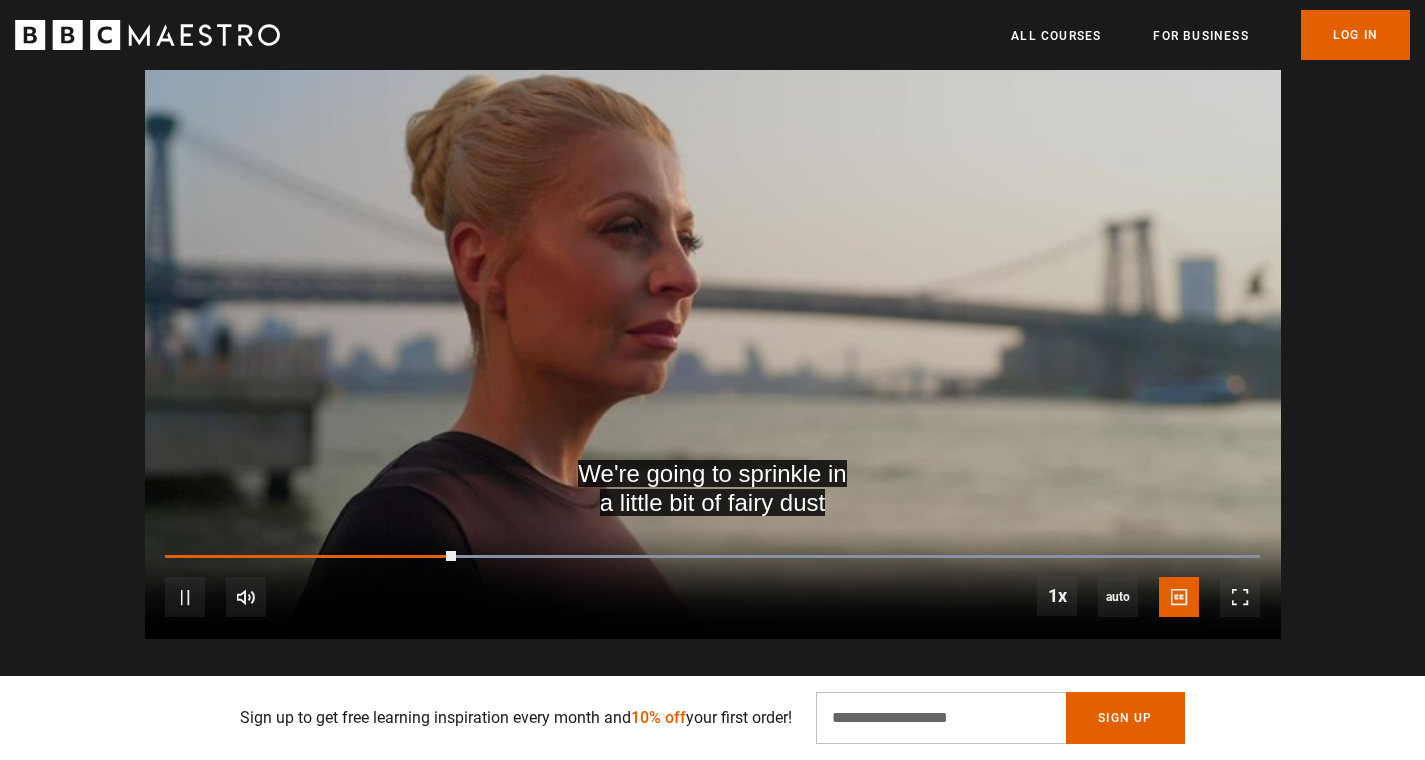 click at bounding box center (713, 319) 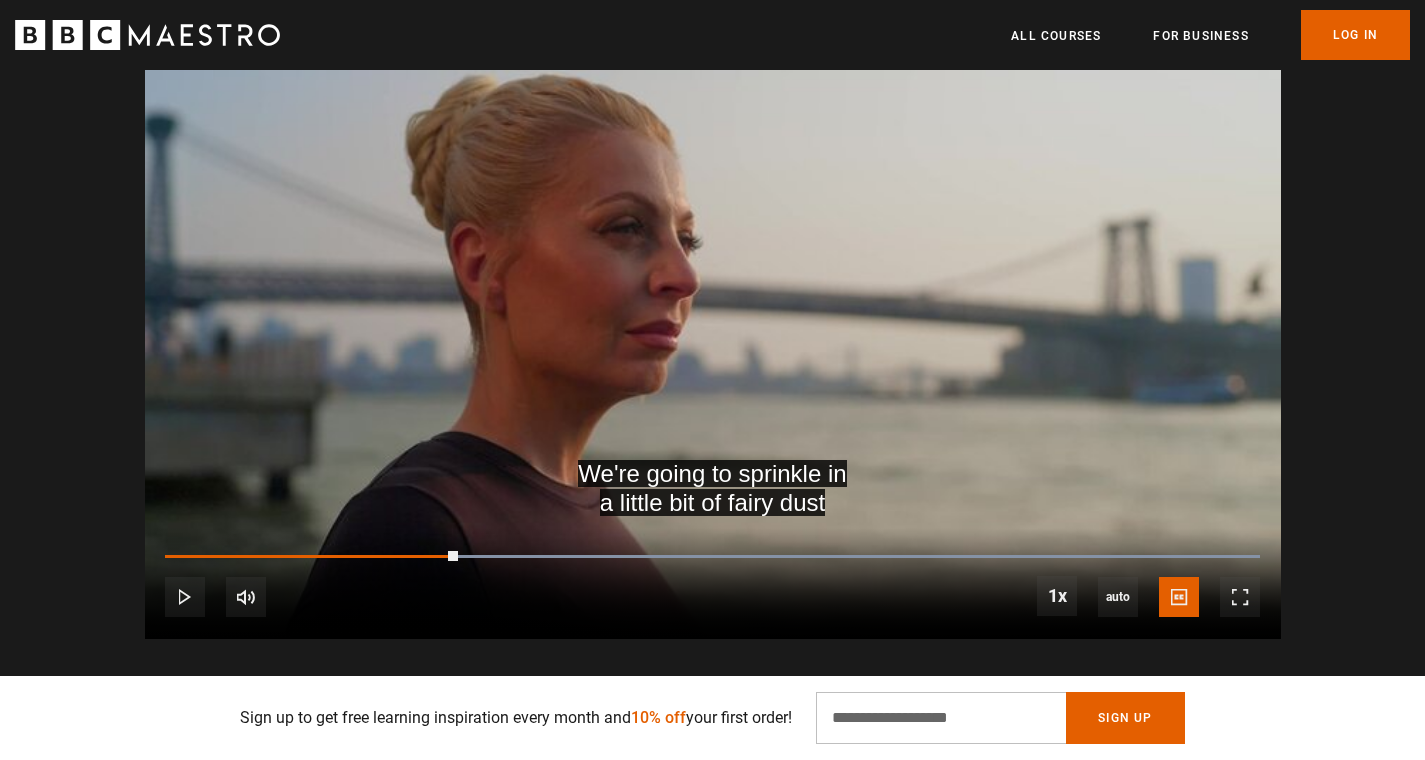 click at bounding box center (713, 319) 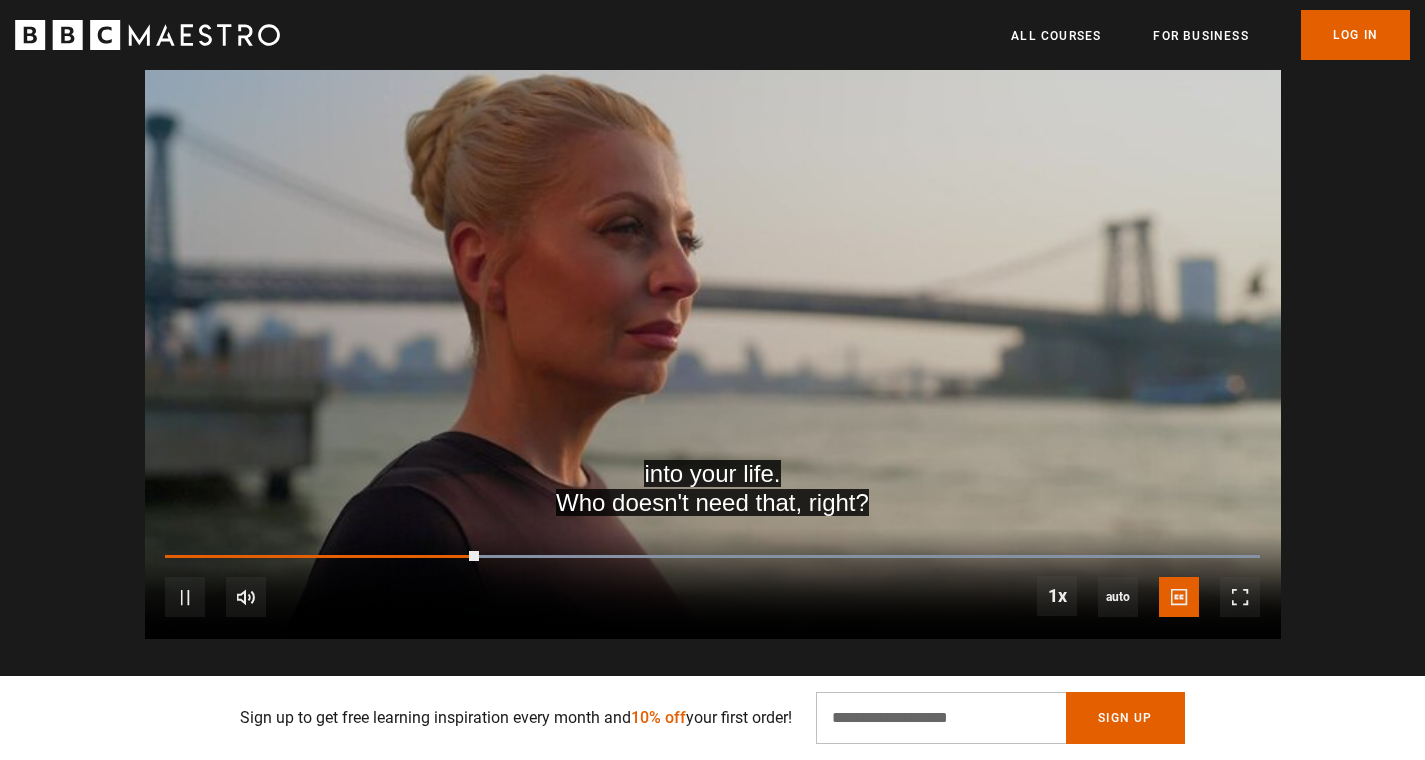 click at bounding box center [713, 319] 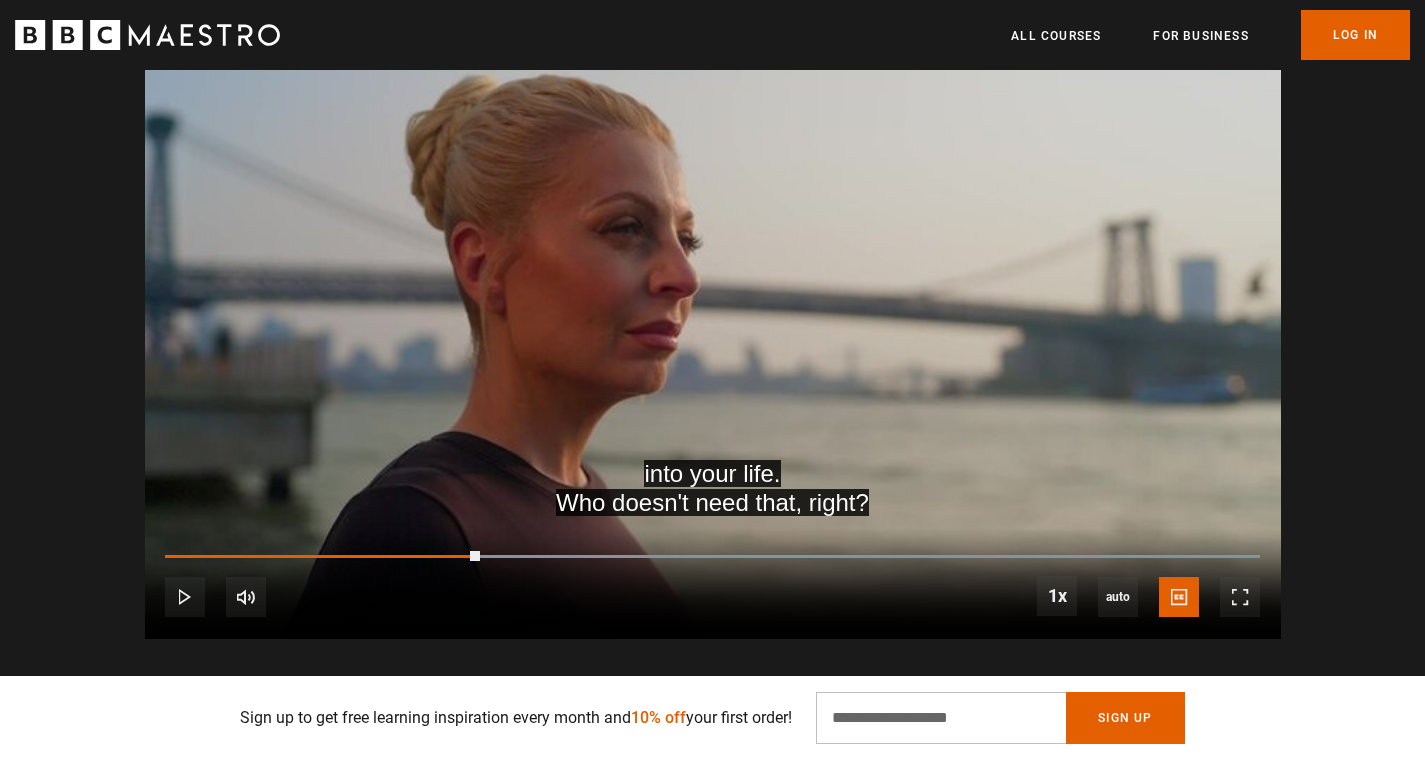 click at bounding box center (713, 319) 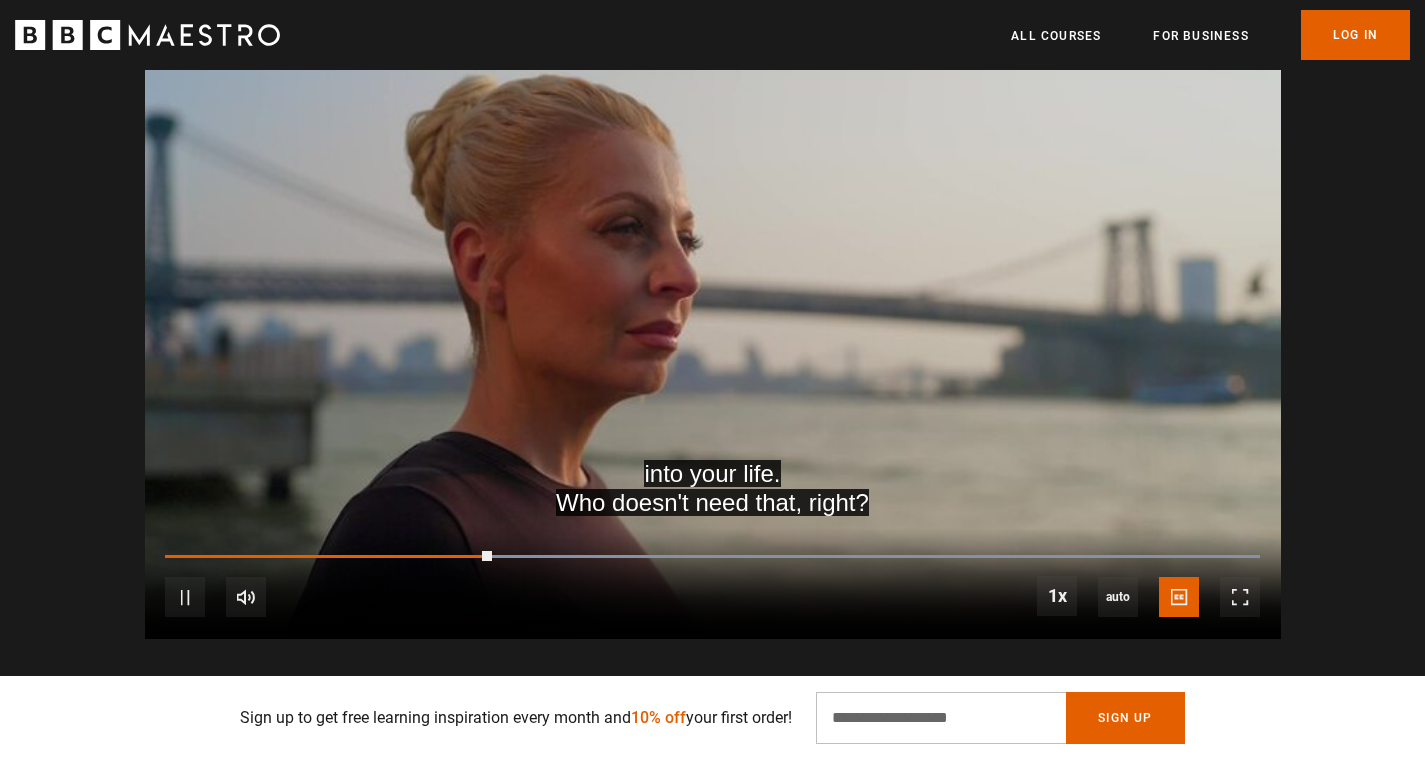 scroll, scrollTop: 0, scrollLeft: 2882, axis: horizontal 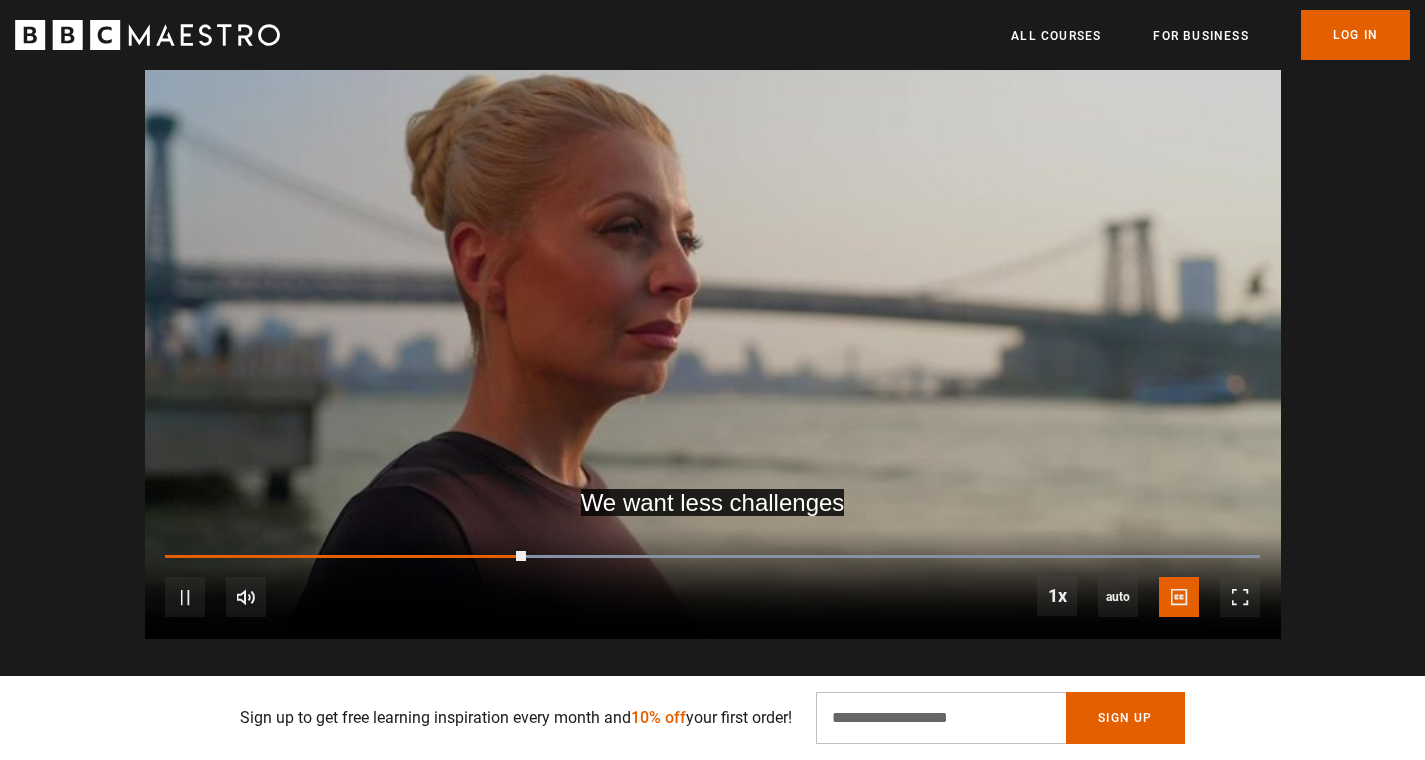 click at bounding box center (713, 319) 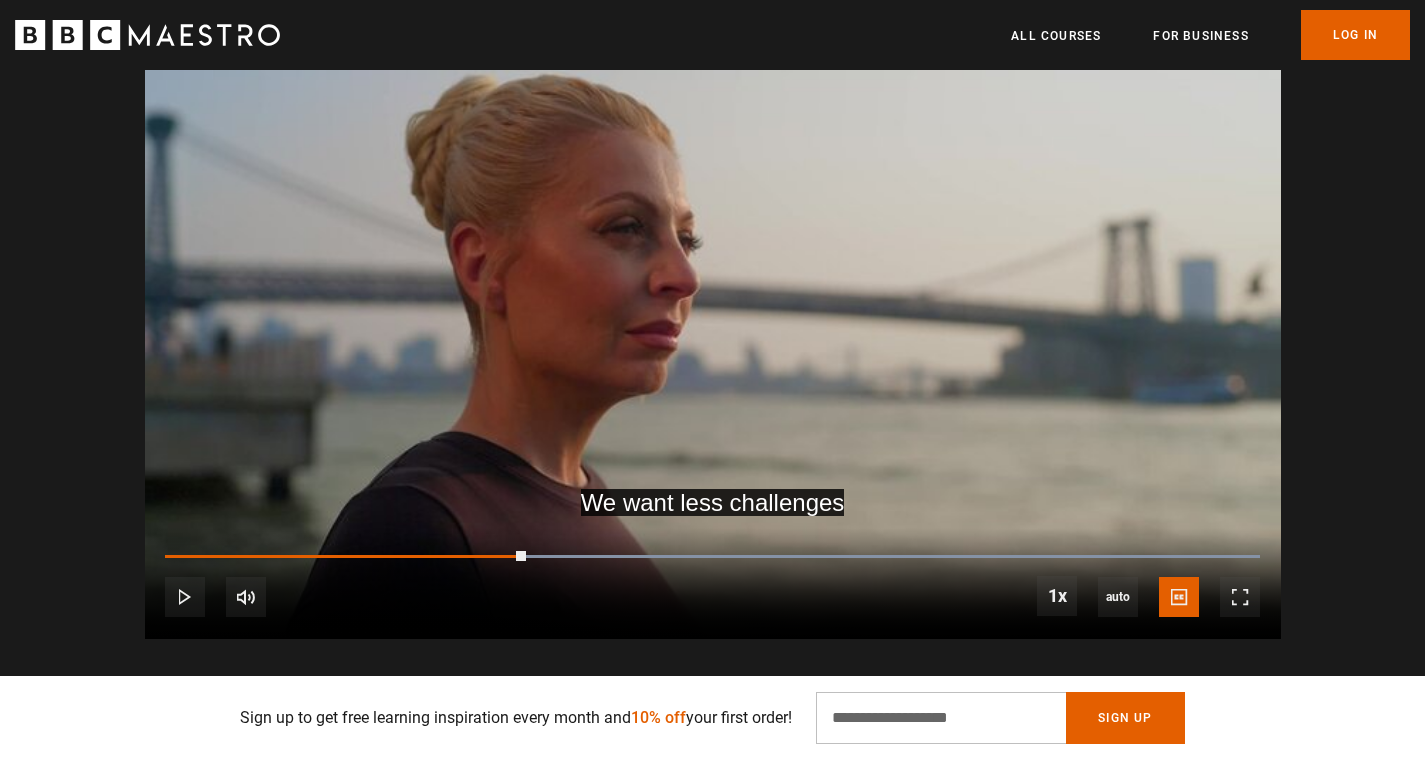 click at bounding box center [713, 319] 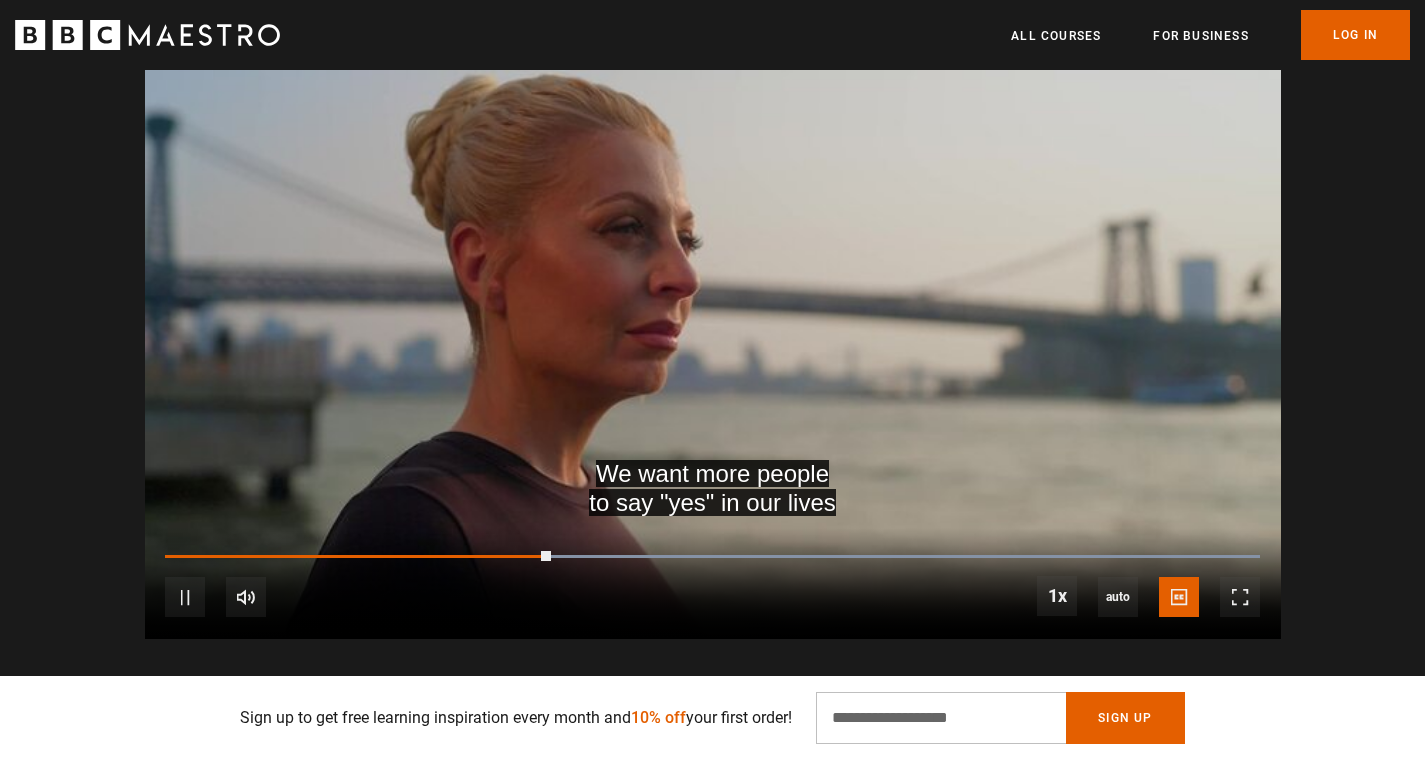 click at bounding box center [713, 319] 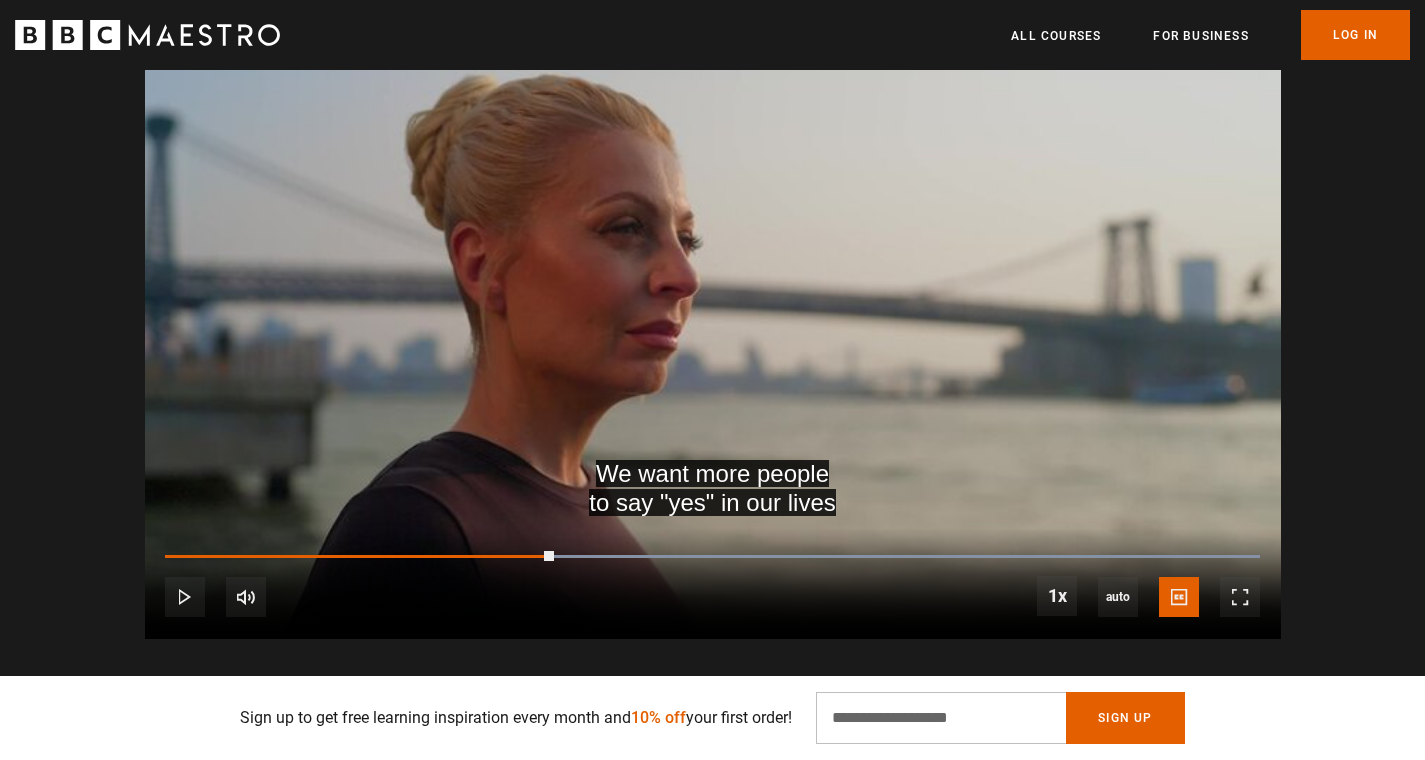 click at bounding box center (713, 319) 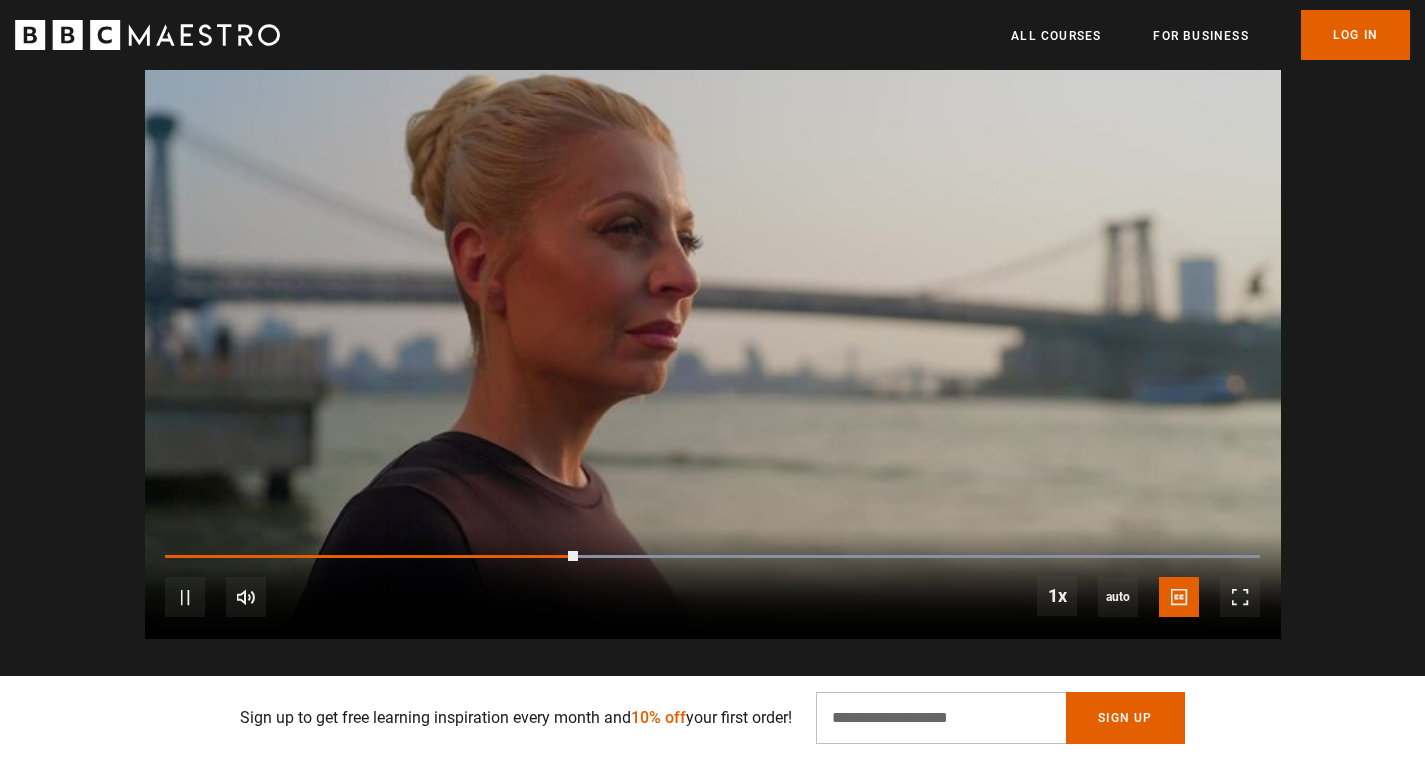 scroll, scrollTop: 0, scrollLeft: 3144, axis: horizontal 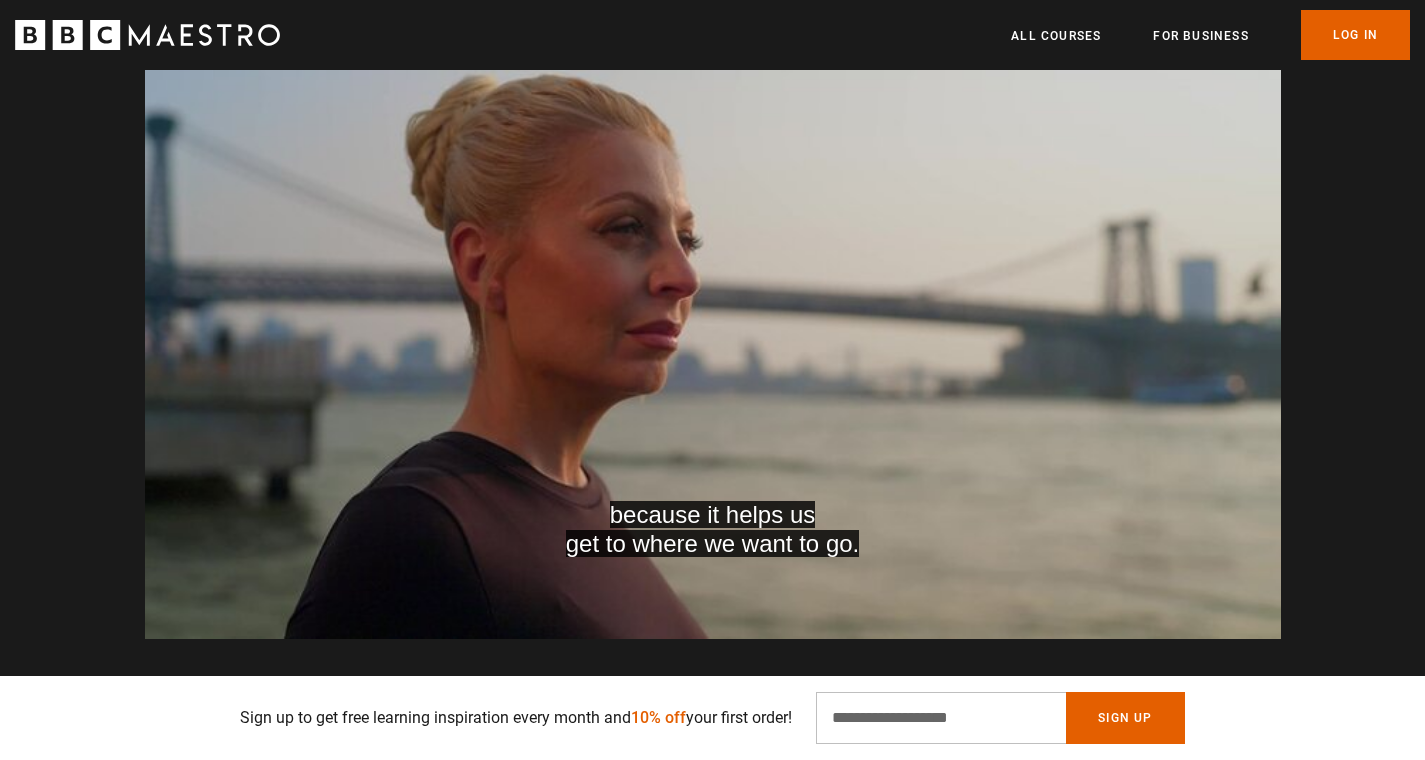 click at bounding box center [713, 319] 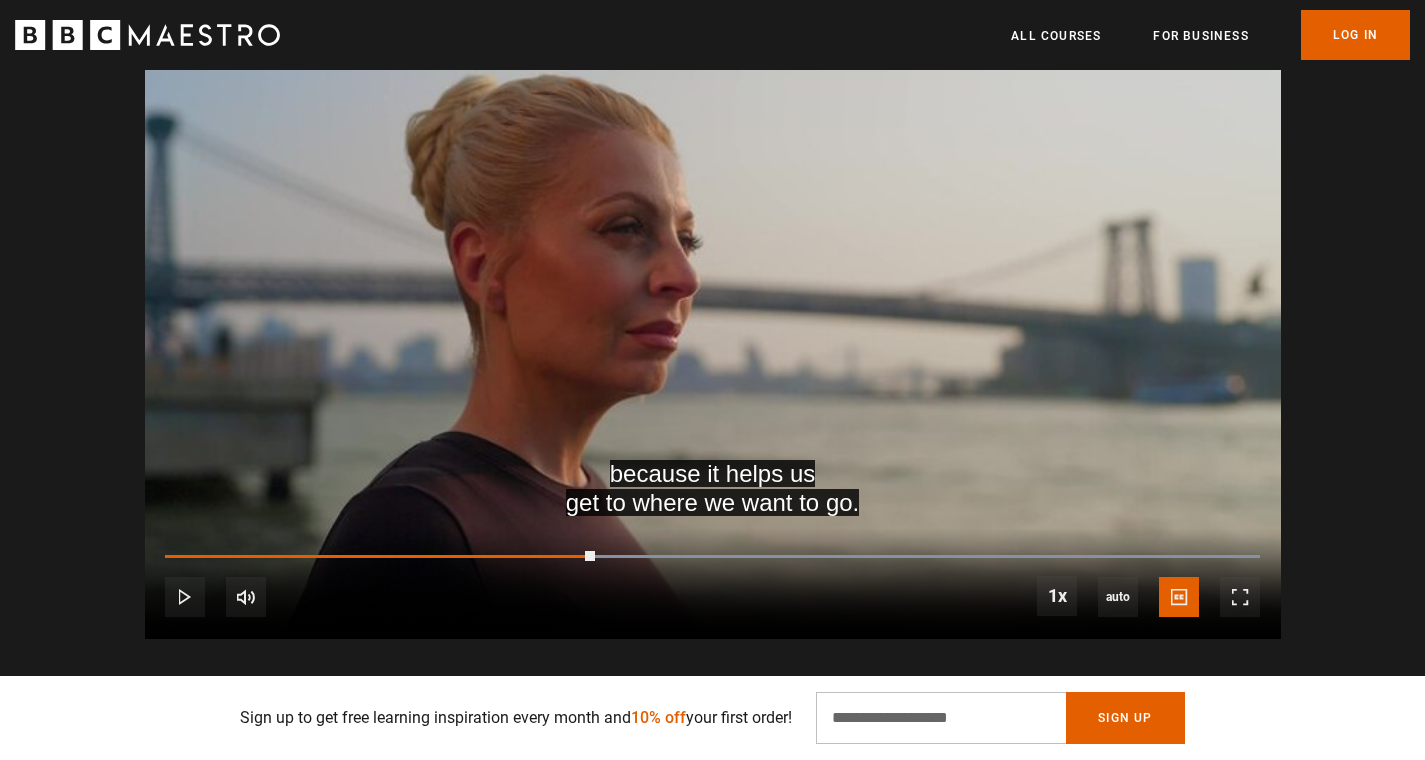 click at bounding box center [713, 319] 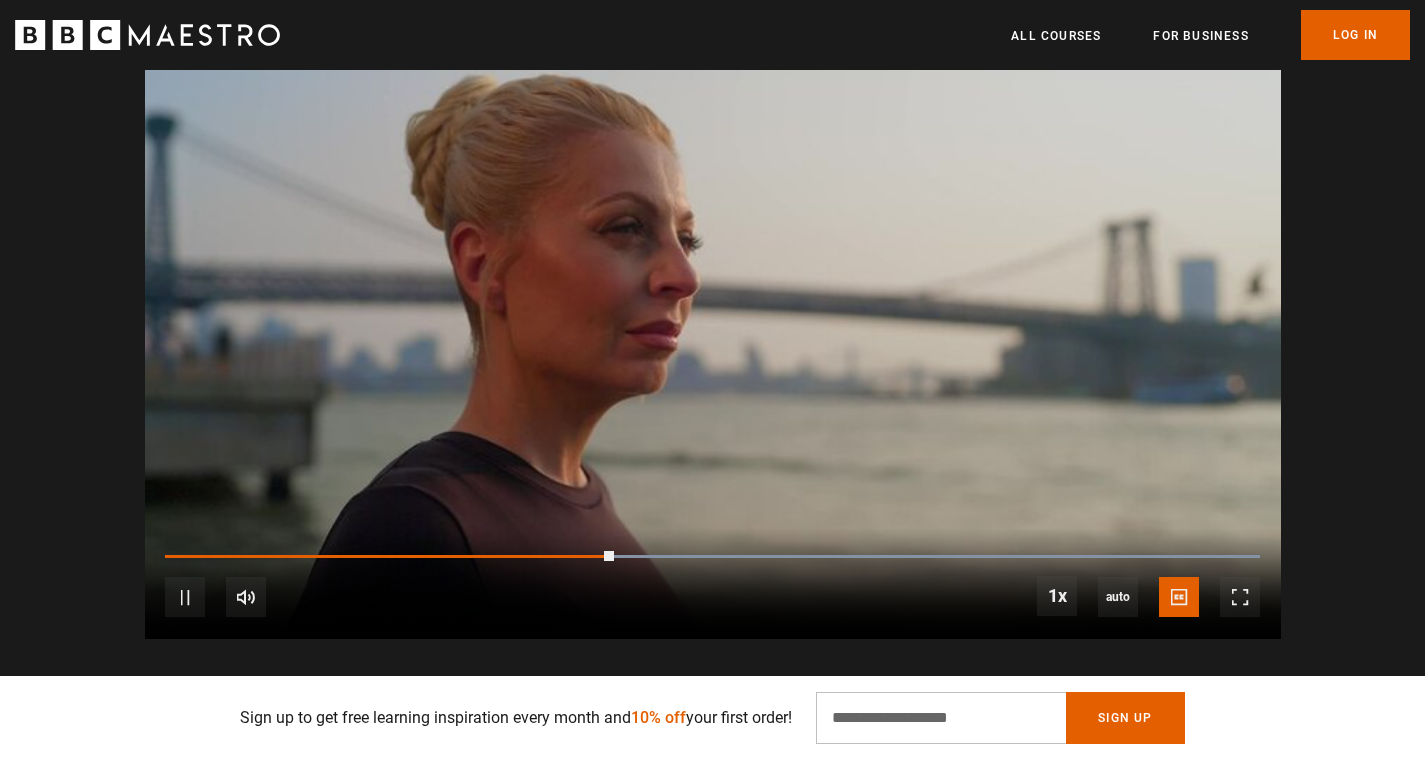 click at bounding box center (713, 319) 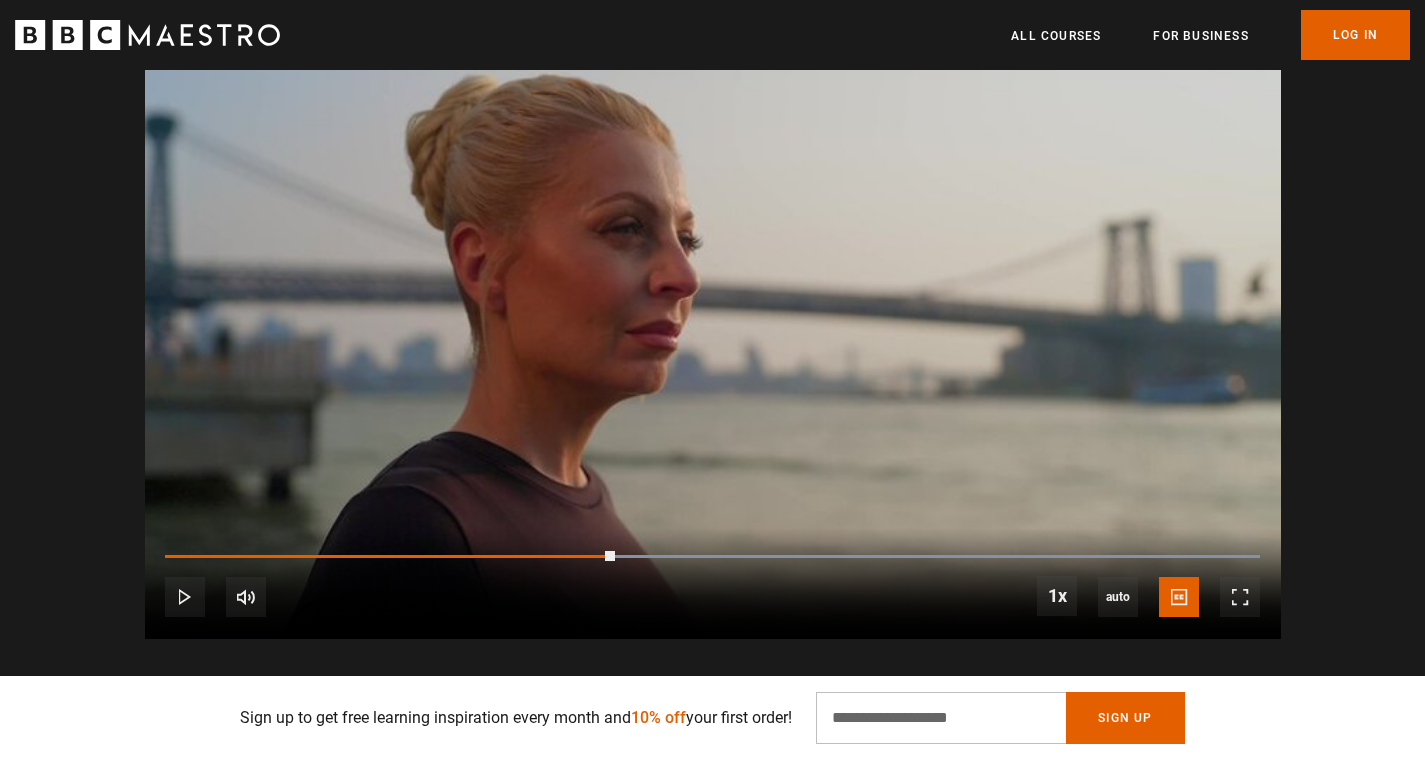 click at bounding box center [713, 319] 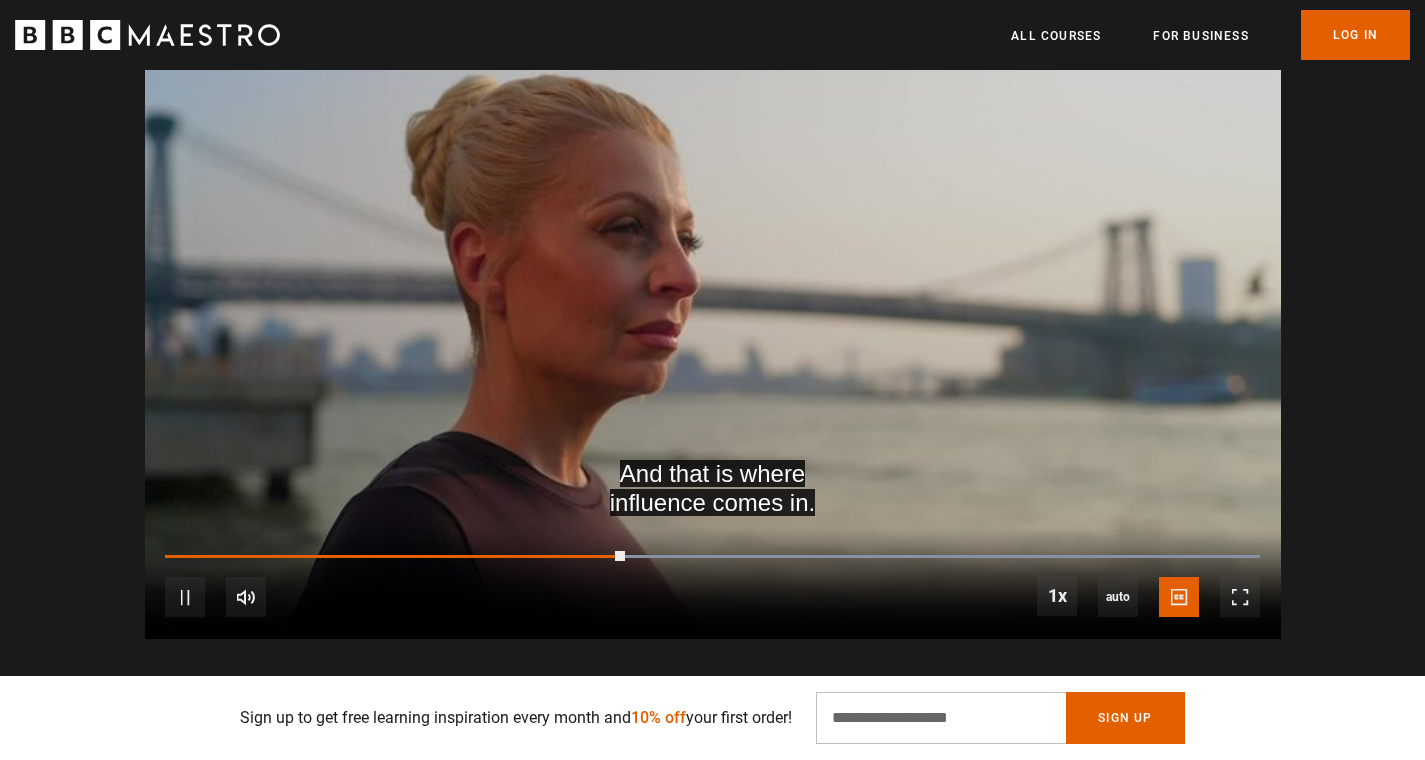 click at bounding box center (713, 319) 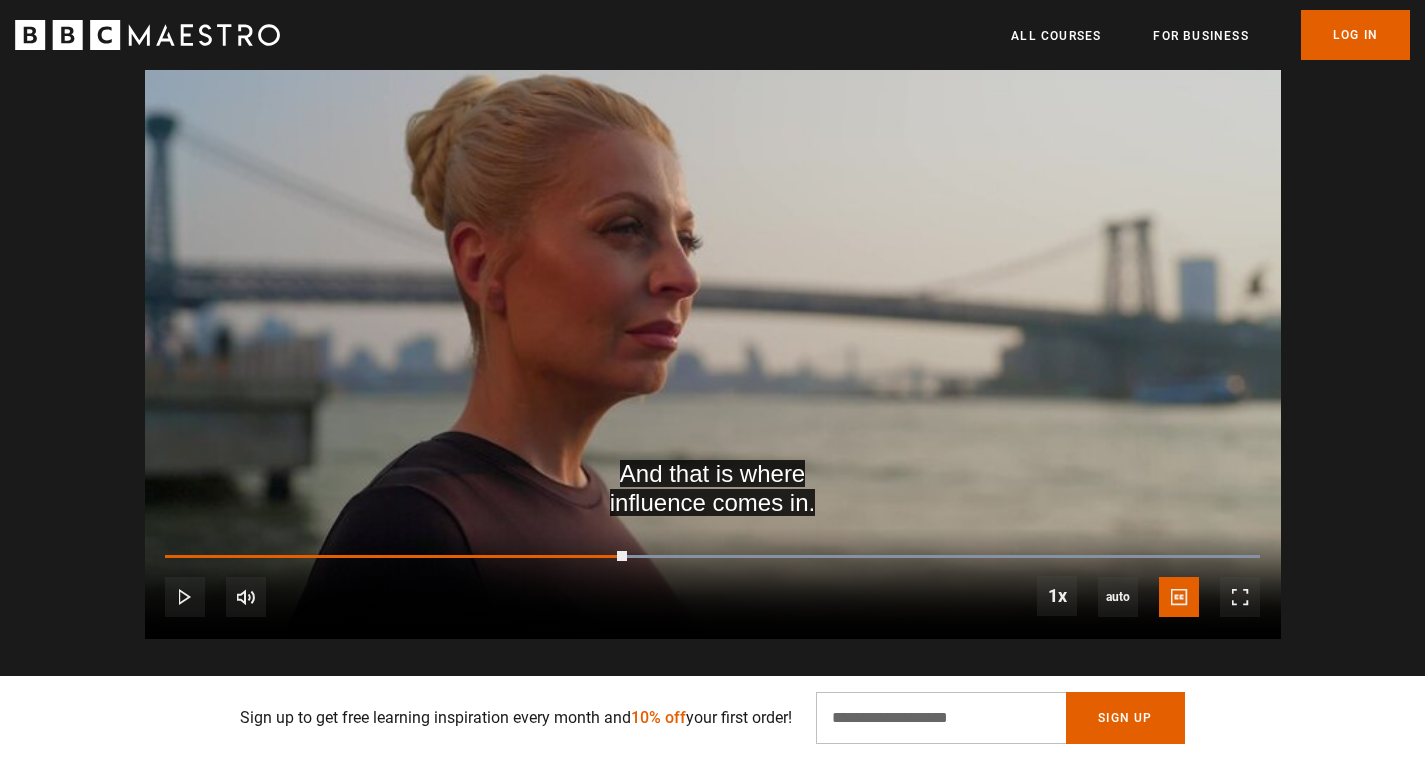 click at bounding box center (713, 319) 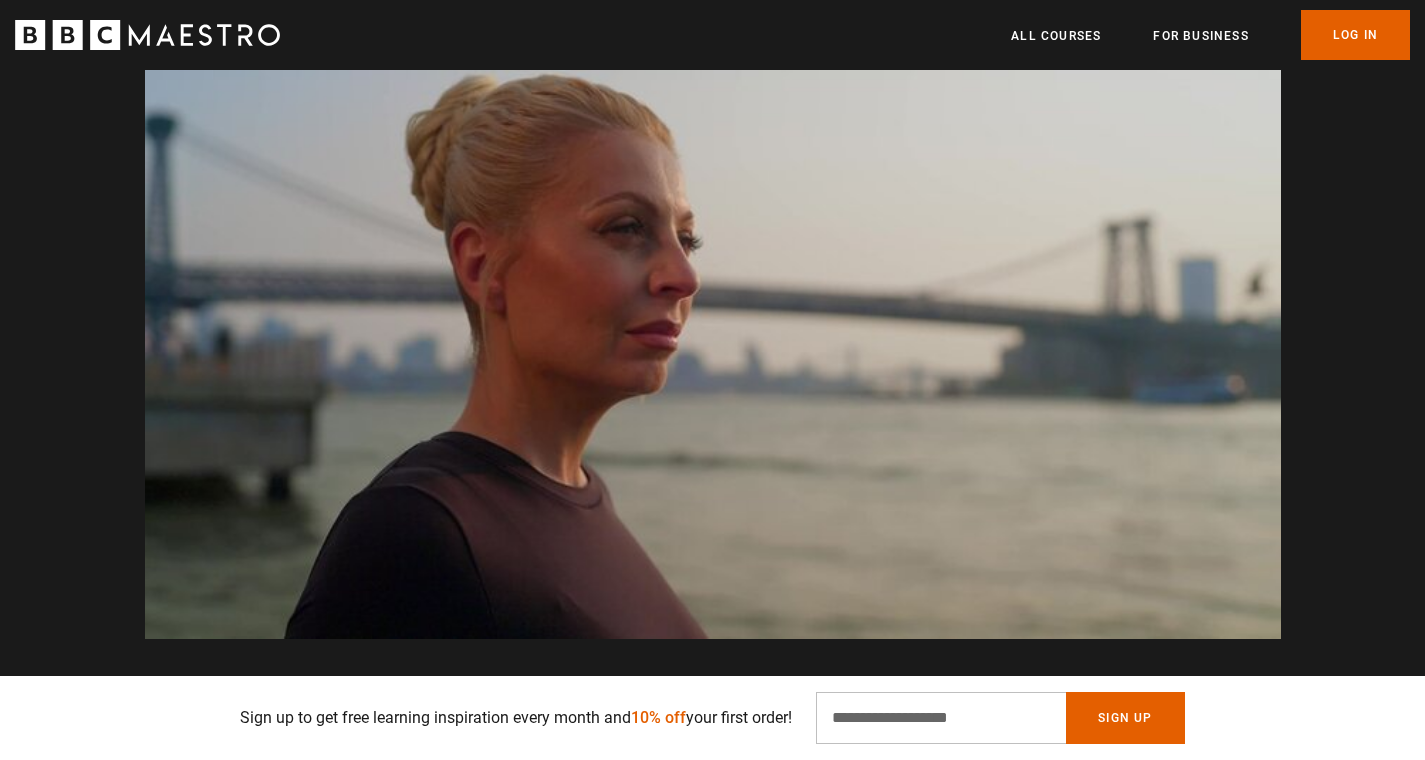 scroll, scrollTop: 0, scrollLeft: 3406, axis: horizontal 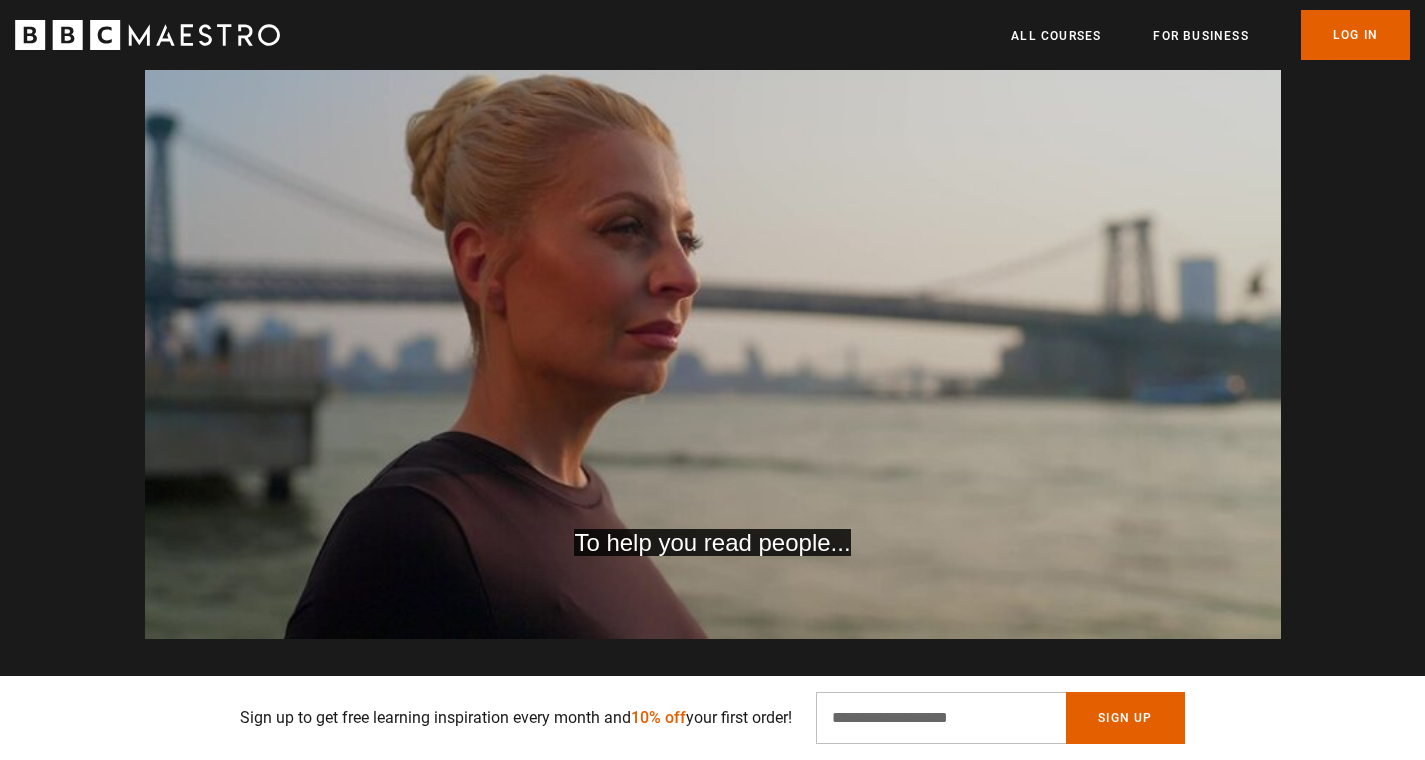 click at bounding box center [713, 319] 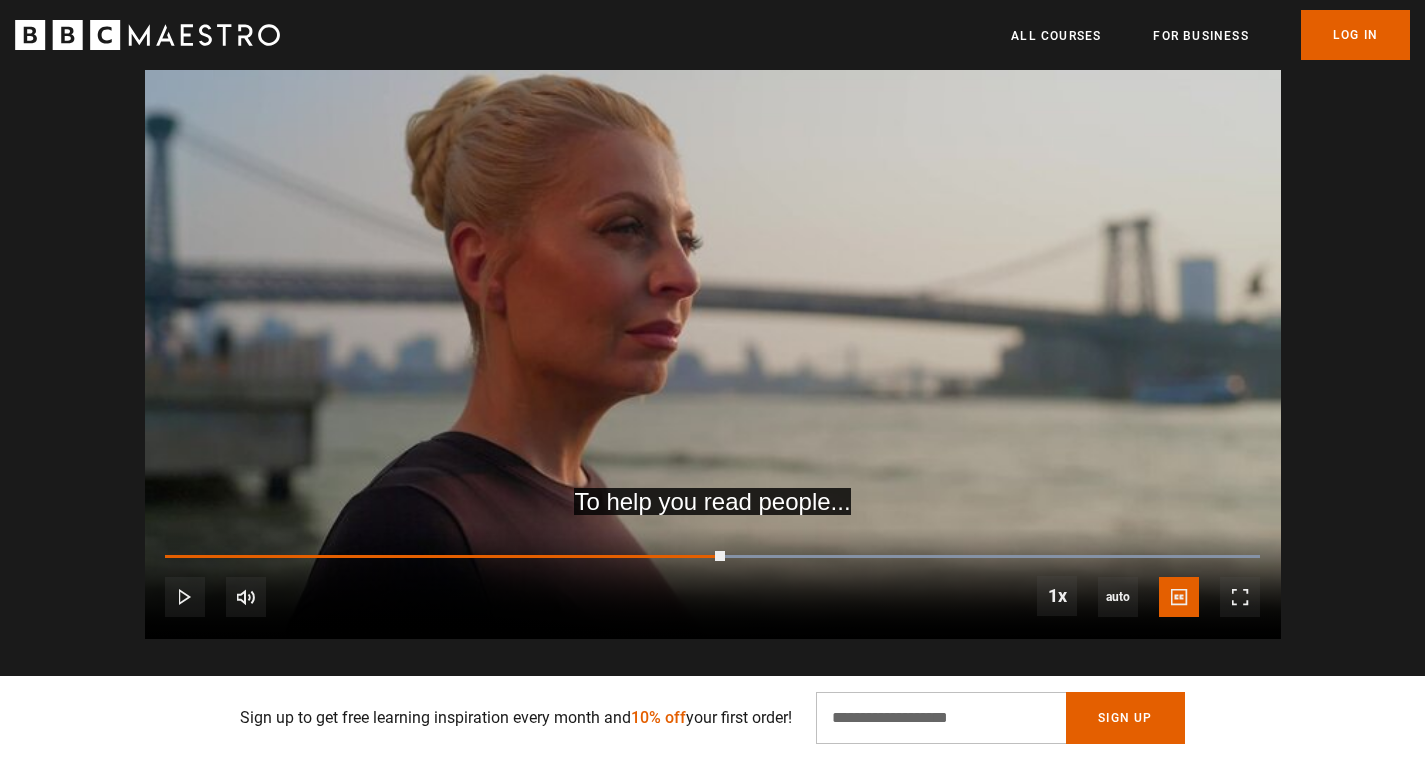 click at bounding box center [713, 319] 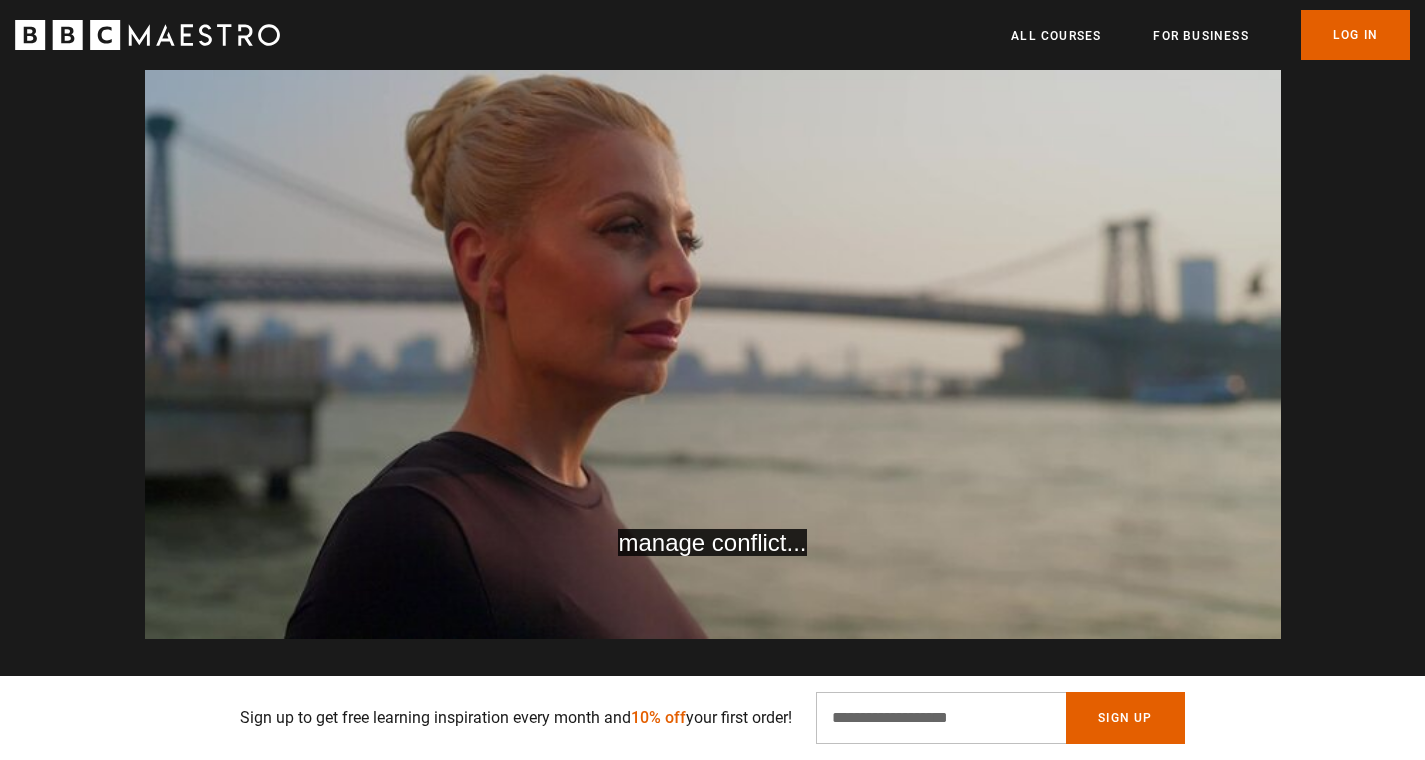 scroll, scrollTop: 0, scrollLeft: 3668, axis: horizontal 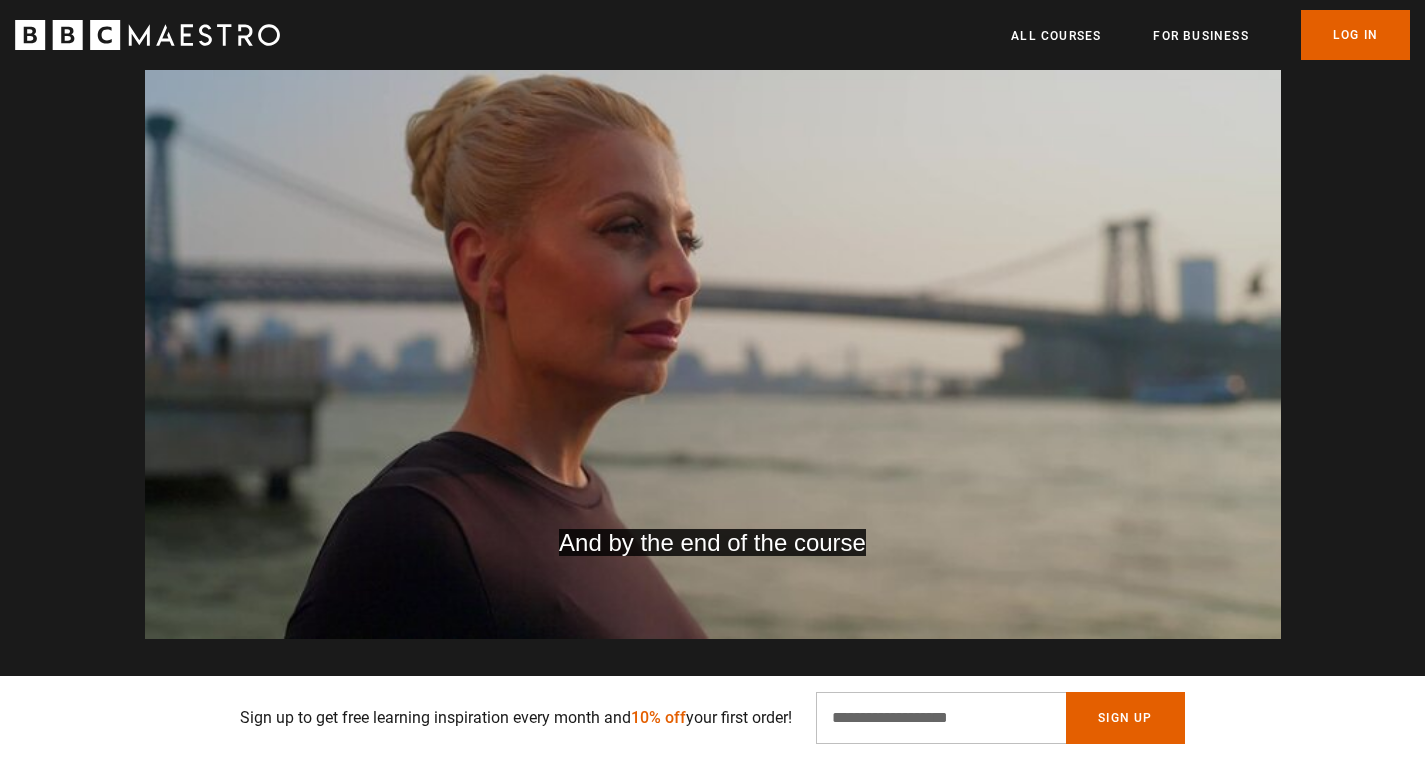 click at bounding box center (713, 319) 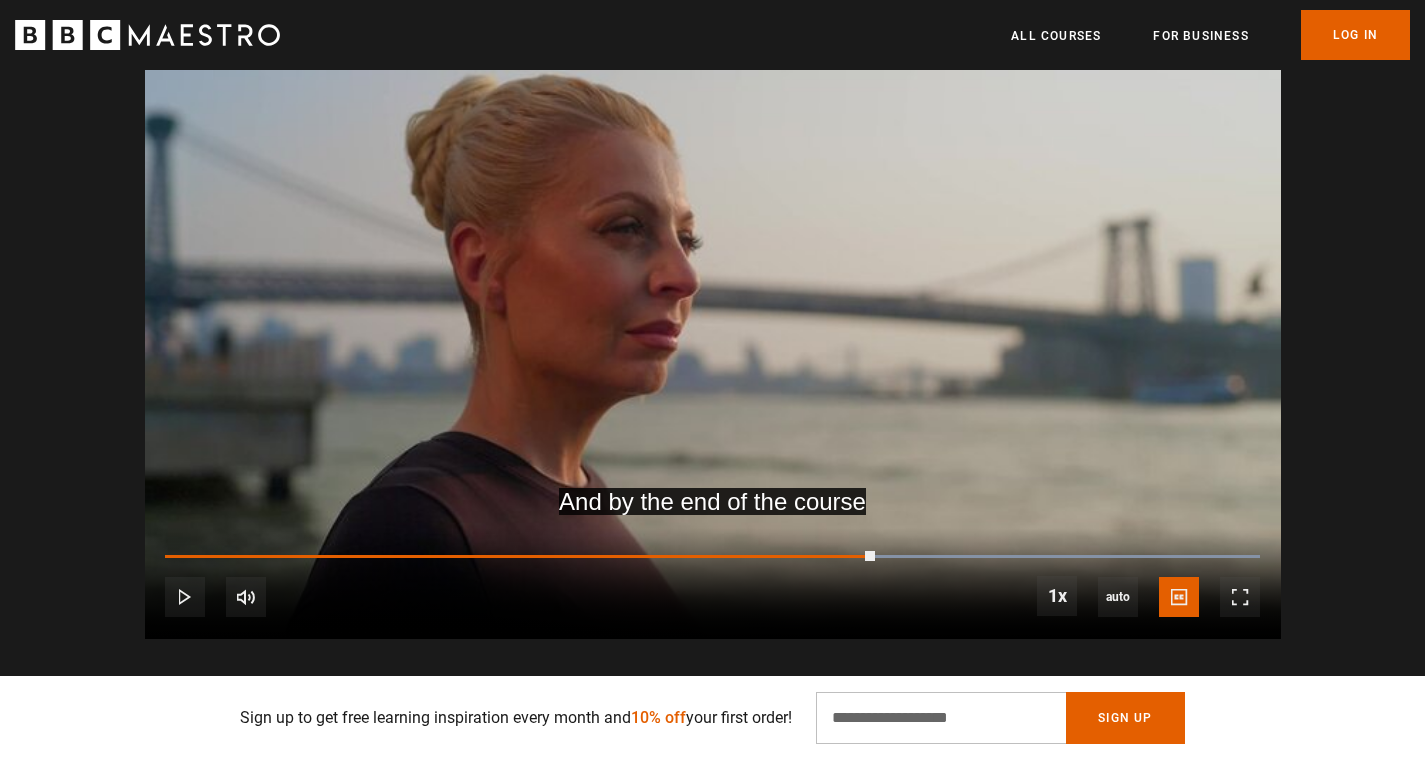 click at bounding box center (713, 319) 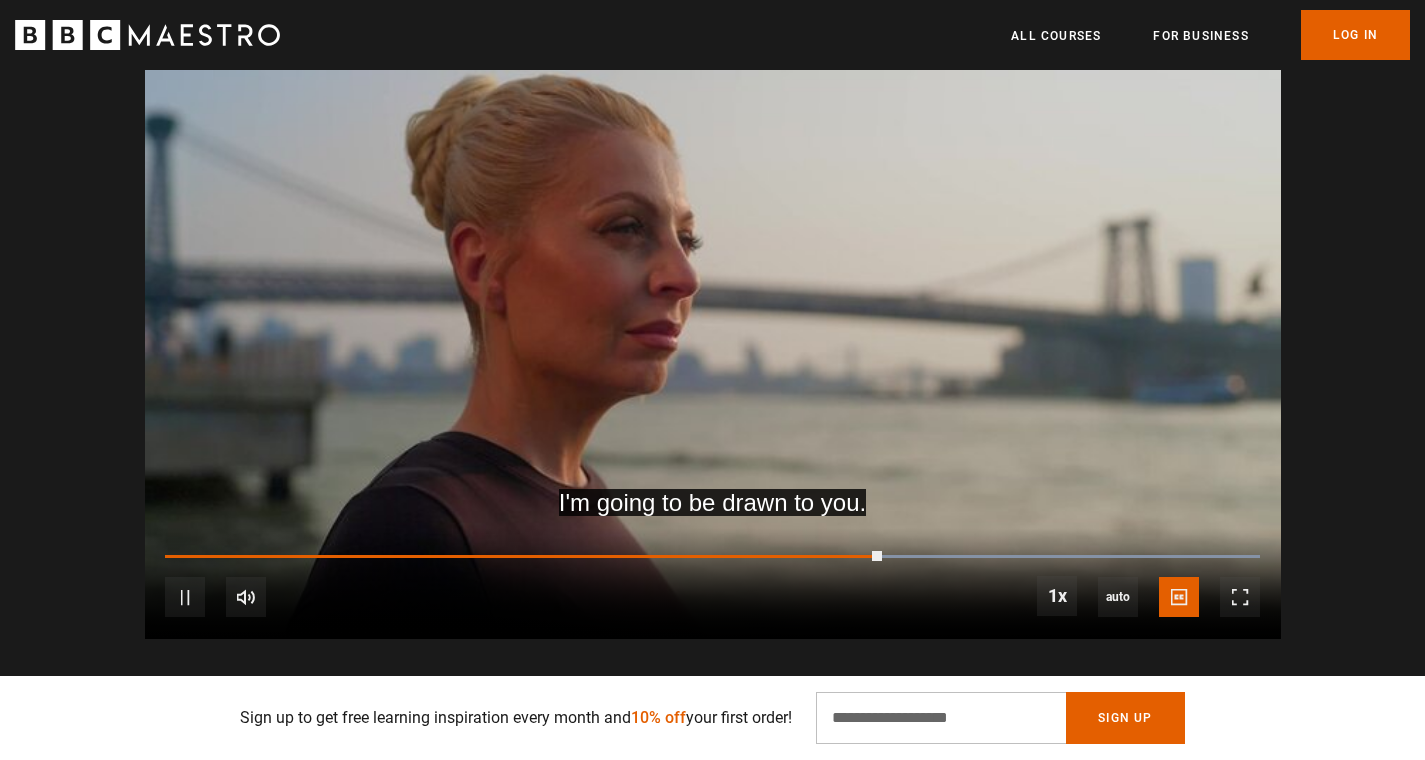 scroll, scrollTop: 0, scrollLeft: 3930, axis: horizontal 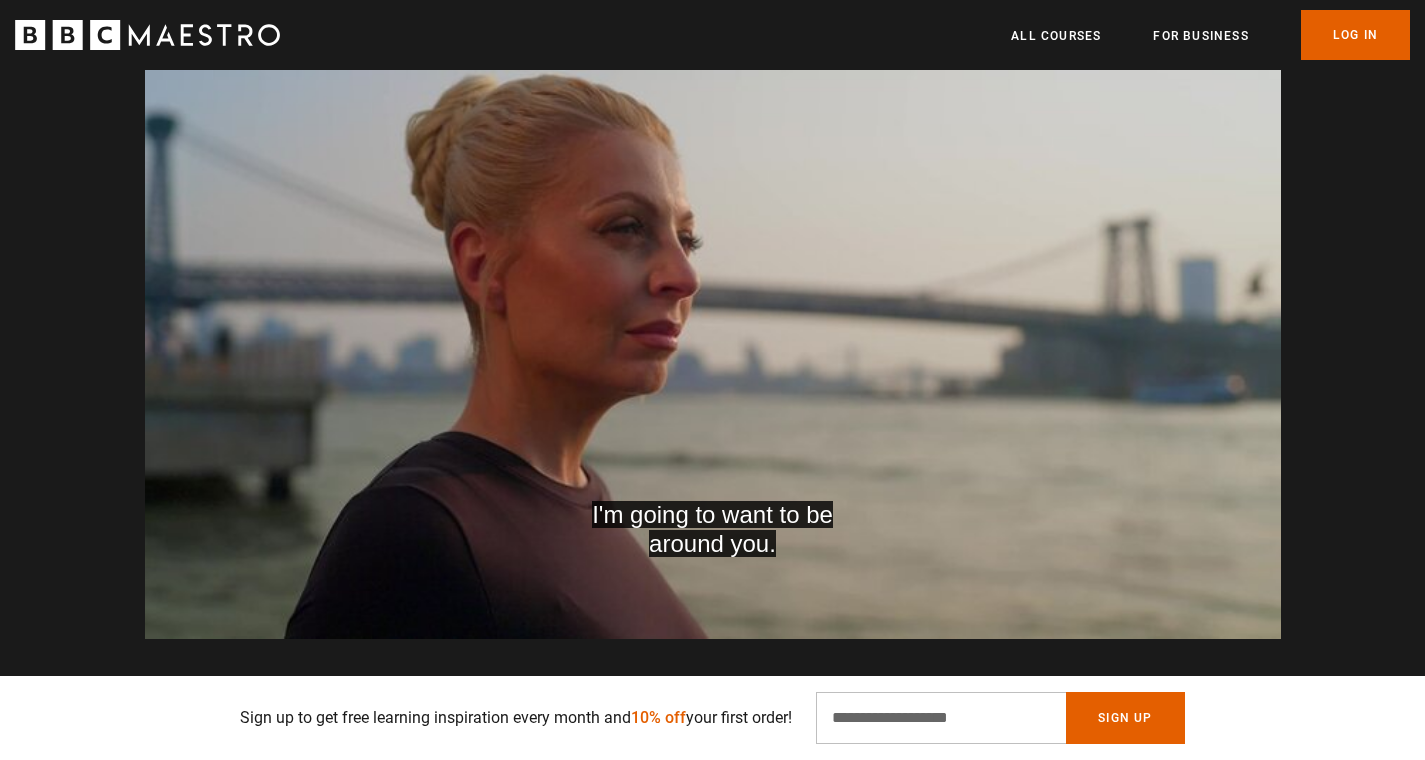click at bounding box center (713, 319) 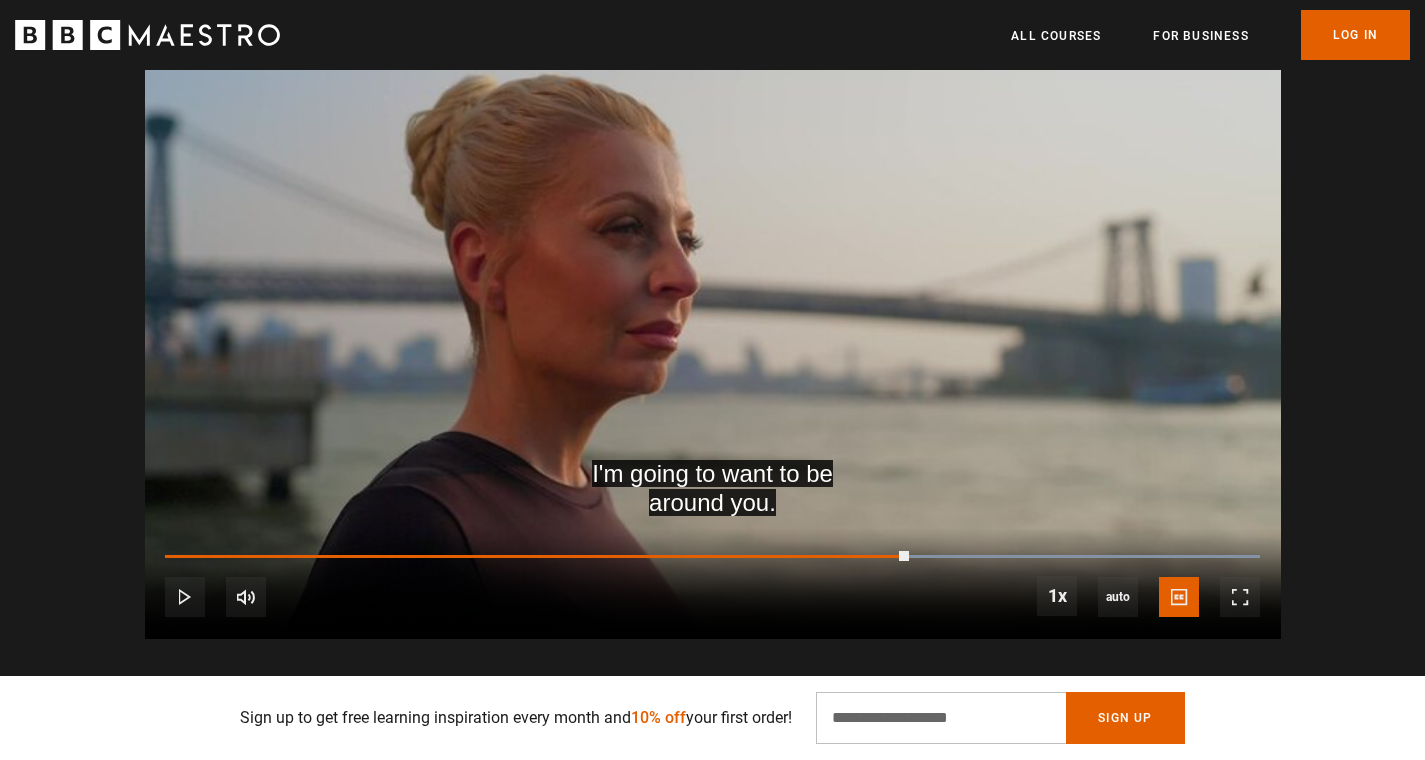 click at bounding box center [713, 319] 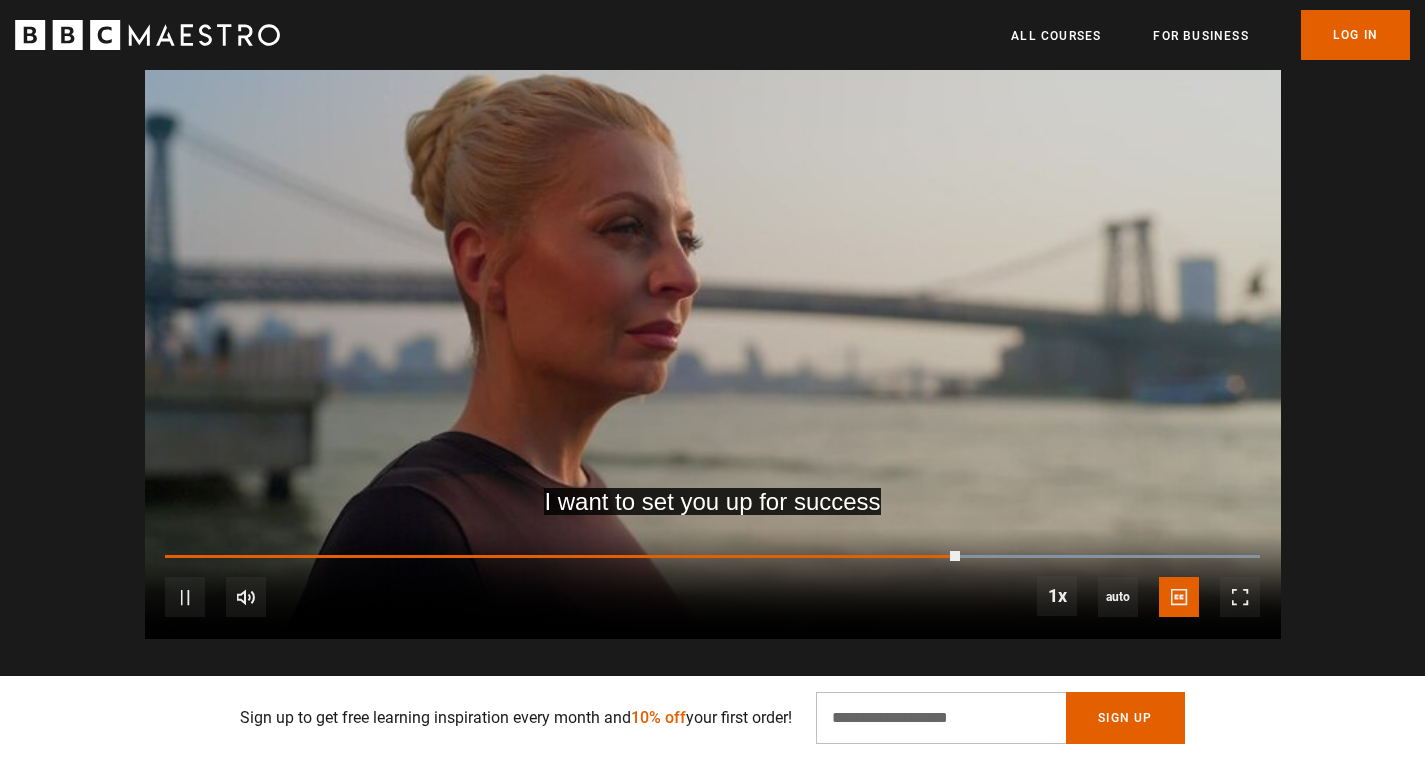 click at bounding box center (713, 319) 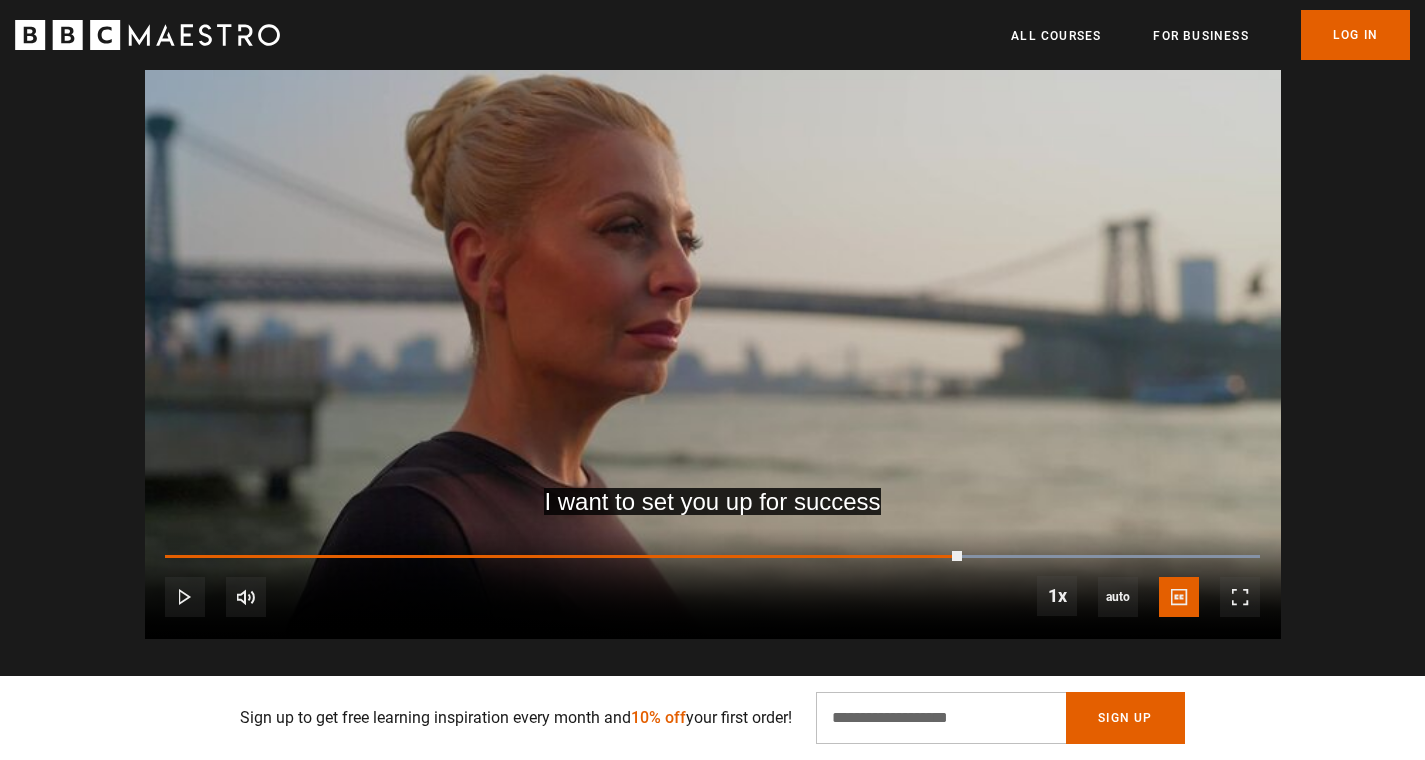 scroll, scrollTop: 0, scrollLeft: 4192, axis: horizontal 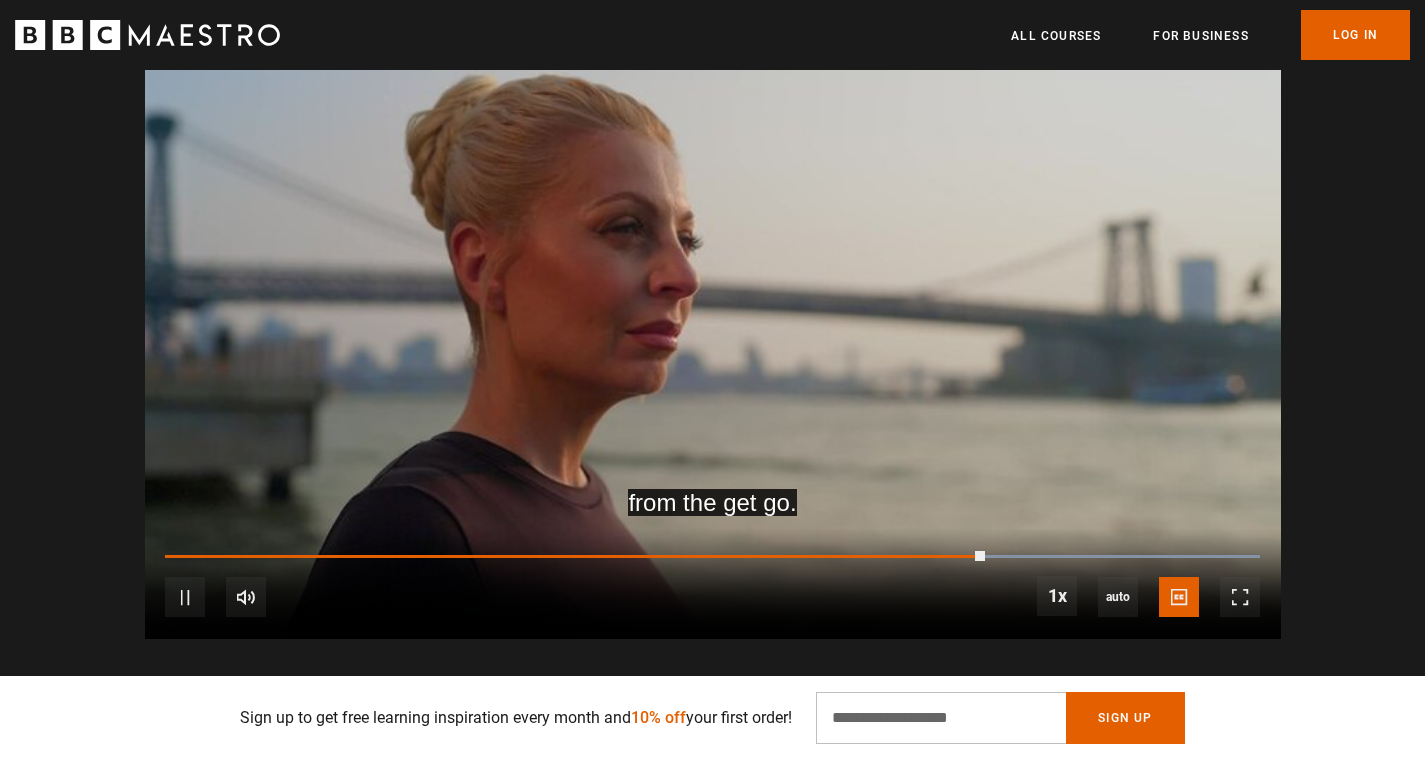 click at bounding box center [713, 319] 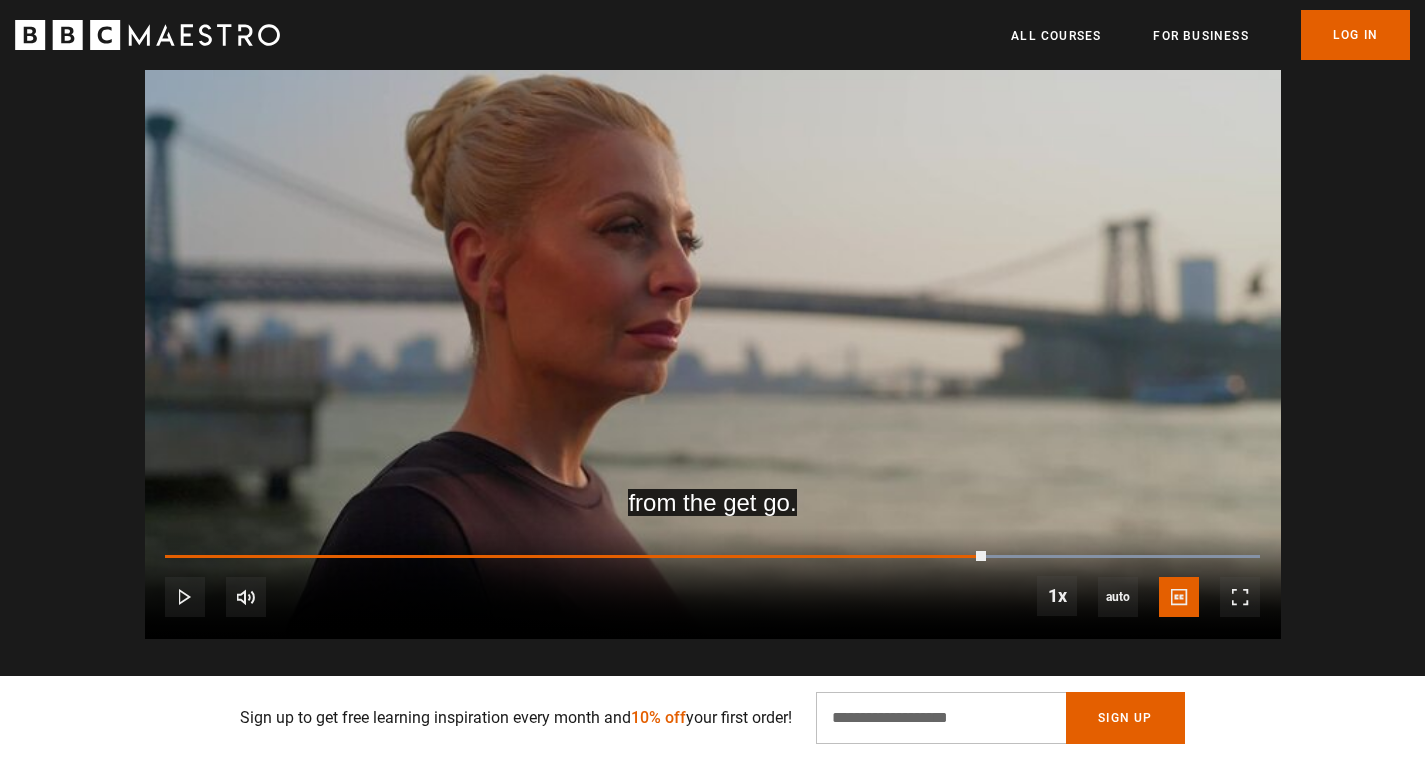 click at bounding box center [713, 319] 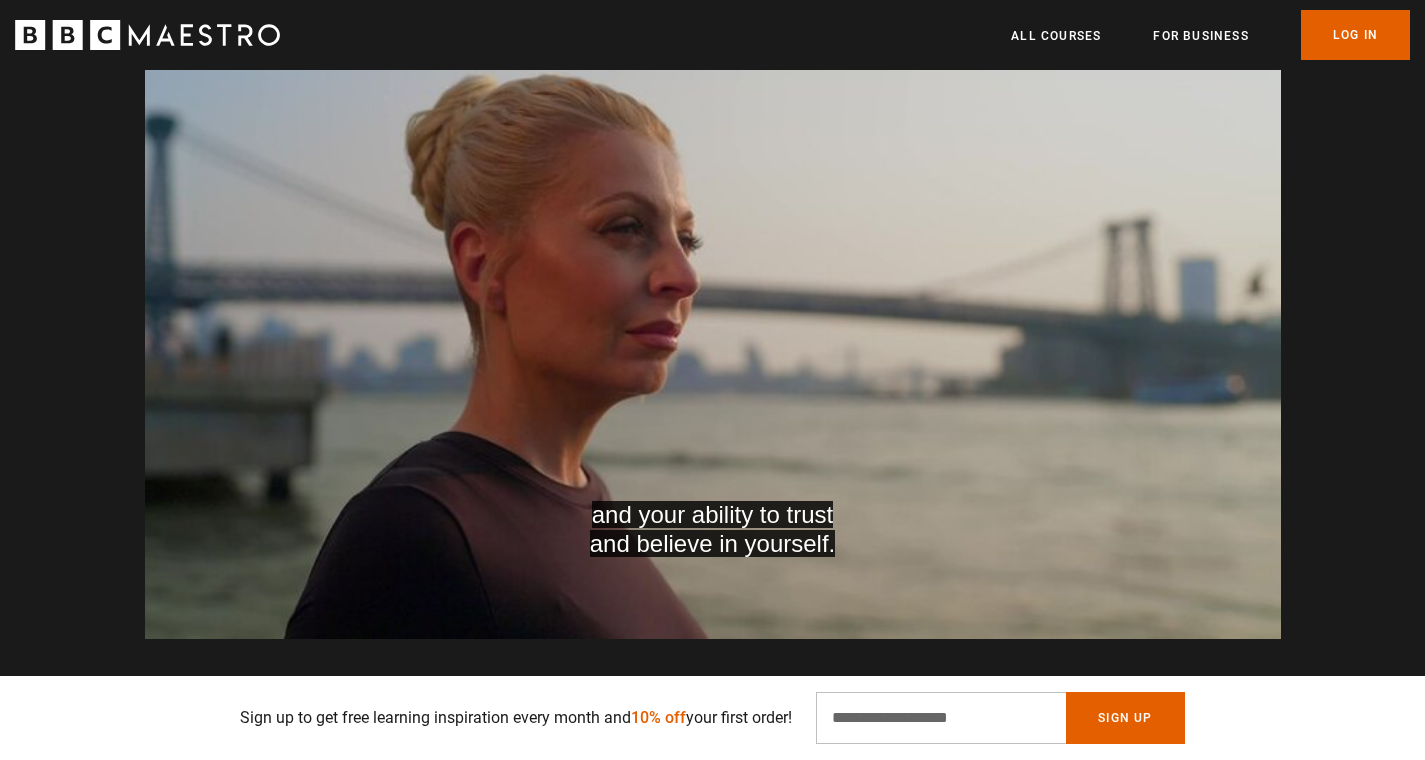 scroll, scrollTop: 0, scrollLeft: 4453, axis: horizontal 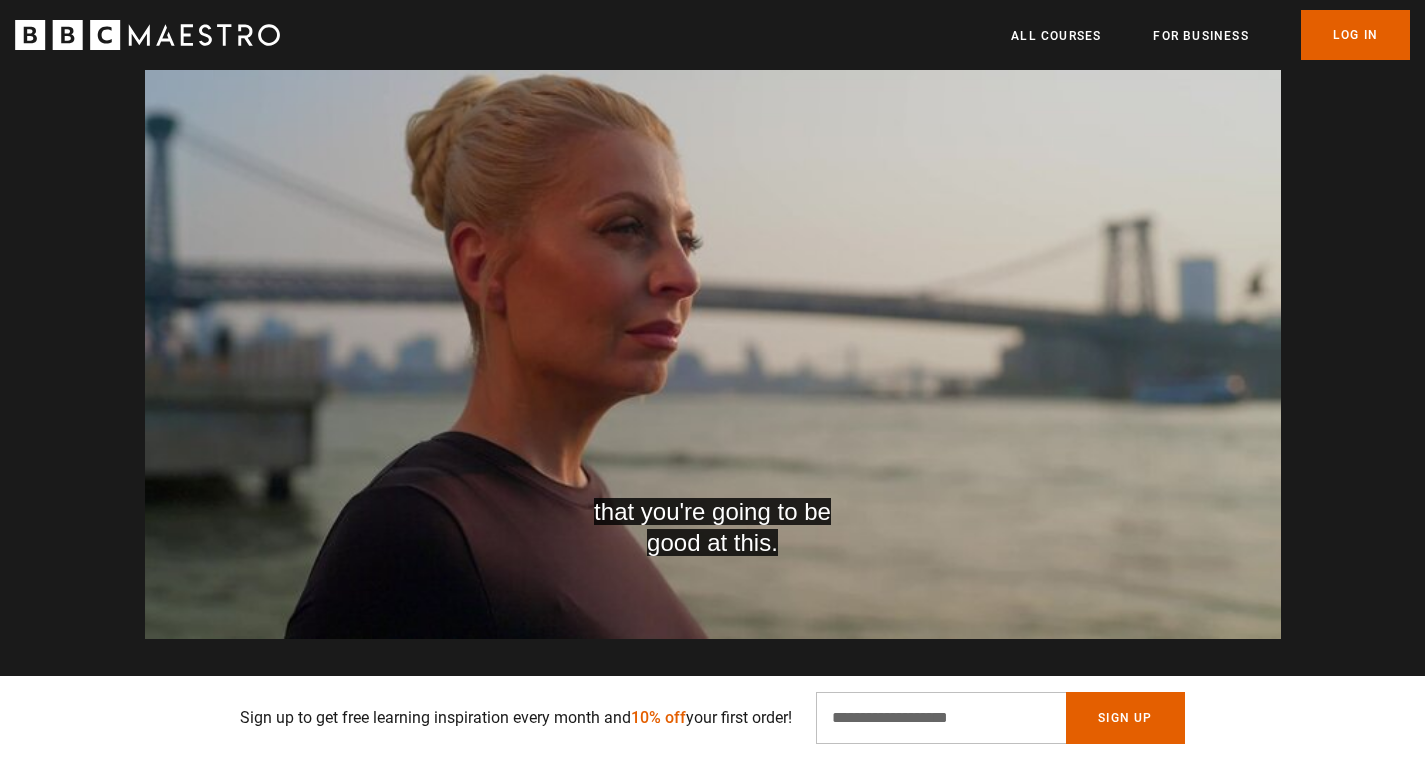 click at bounding box center [713, 319] 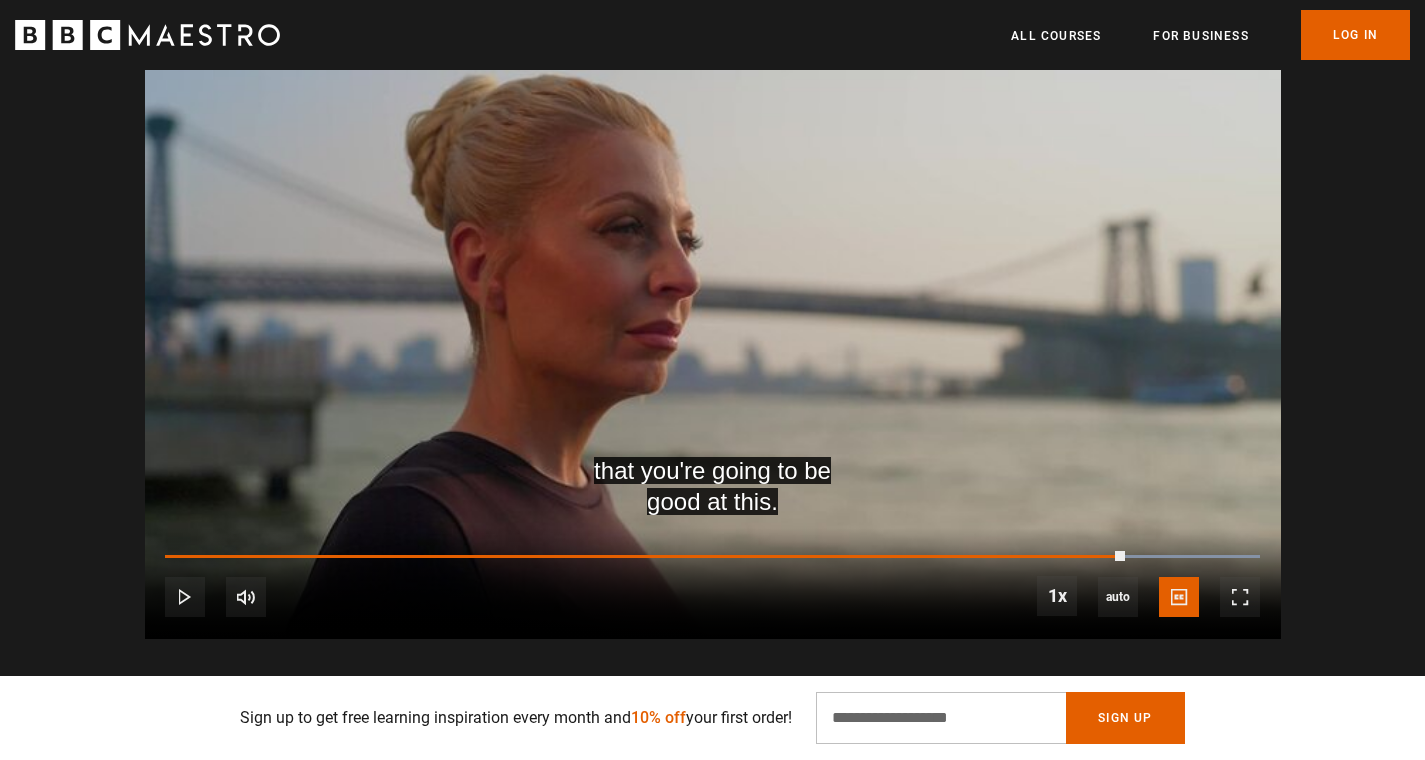 click at bounding box center (713, 319) 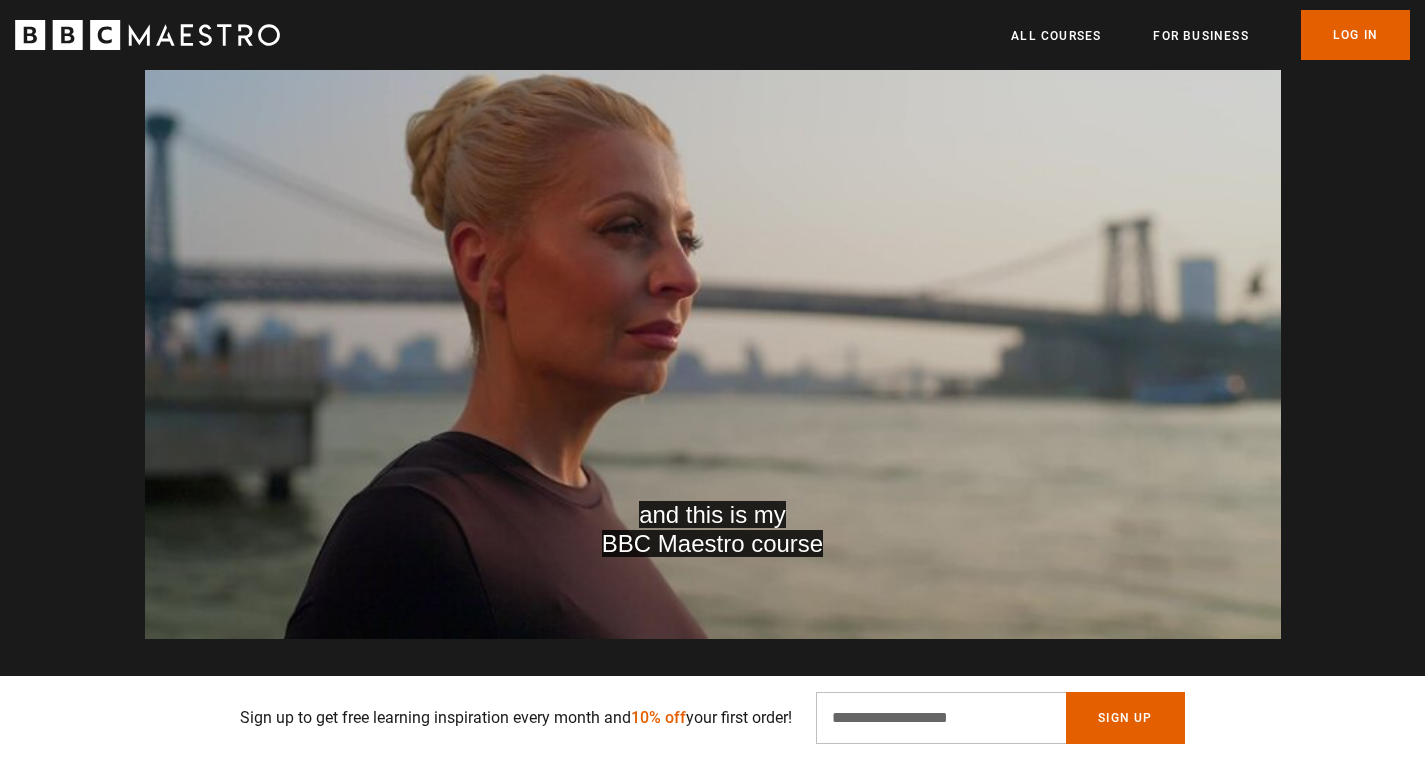 click at bounding box center [713, 319] 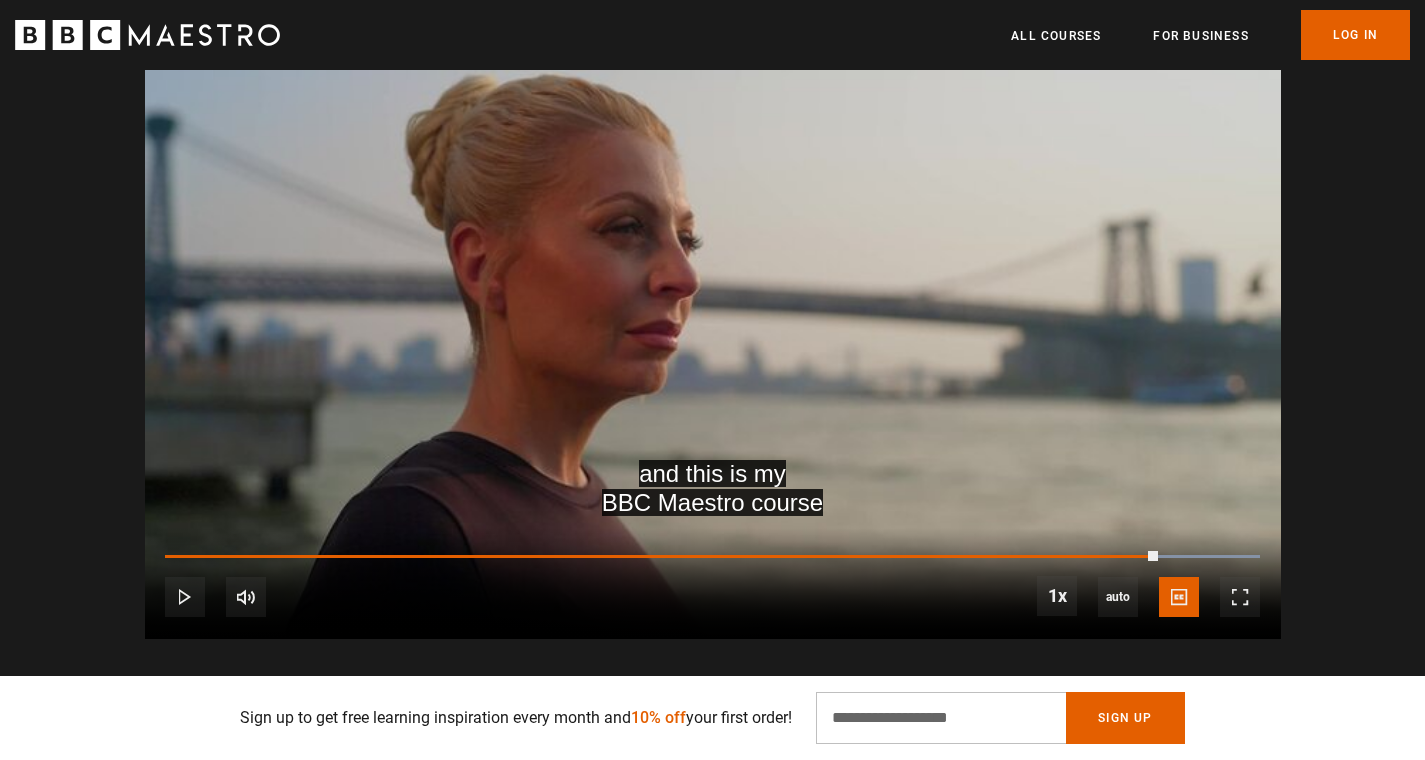 click at bounding box center (713, 319) 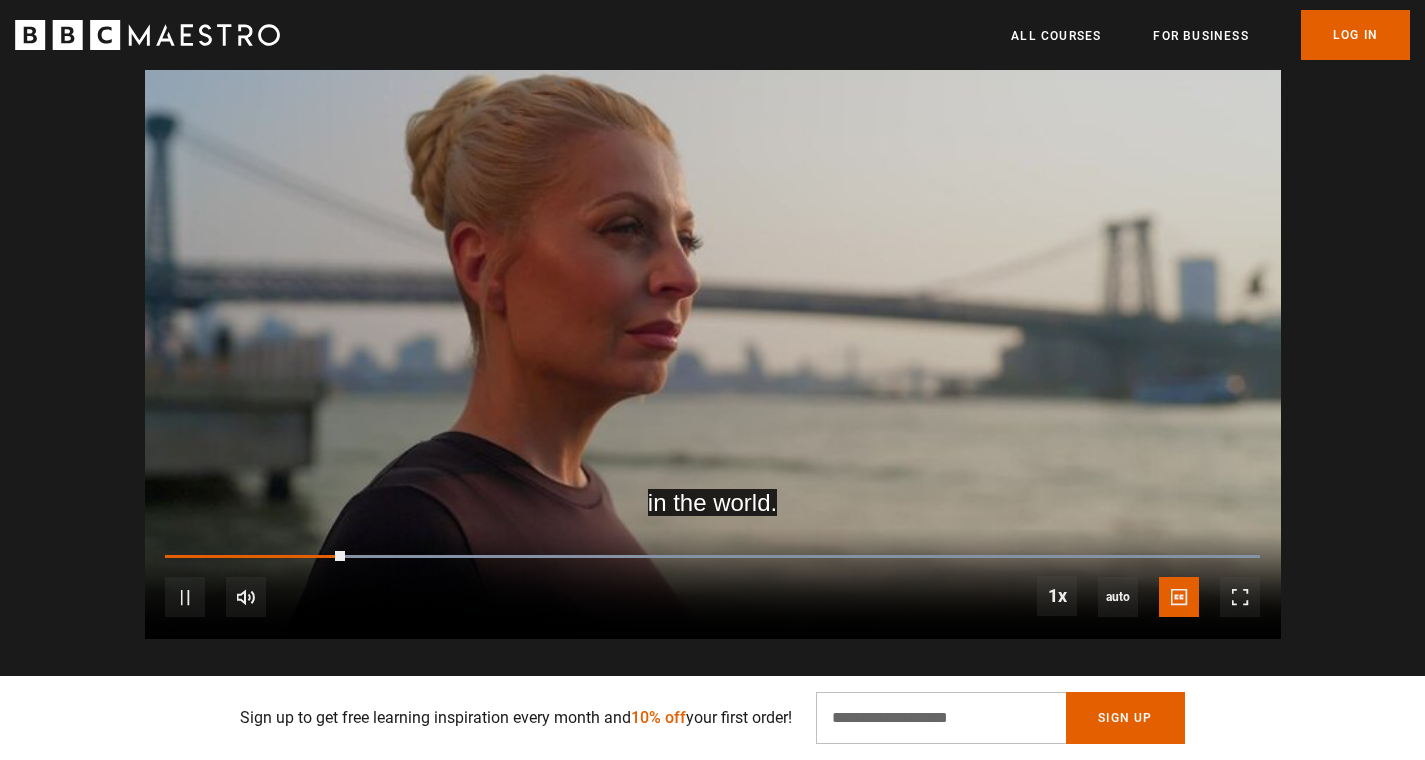 click at bounding box center [713, 319] 